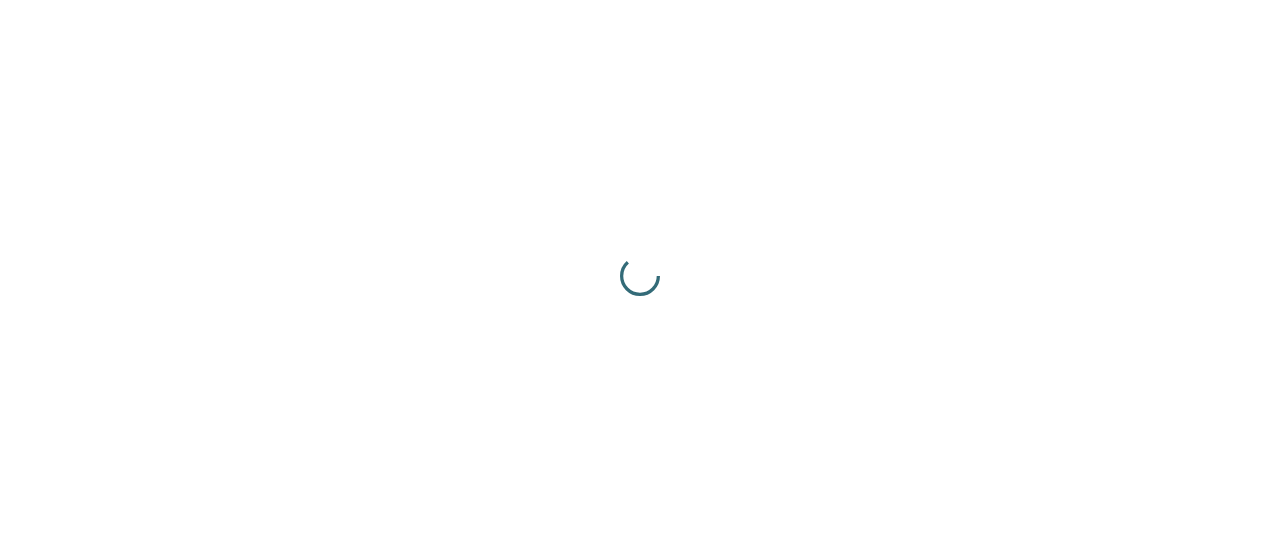 scroll, scrollTop: 0, scrollLeft: 0, axis: both 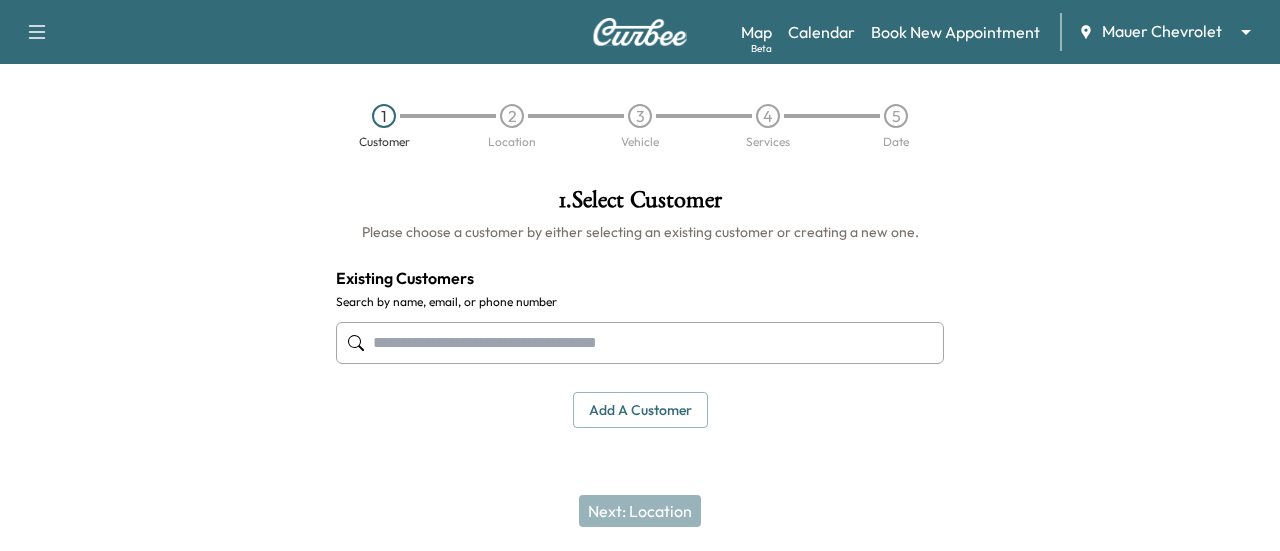 click at bounding box center (640, 343) 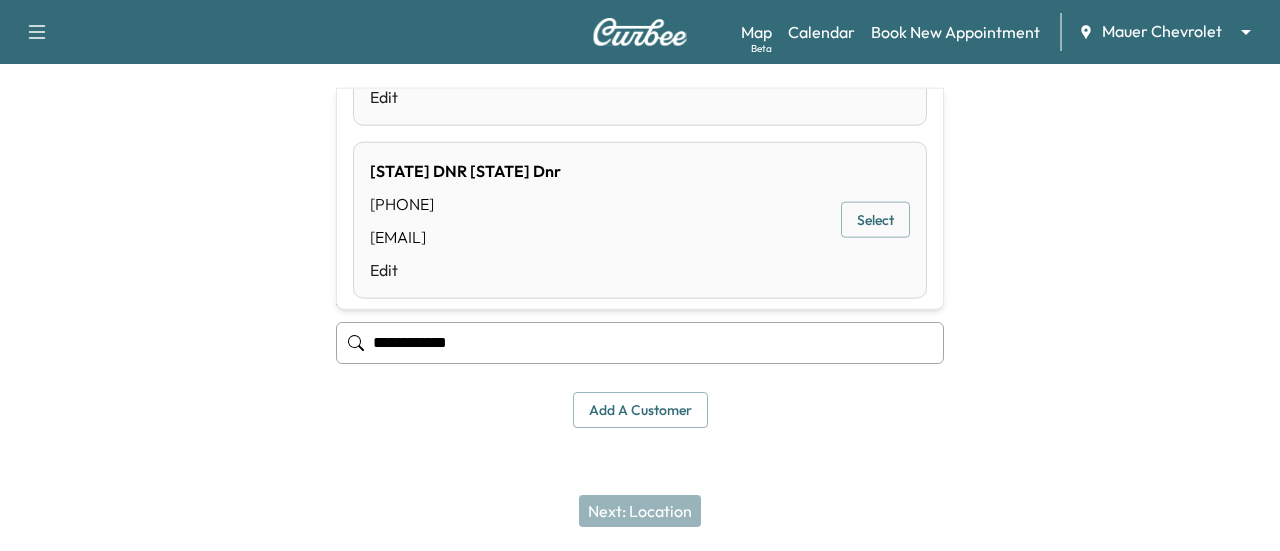 scroll, scrollTop: 100, scrollLeft: 0, axis: vertical 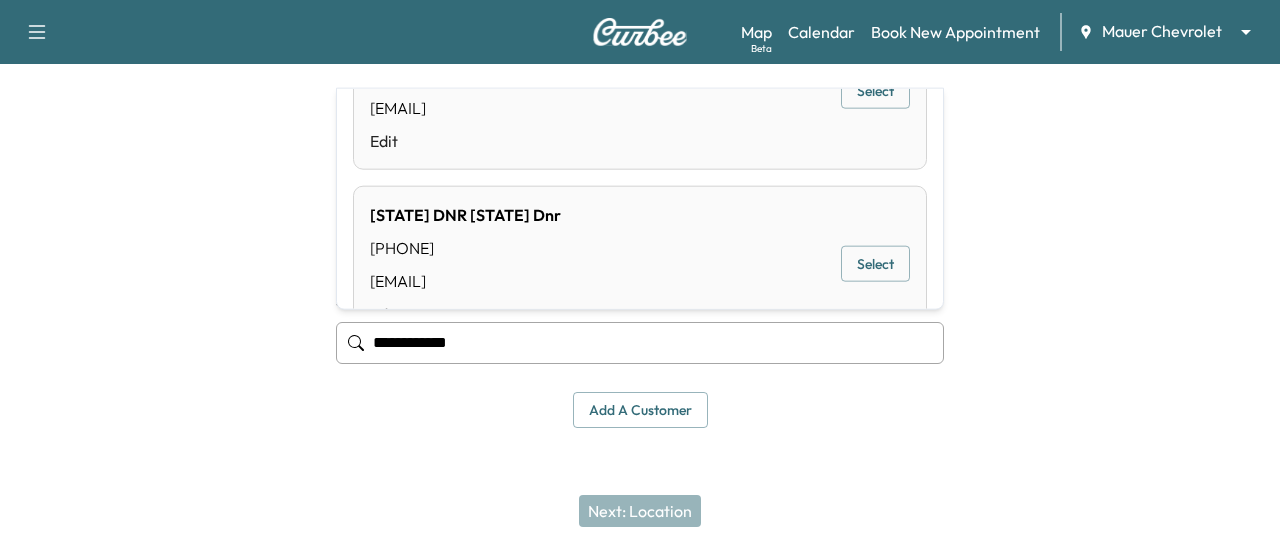 type on "**********" 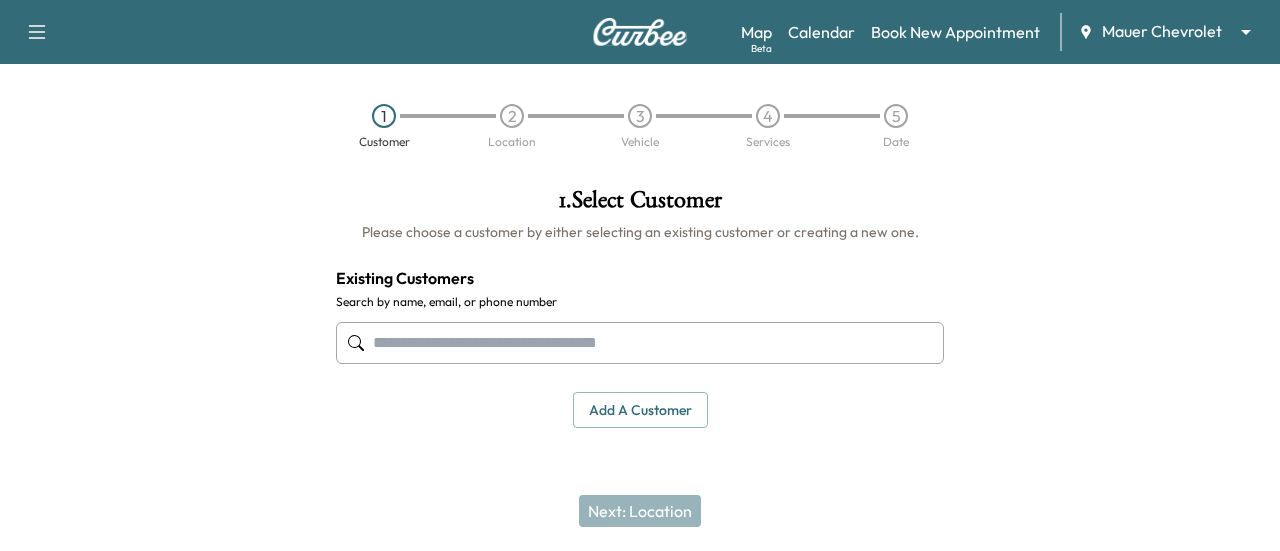 paste on "**********" 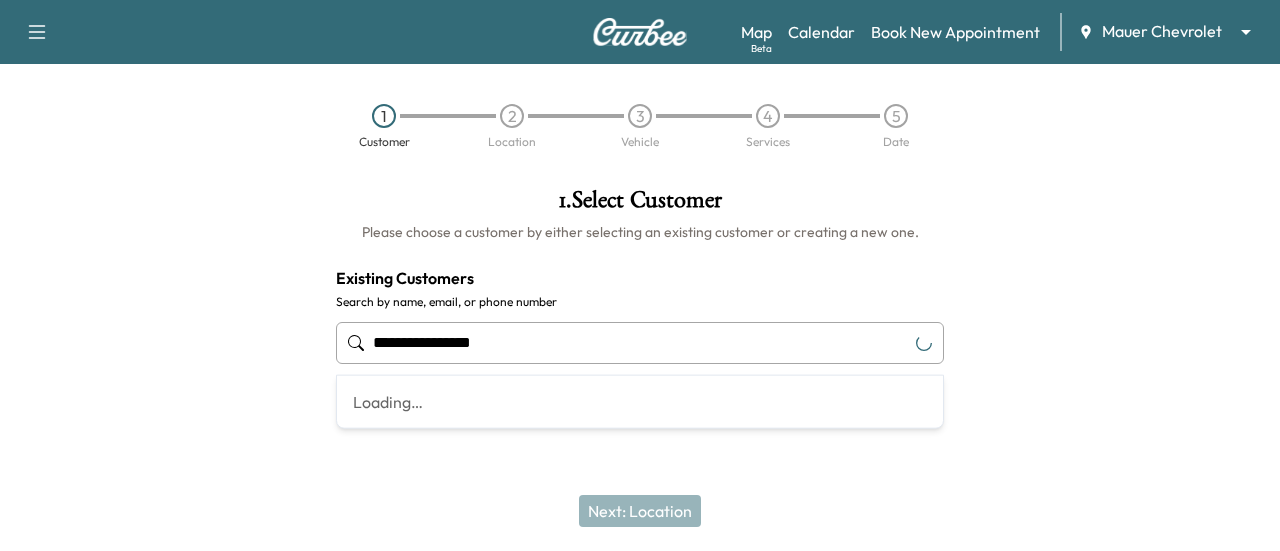 click on "**********" at bounding box center (640, 343) 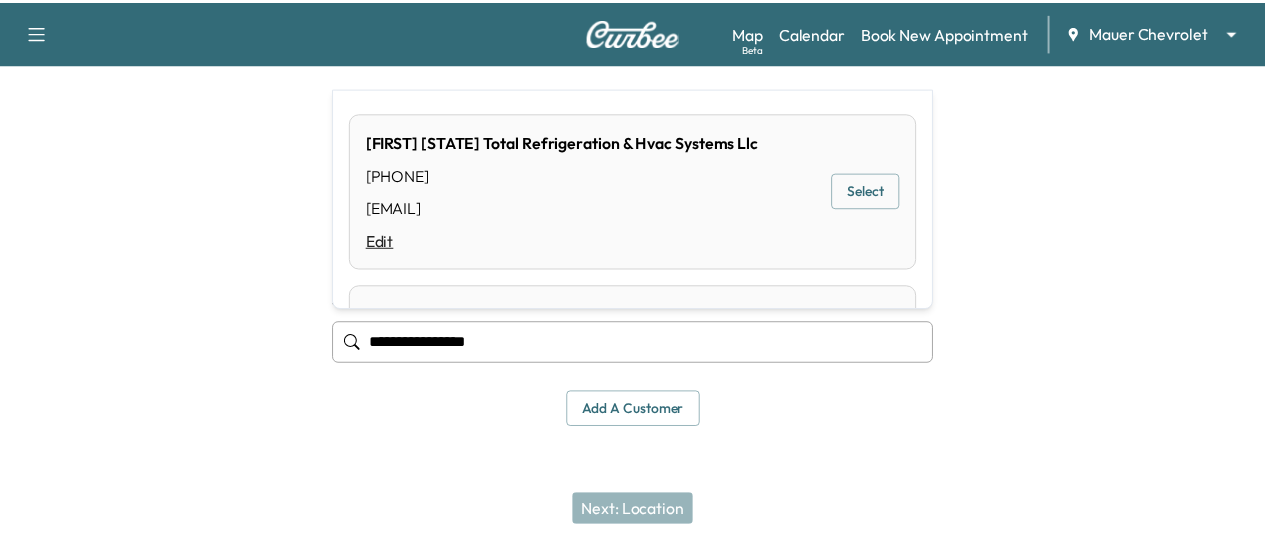 scroll, scrollTop: 0, scrollLeft: 0, axis: both 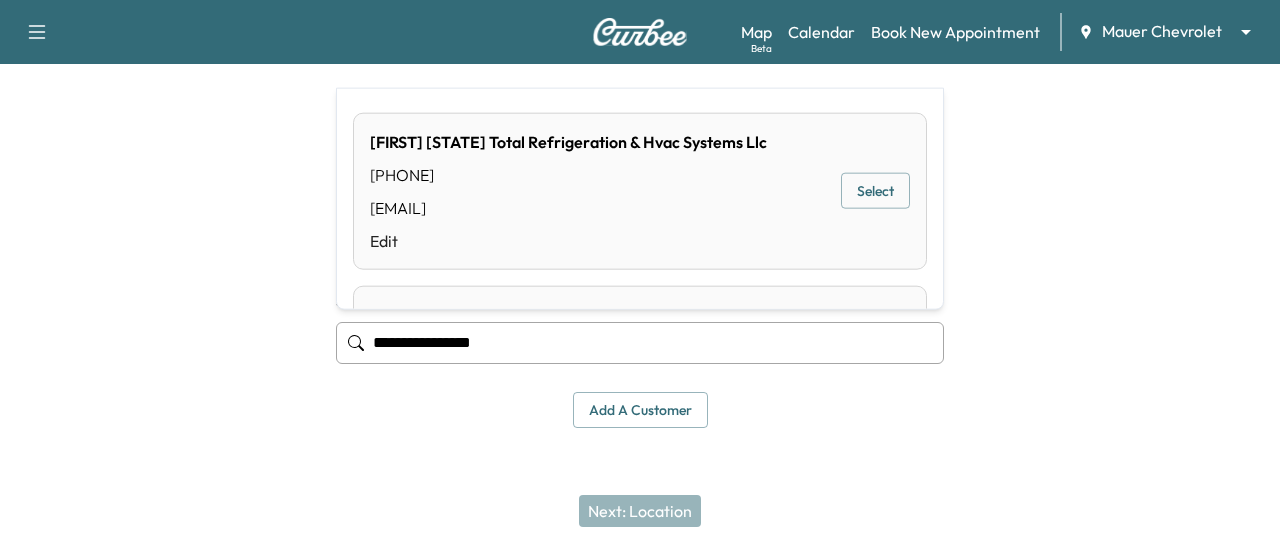 click on "Select" at bounding box center (875, 191) 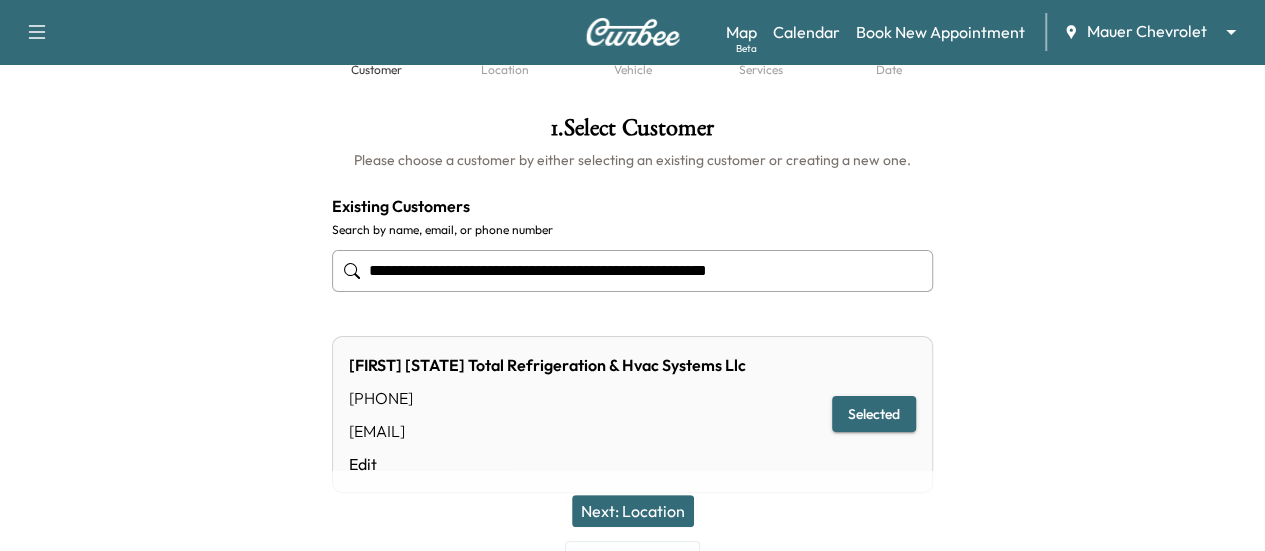 scroll, scrollTop: 176, scrollLeft: 0, axis: vertical 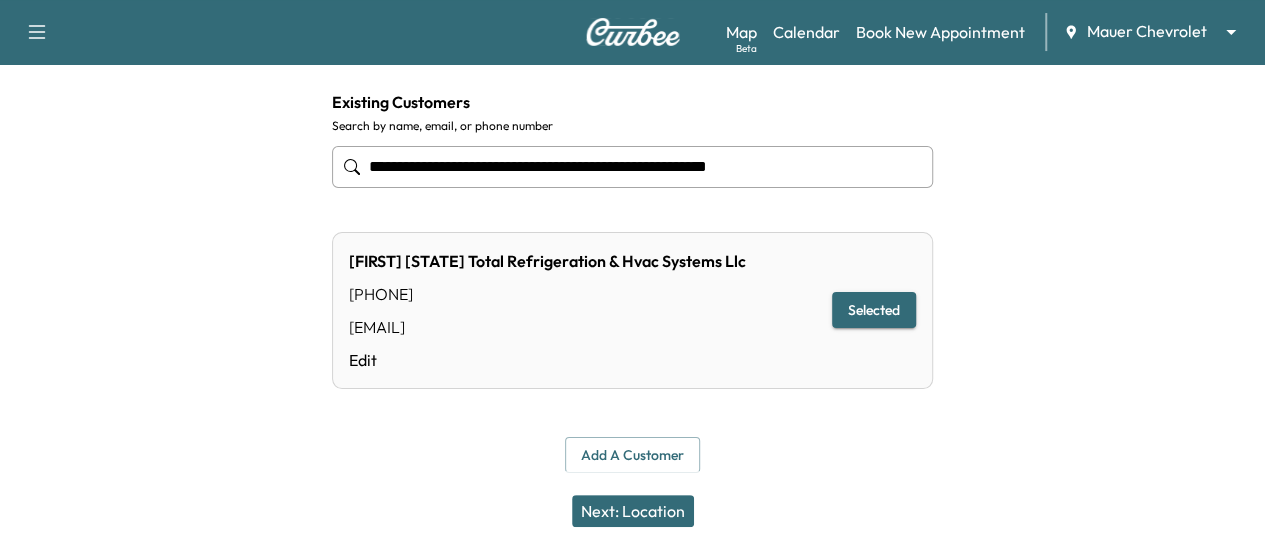 type on "**********" 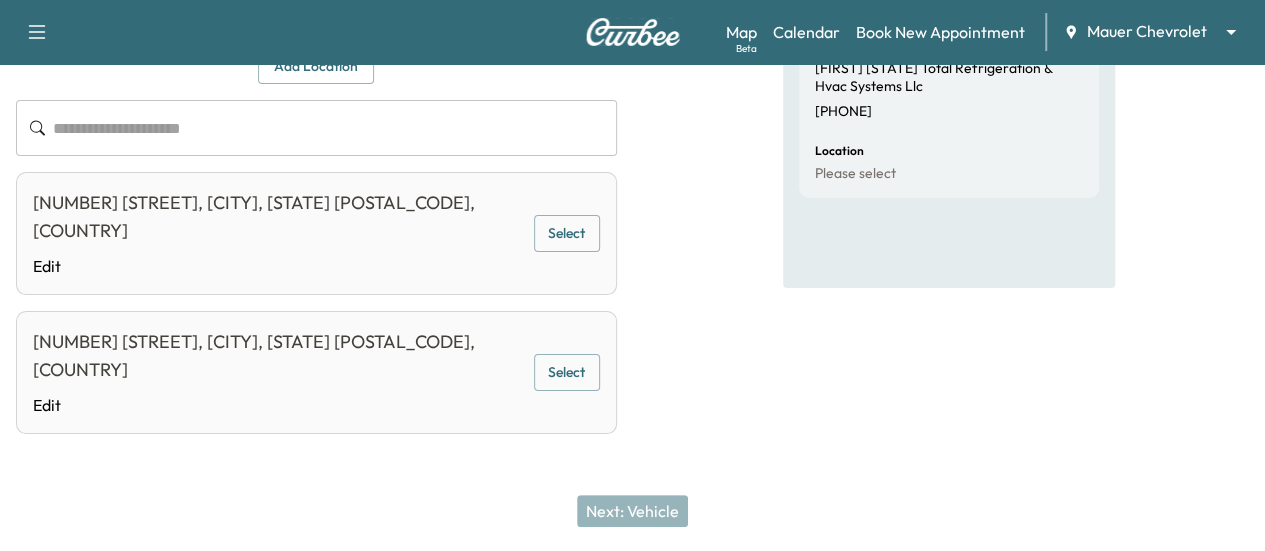 scroll, scrollTop: 134, scrollLeft: 0, axis: vertical 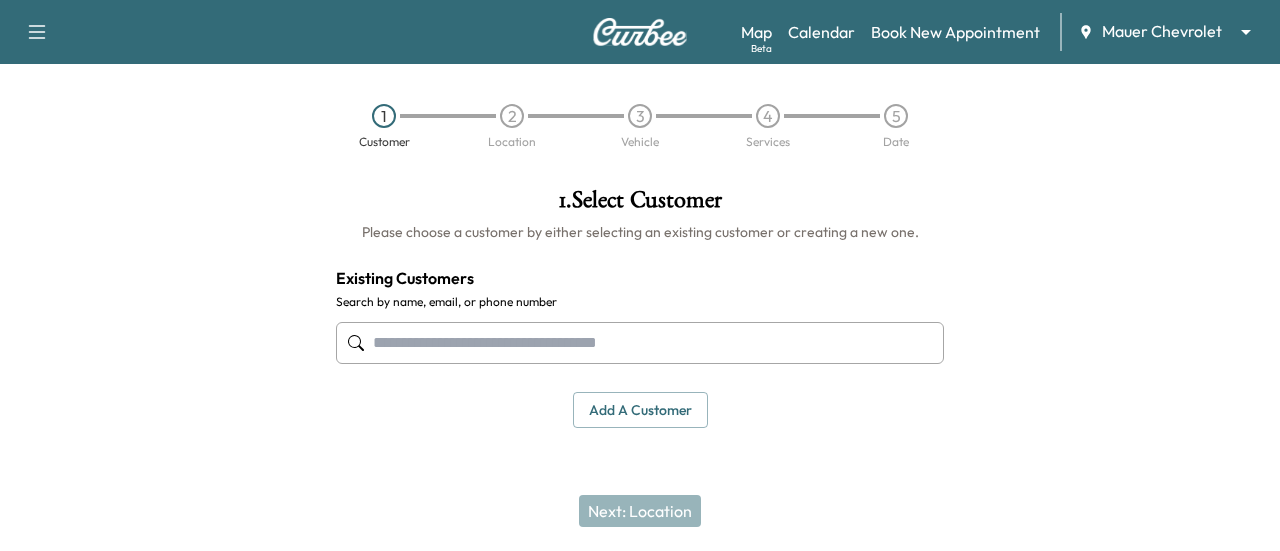 click at bounding box center [640, 343] 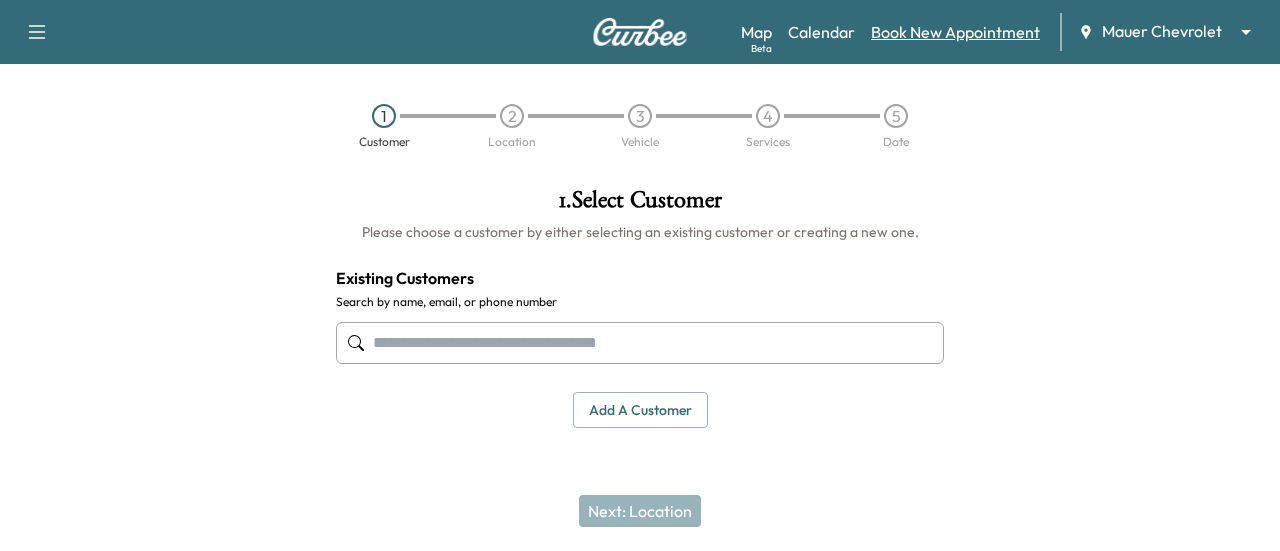 click on "Book New Appointment" at bounding box center (955, 32) 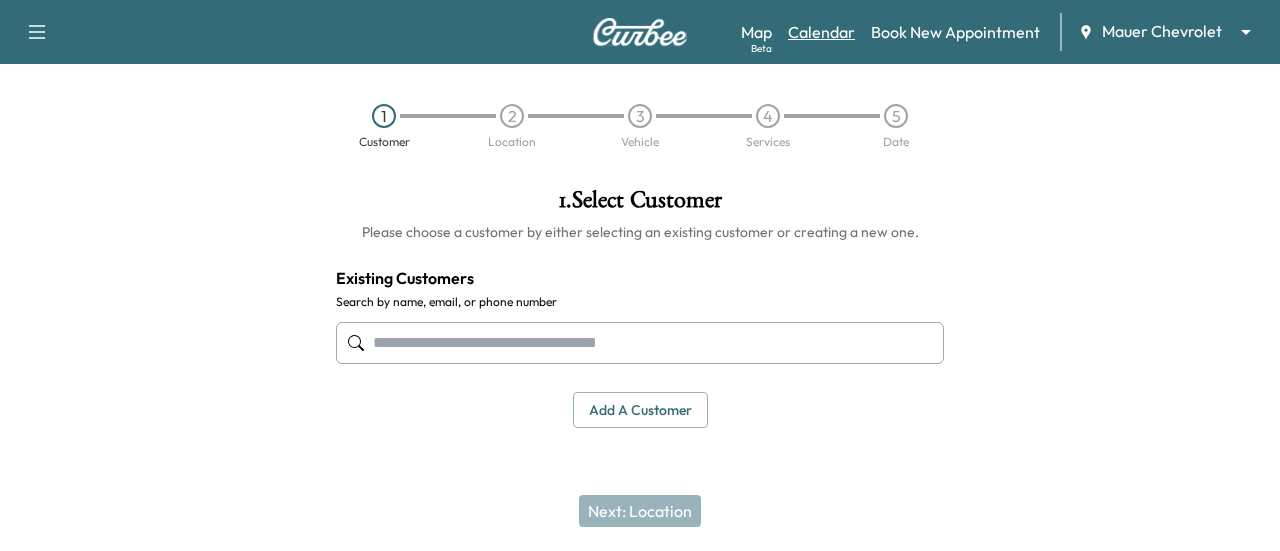 click on "Calendar" at bounding box center (821, 32) 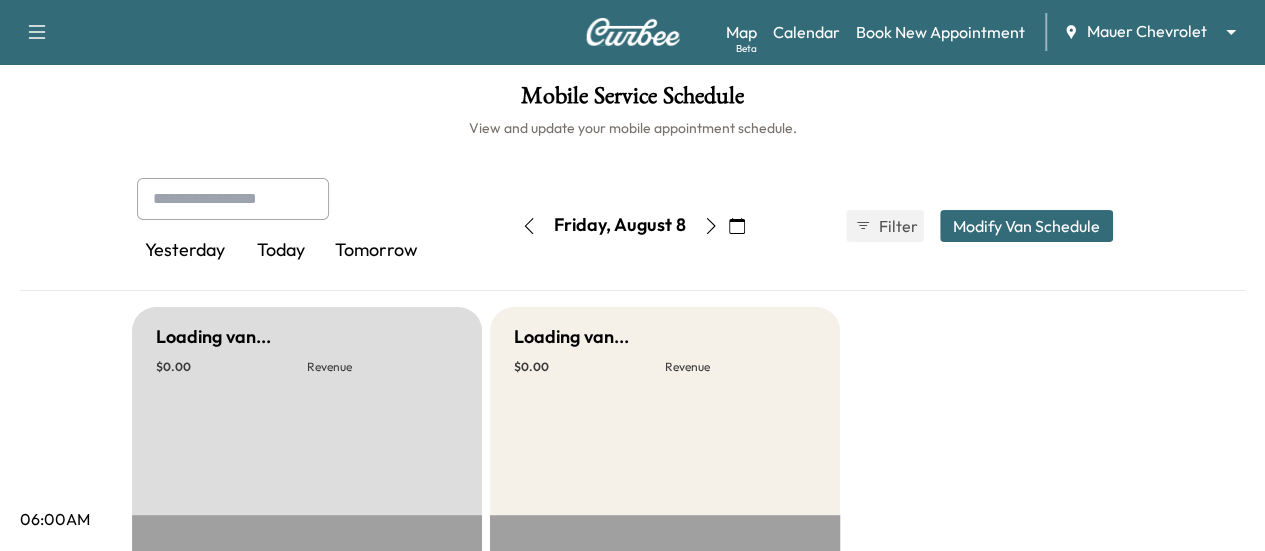 click 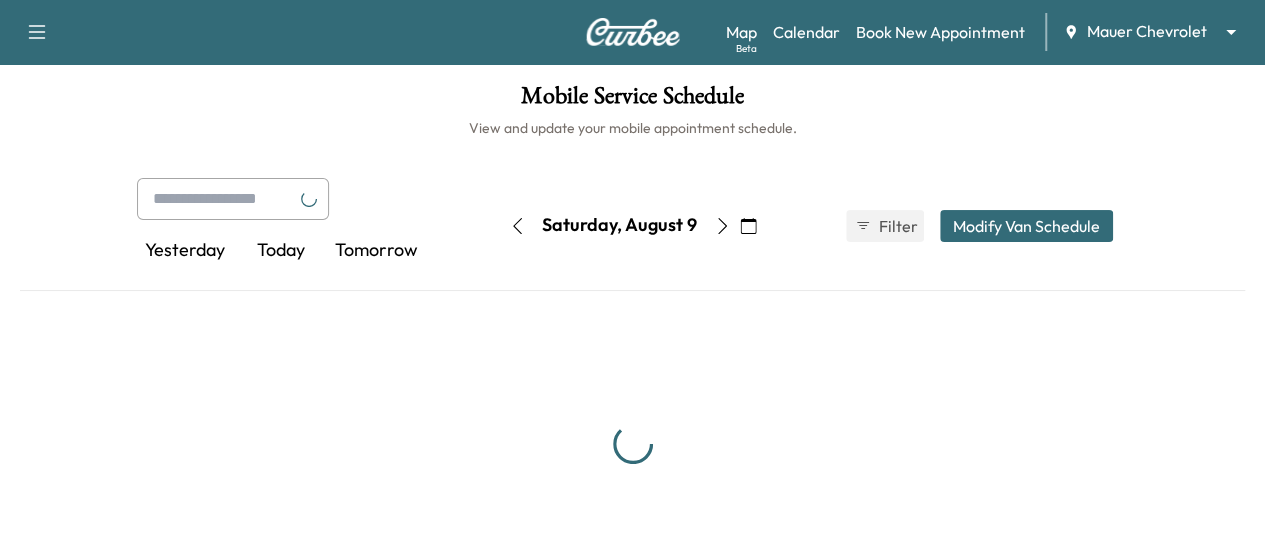 click at bounding box center (722, 226) 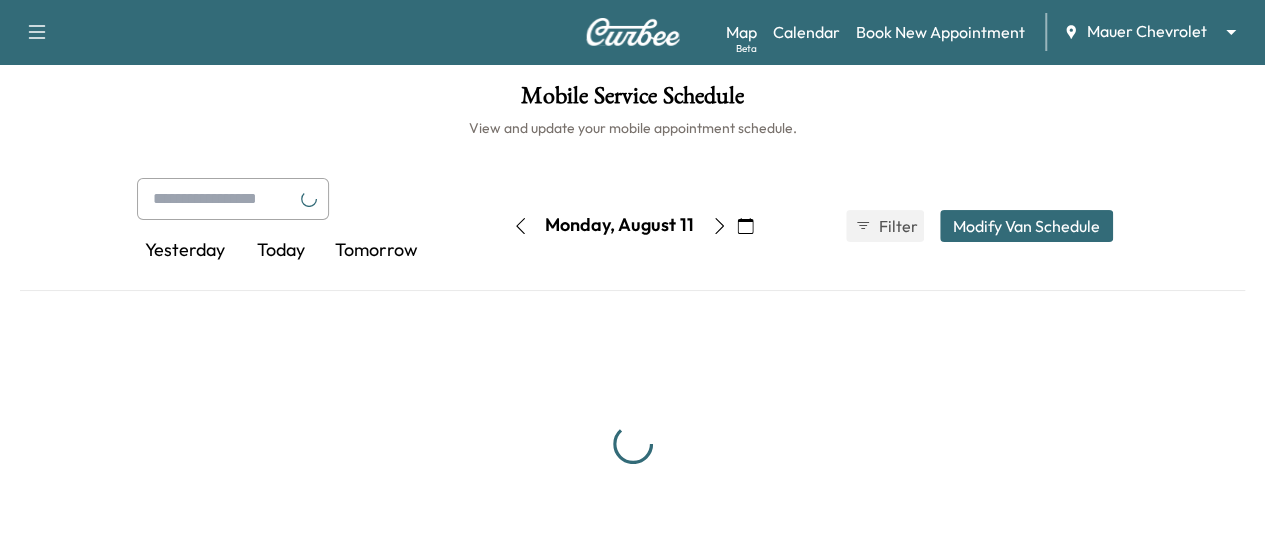 click 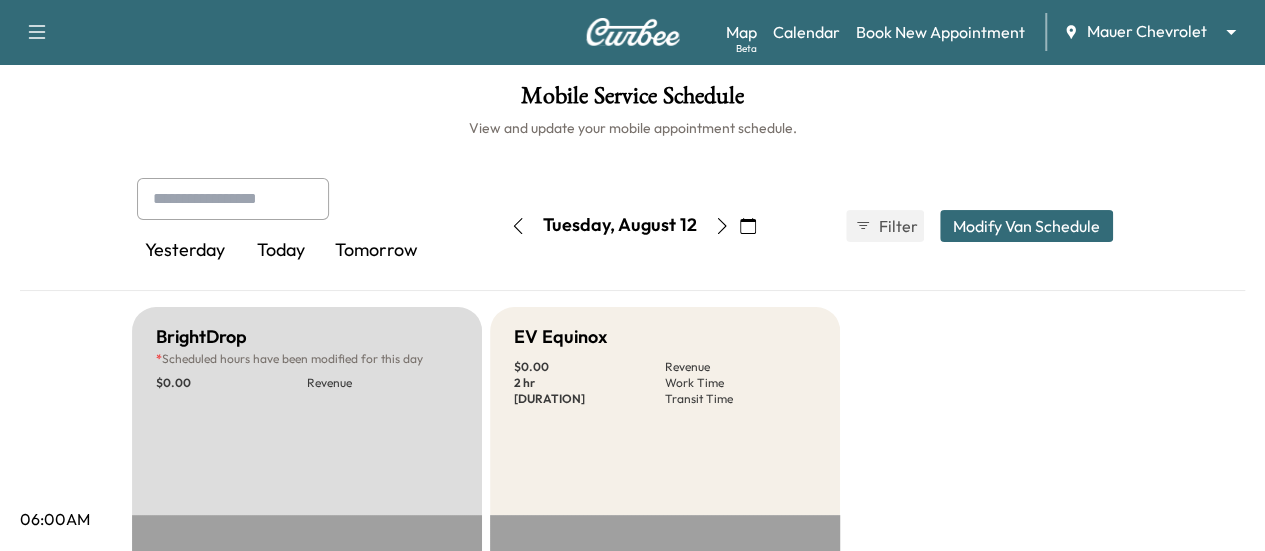 click 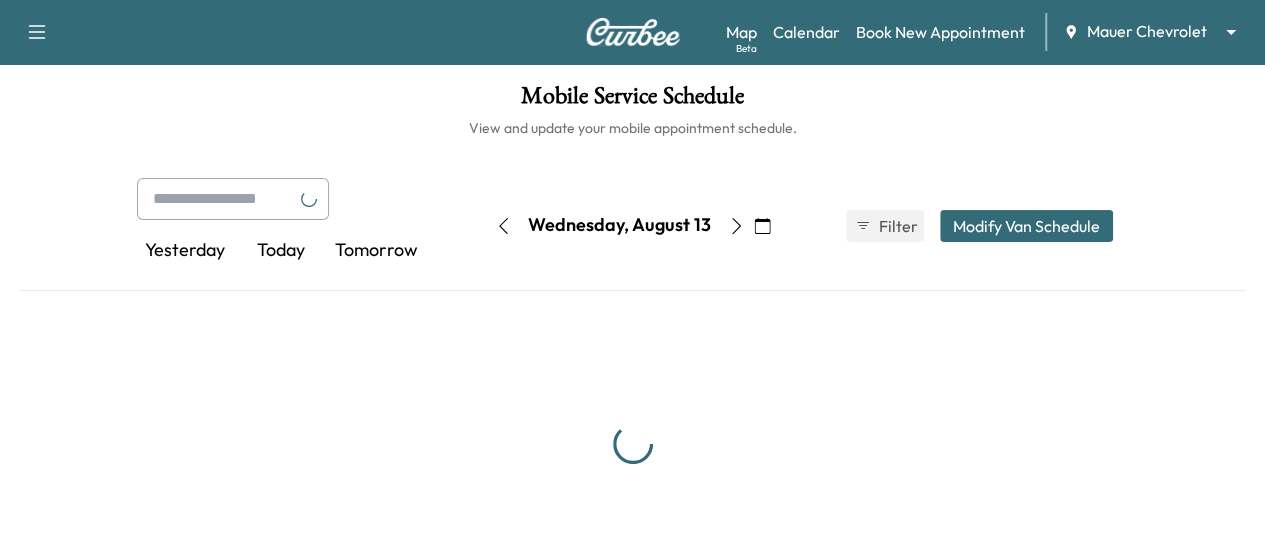 click on "Wednesday, August 13" at bounding box center (619, 226) 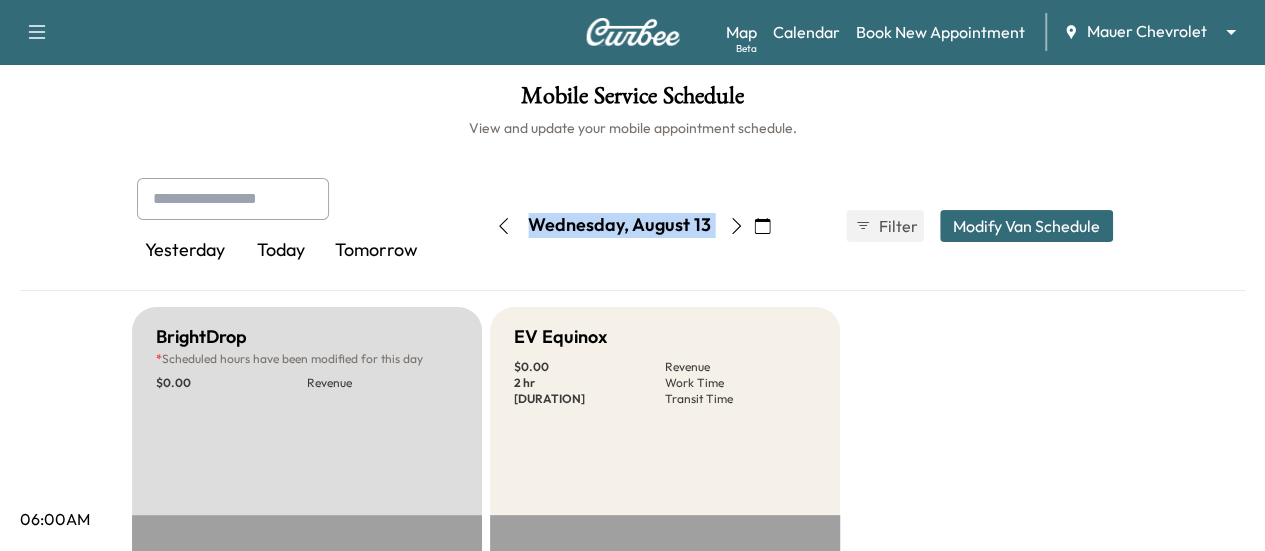 click 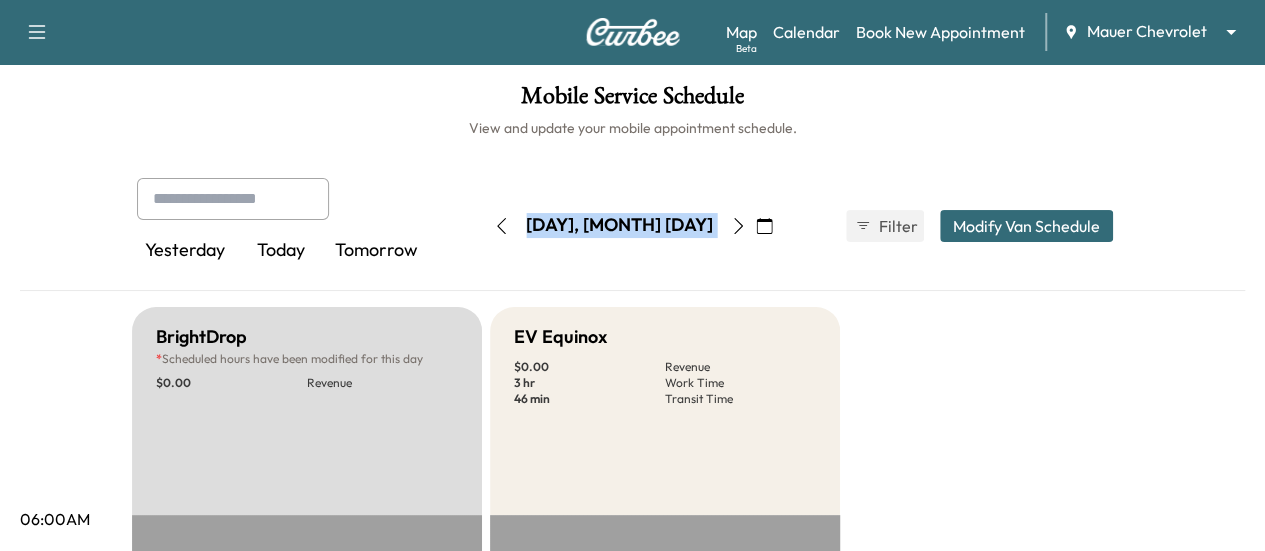 click at bounding box center (764, 226) 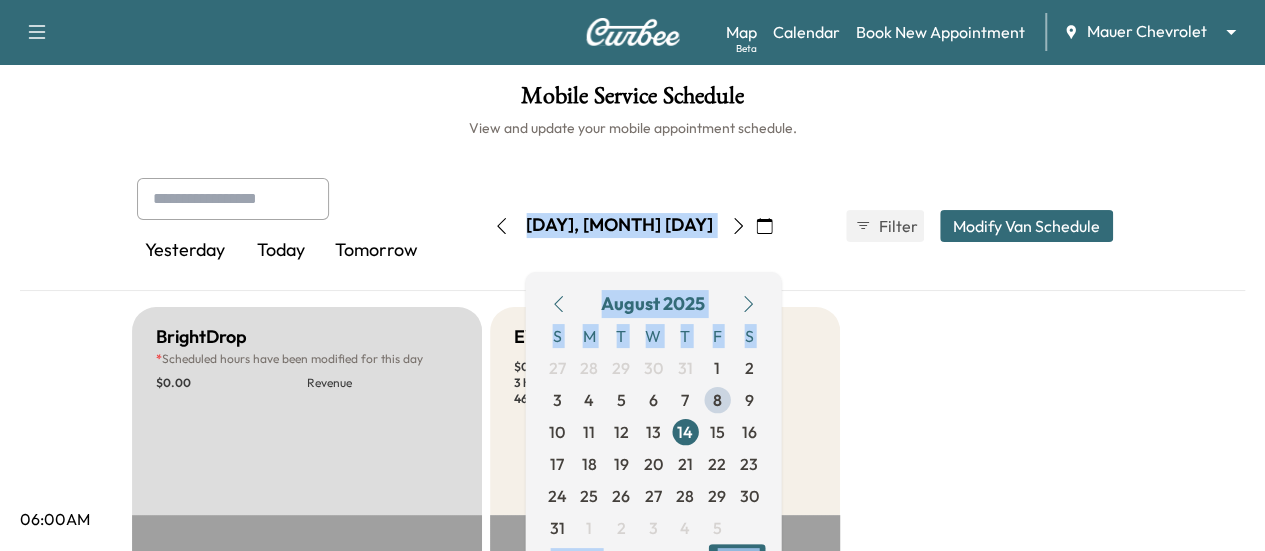 click 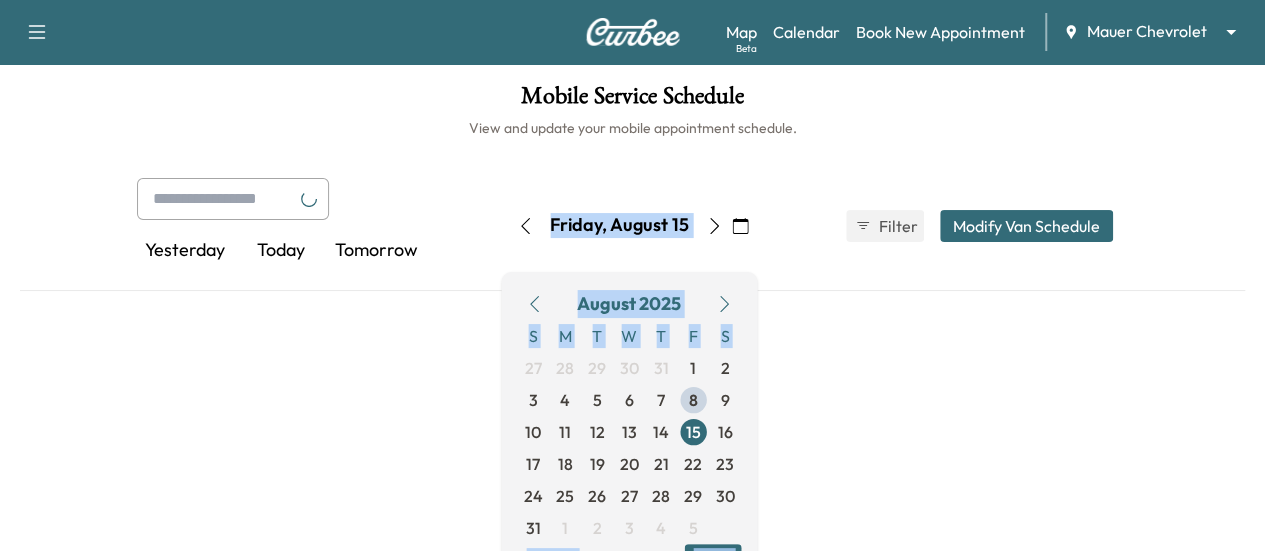 click on "Yesterday Today Tomorrow [DAY], [MONTH] [DAY] [MONTH] [YEAR] S M T W T F S   27   28   29   30   31   1   2   3   4   5   6   7   8   9   10   11   12   13   14   15   16   17   18   19   20   21   22   23   24   25   26   27   28   29   30   31   1   2   3   4   5 Cancel Done Filter Modify Van Schedule Modify Van Schedule Van Schedule for  [DAY], [MONTH] [DAY], [YEAR] *  Schedule modified Shift Start Shift End EV Equinox 8:30 AM *** Start 5:00 PM ** Start Inactive BrightDrop - Start - Start Inactive Last Modified by  [FIRST]  @   [TIME]  on [MONTH] [DAY], [YEAR] Cancel Save & Close" at bounding box center [633, 226] 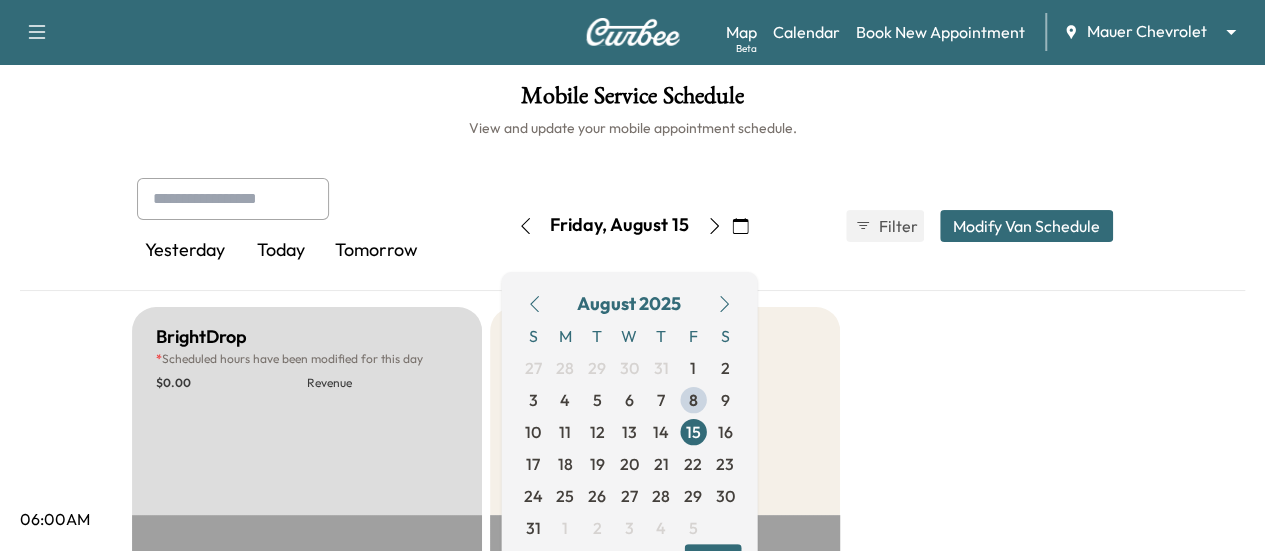click on "EV Equinox $ 0.00 Revenue 1 hr Work Time 12 min Transit Time" at bounding box center (665, 411) 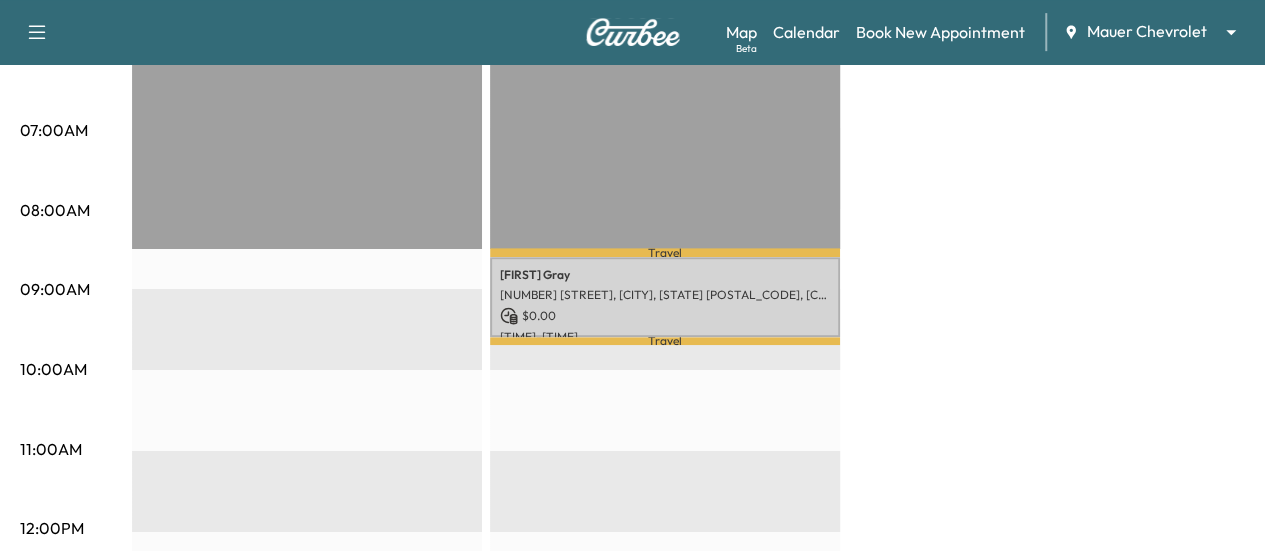 scroll, scrollTop: 500, scrollLeft: 0, axis: vertical 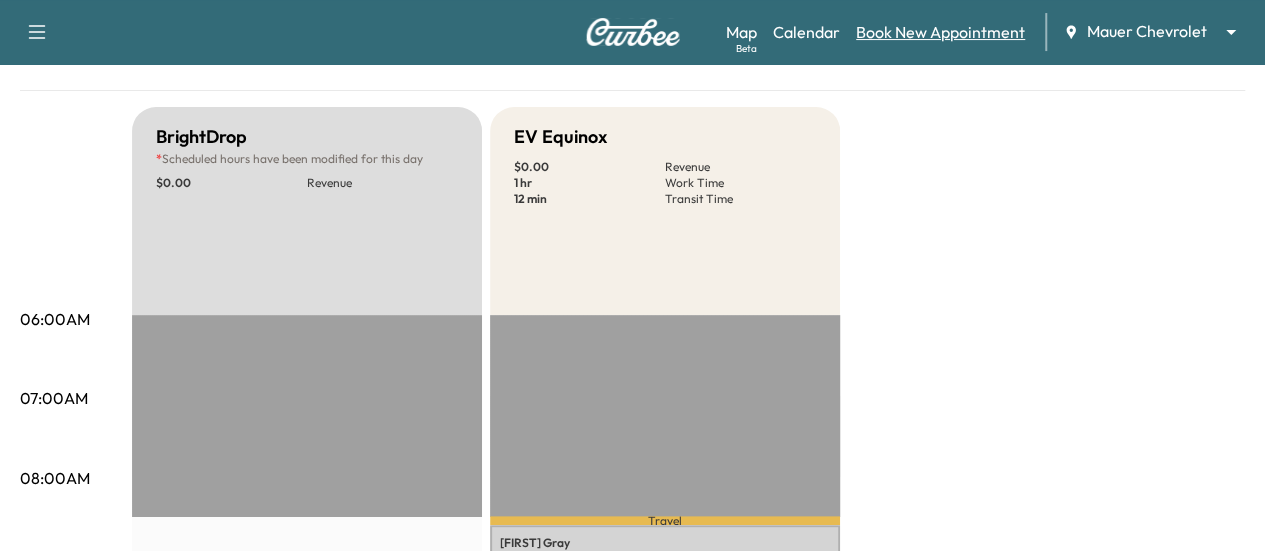click on "Book New Appointment" at bounding box center (940, 32) 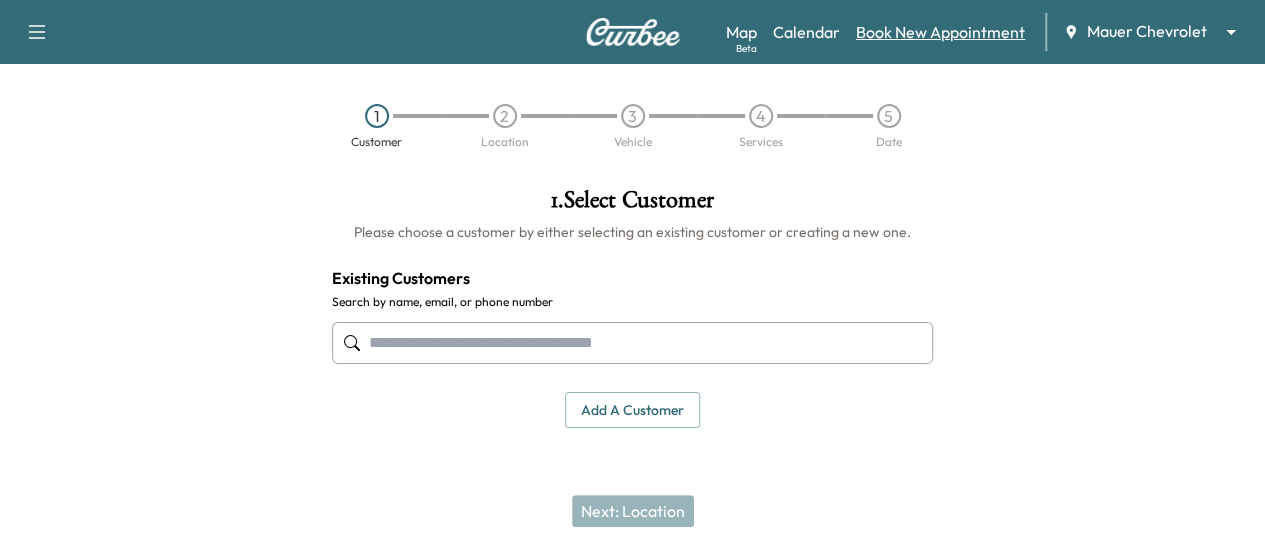 scroll, scrollTop: 0, scrollLeft: 0, axis: both 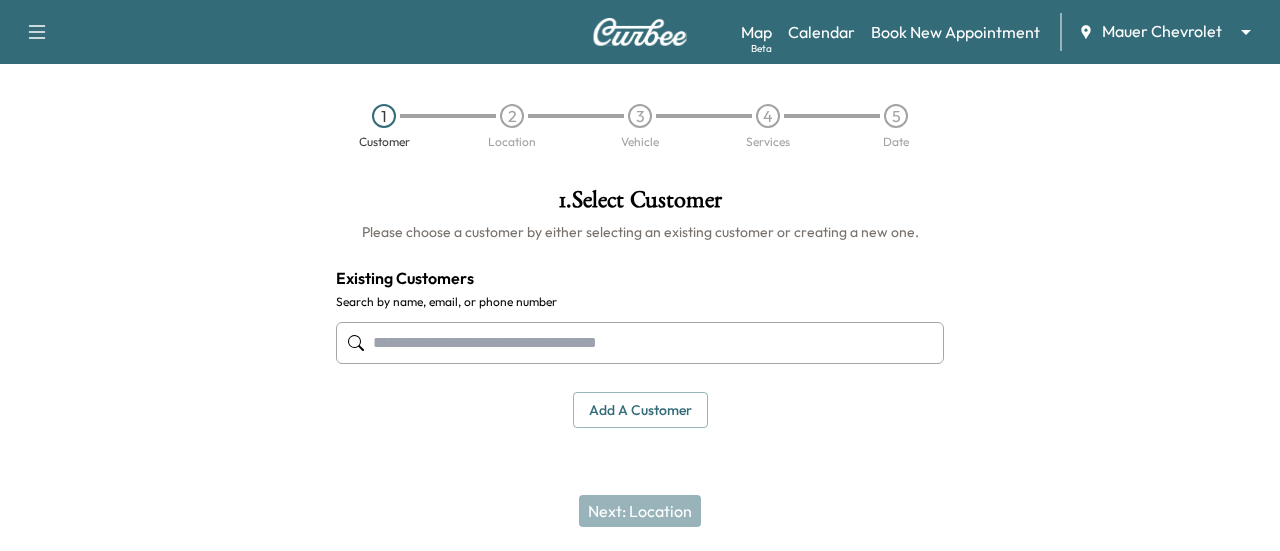 click at bounding box center (640, 343) 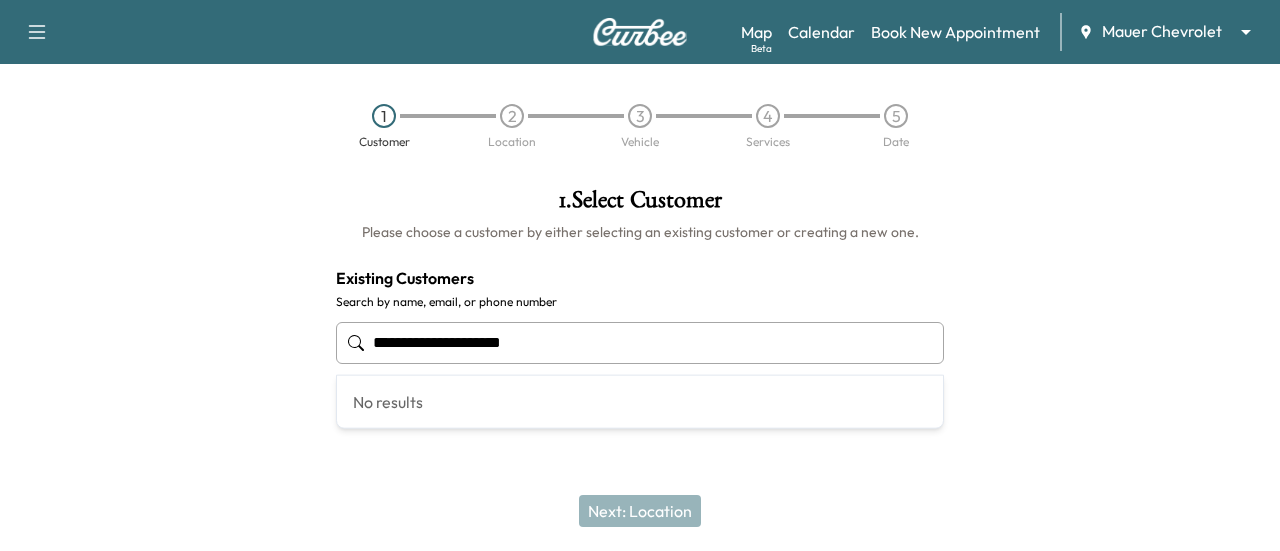 drag, startPoint x: 552, startPoint y: 345, endPoint x: 386, endPoint y: 350, distance: 166.07529 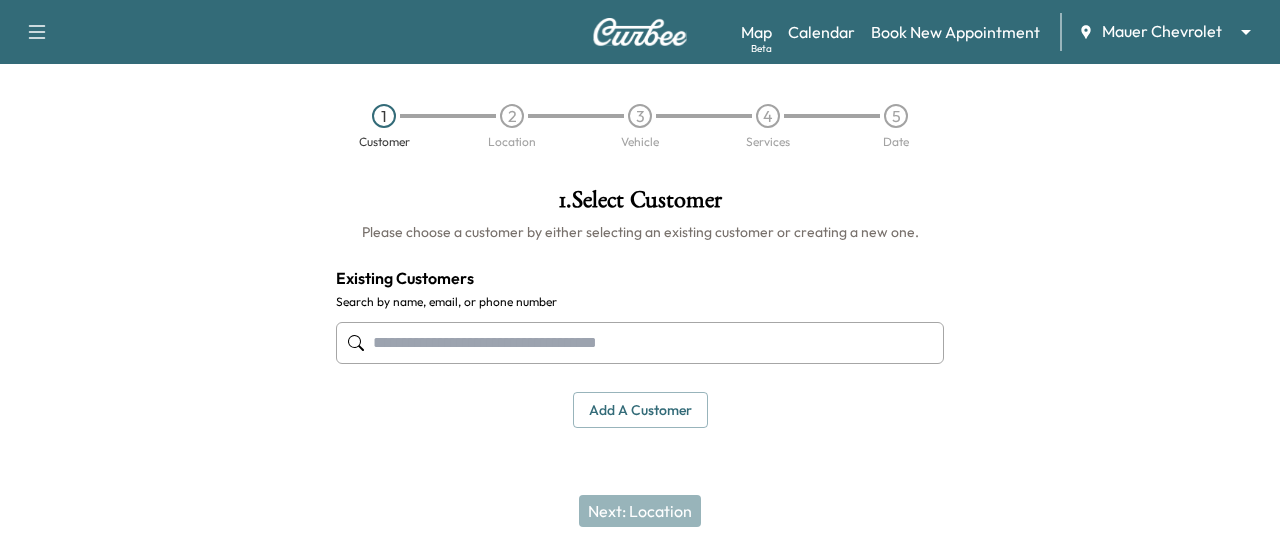 click at bounding box center [640, 343] 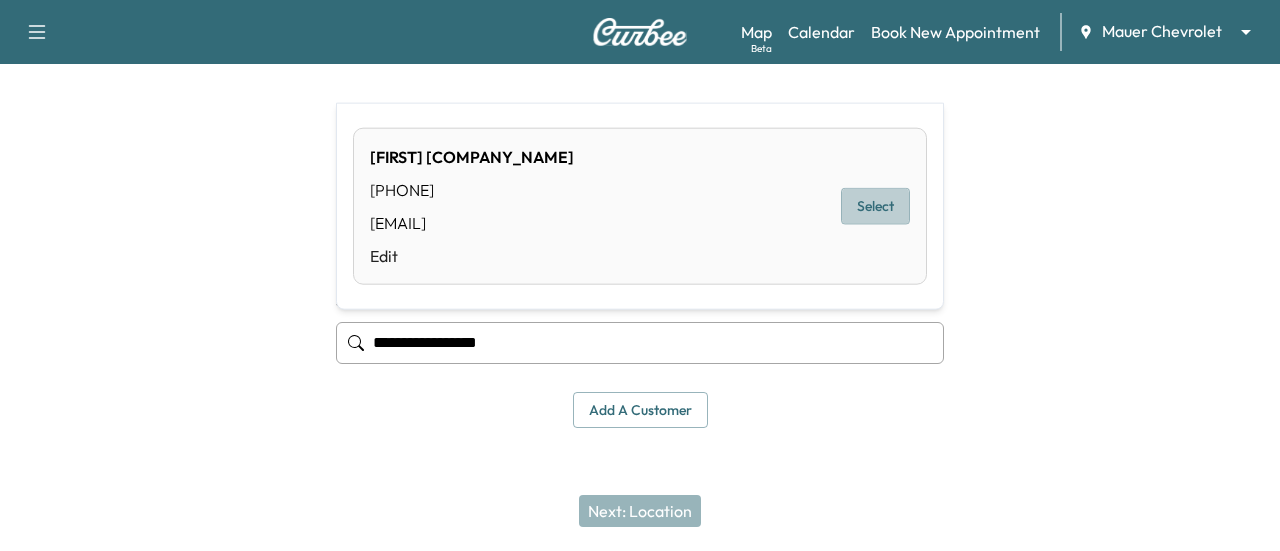 click on "Select" at bounding box center [875, 206] 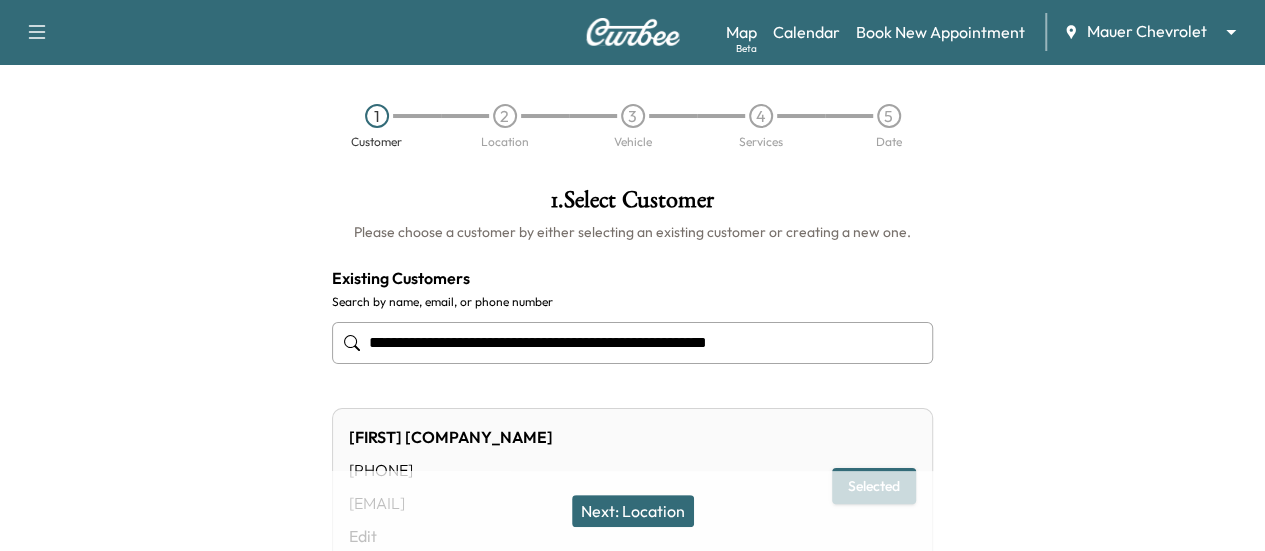 scroll, scrollTop: 176, scrollLeft: 0, axis: vertical 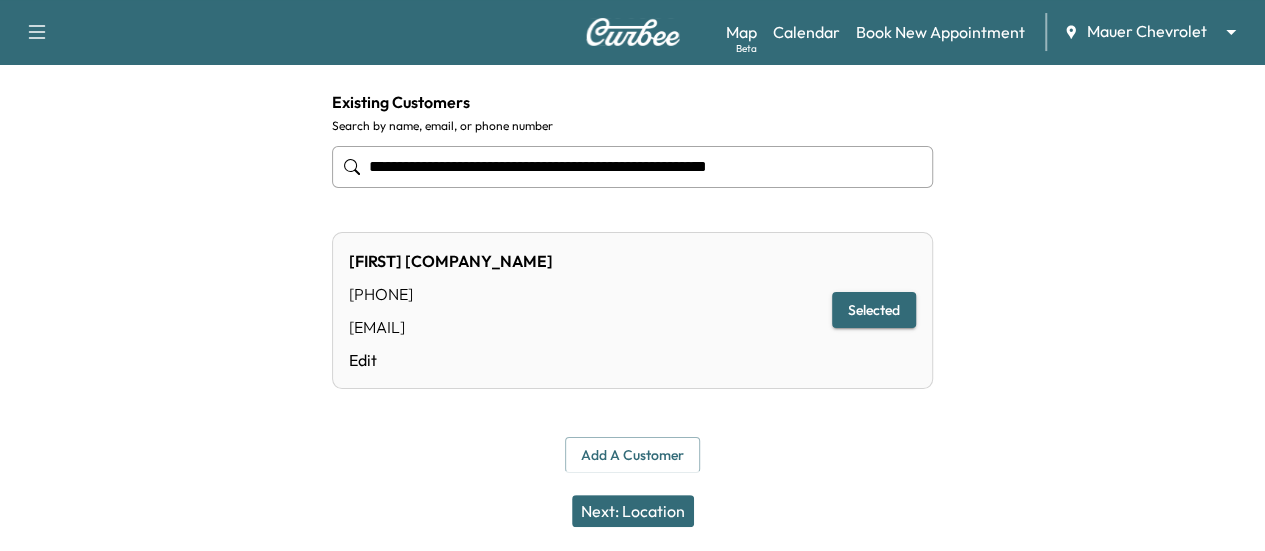 type on "**********" 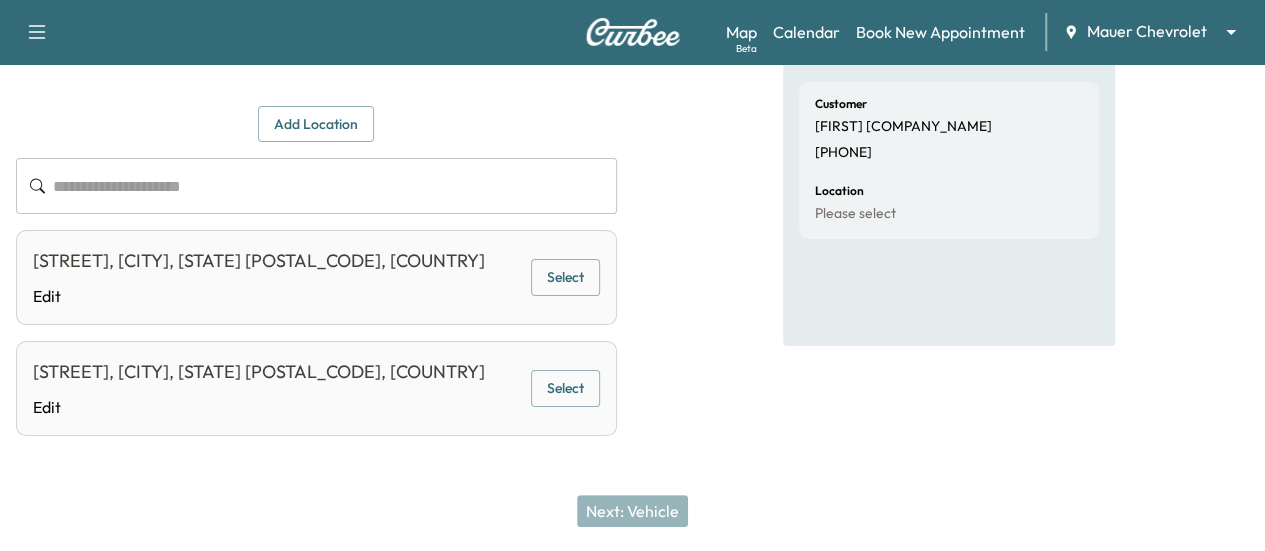 click on "Select" at bounding box center (565, 277) 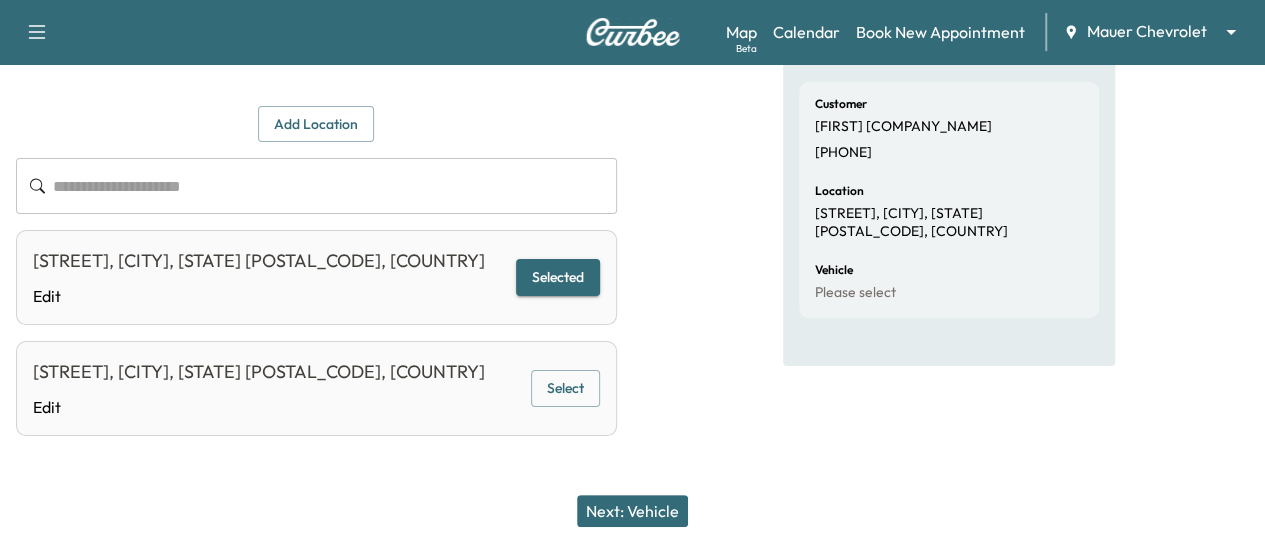 click on "Next: Vehicle" at bounding box center [632, 511] 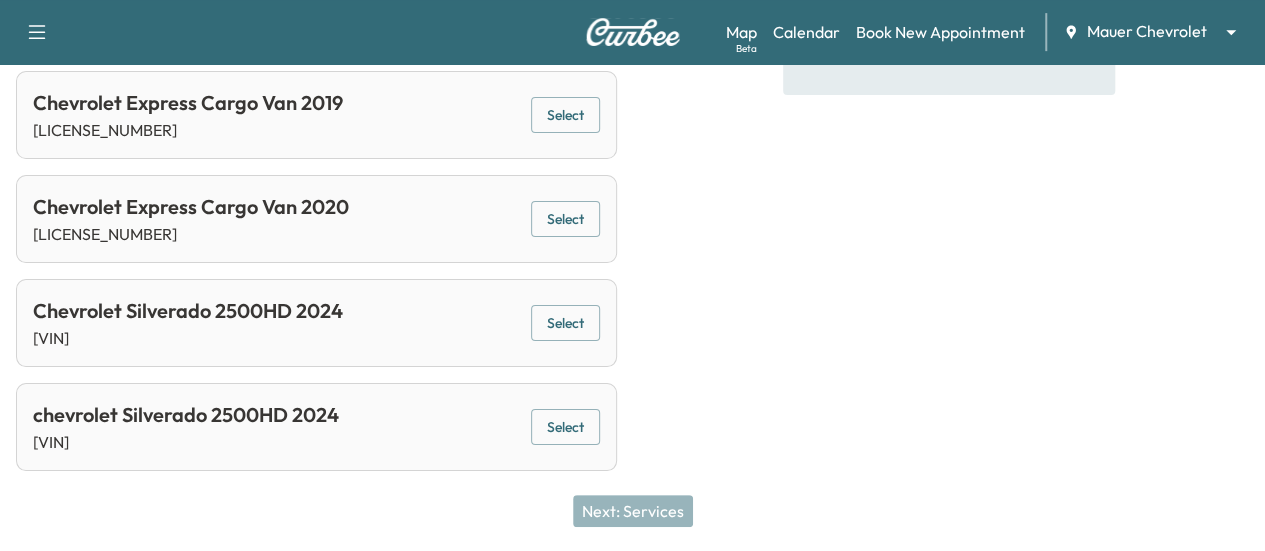 scroll, scrollTop: 592, scrollLeft: 0, axis: vertical 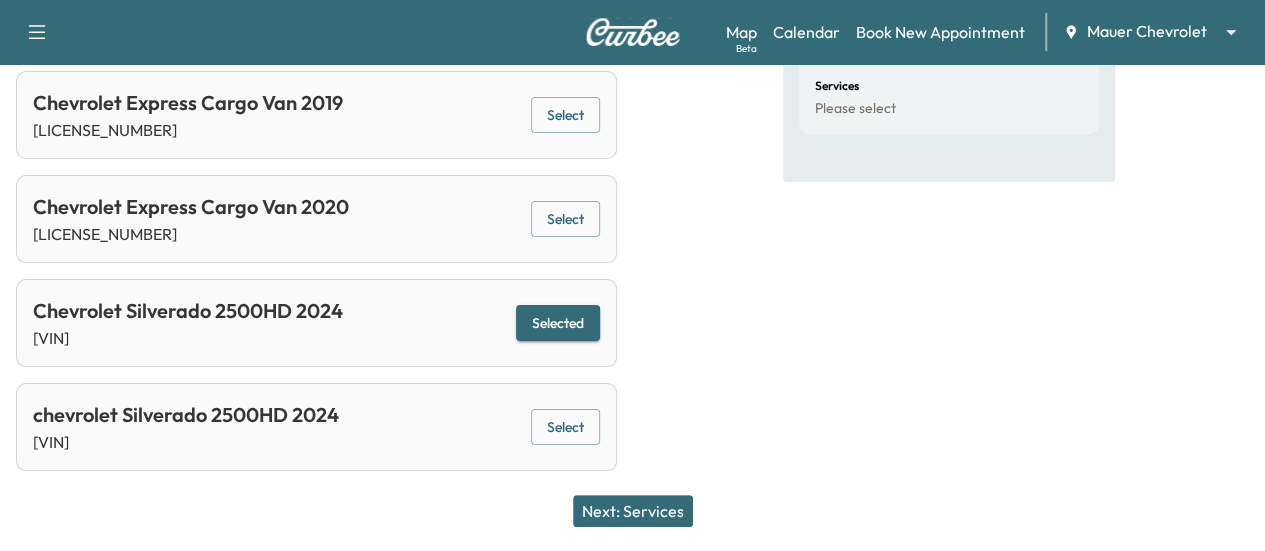 click on "Next: Services" at bounding box center [633, 511] 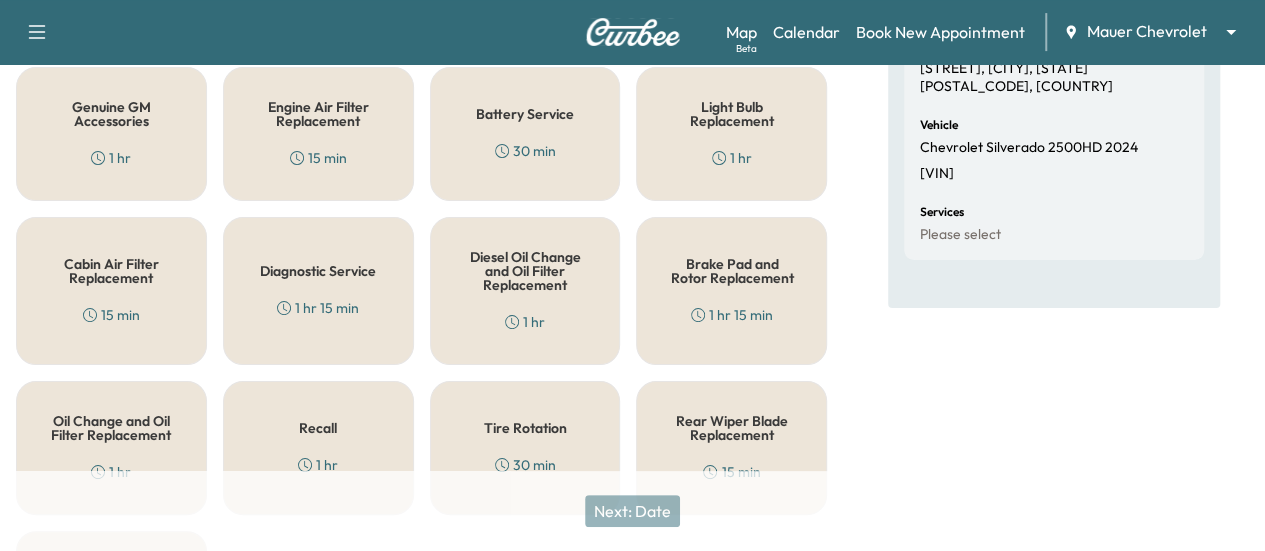 scroll, scrollTop: 110, scrollLeft: 0, axis: vertical 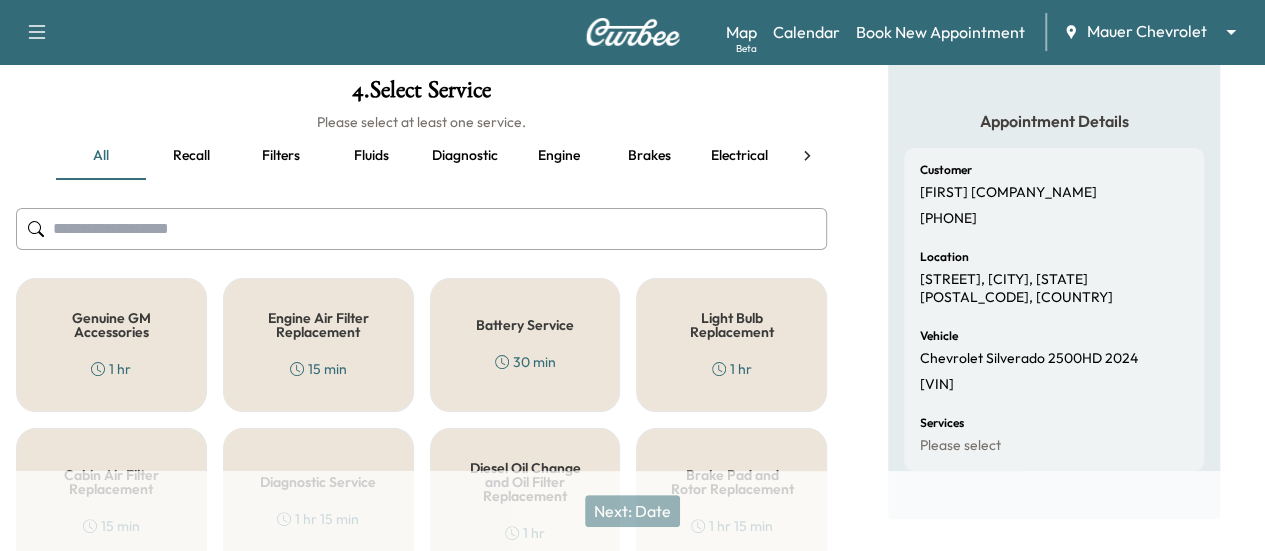 click on "Recall" at bounding box center (191, 156) 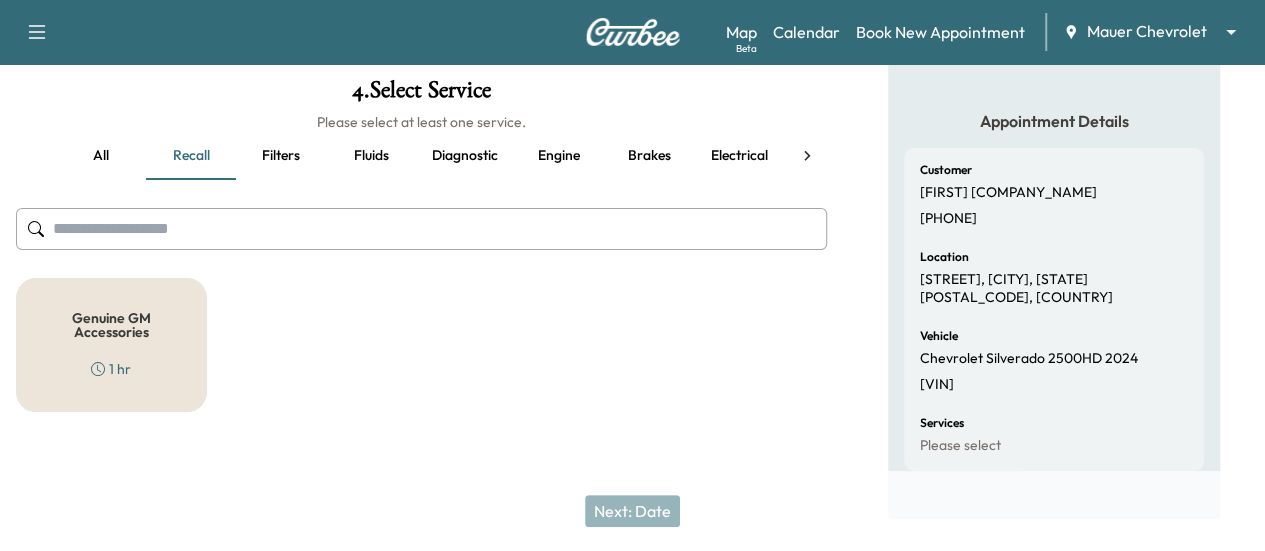 click on "Genuine GM Accessories" at bounding box center [111, 325] 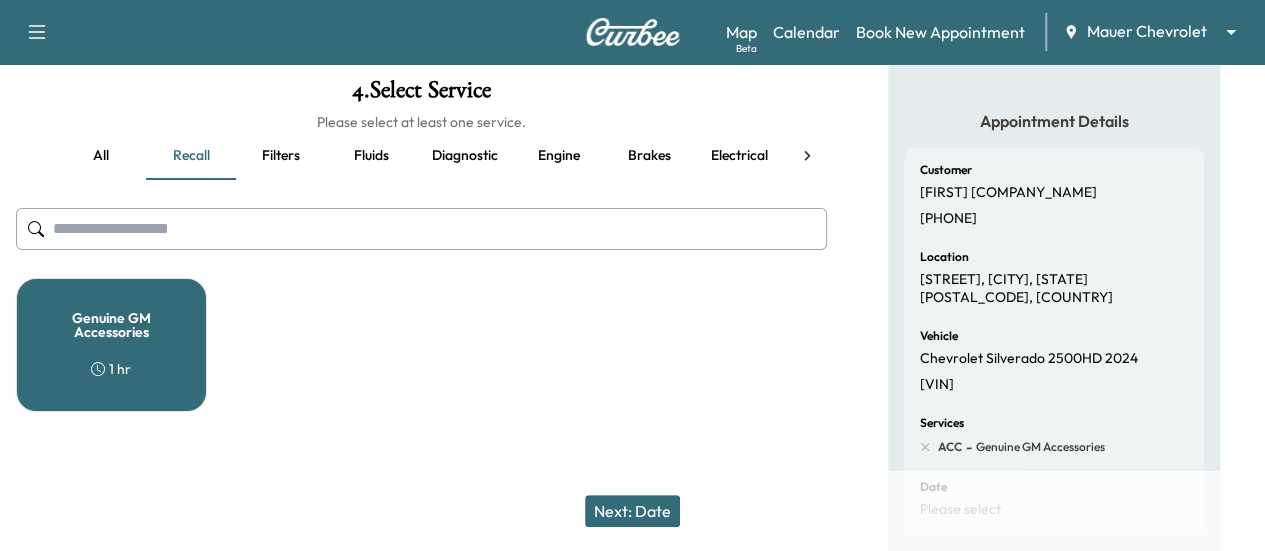 click on "all" at bounding box center (101, 156) 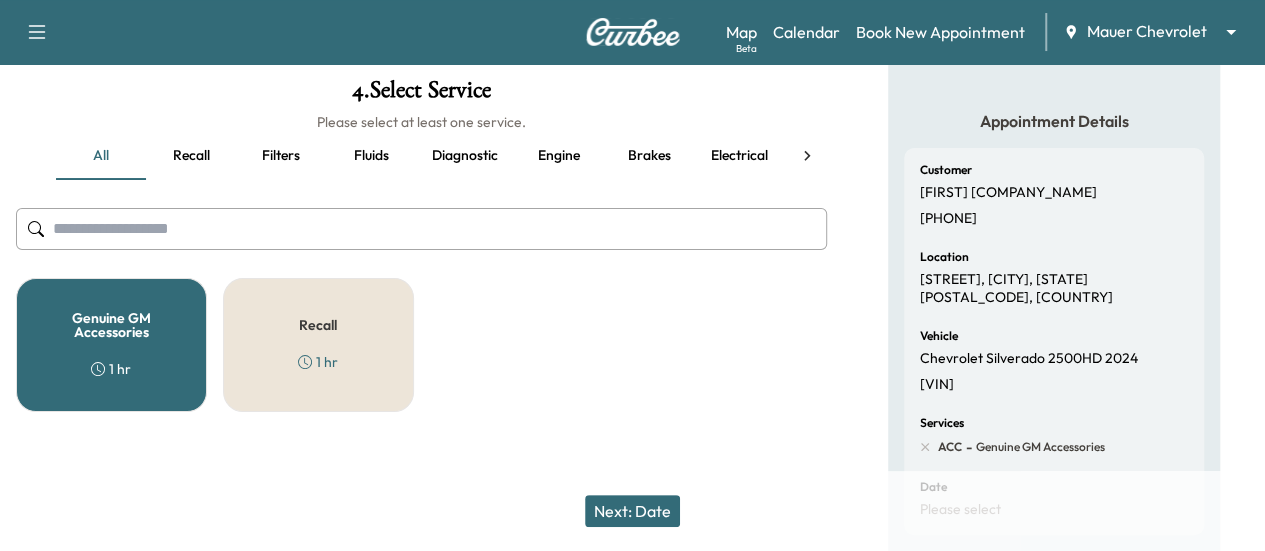 click on "Recall" at bounding box center (318, 325) 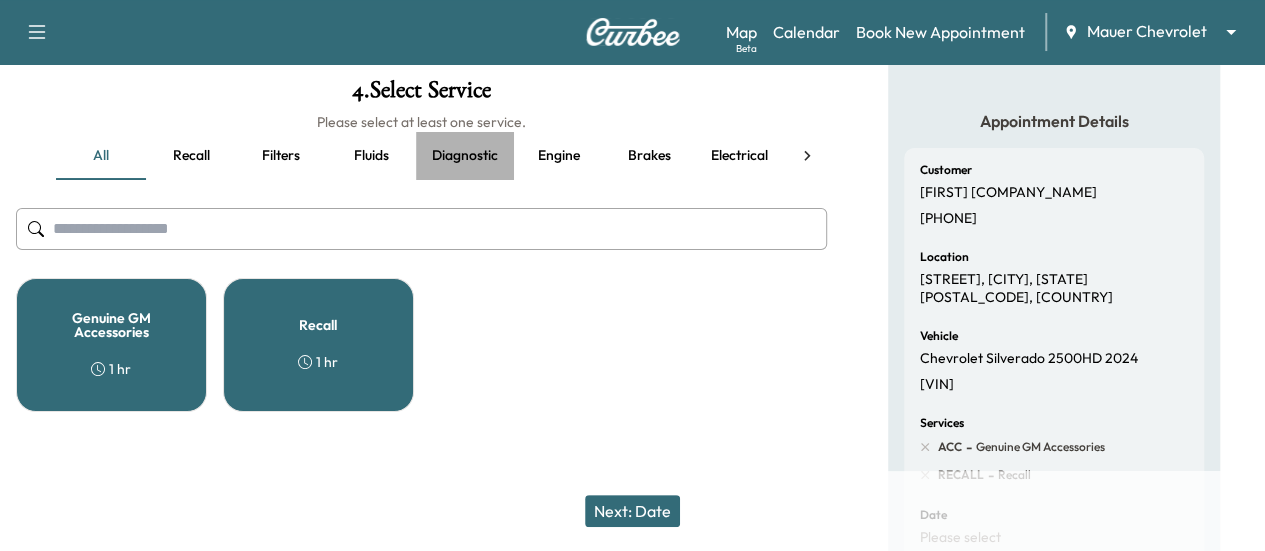 click on "Diagnostic" at bounding box center [465, 156] 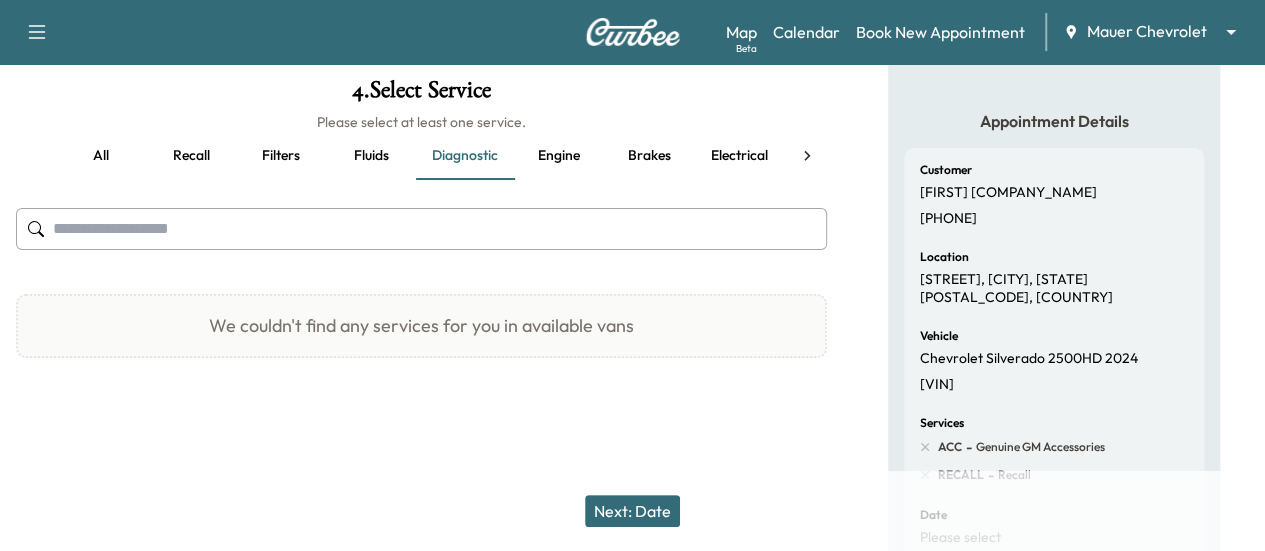 click on "Engine" at bounding box center [559, 156] 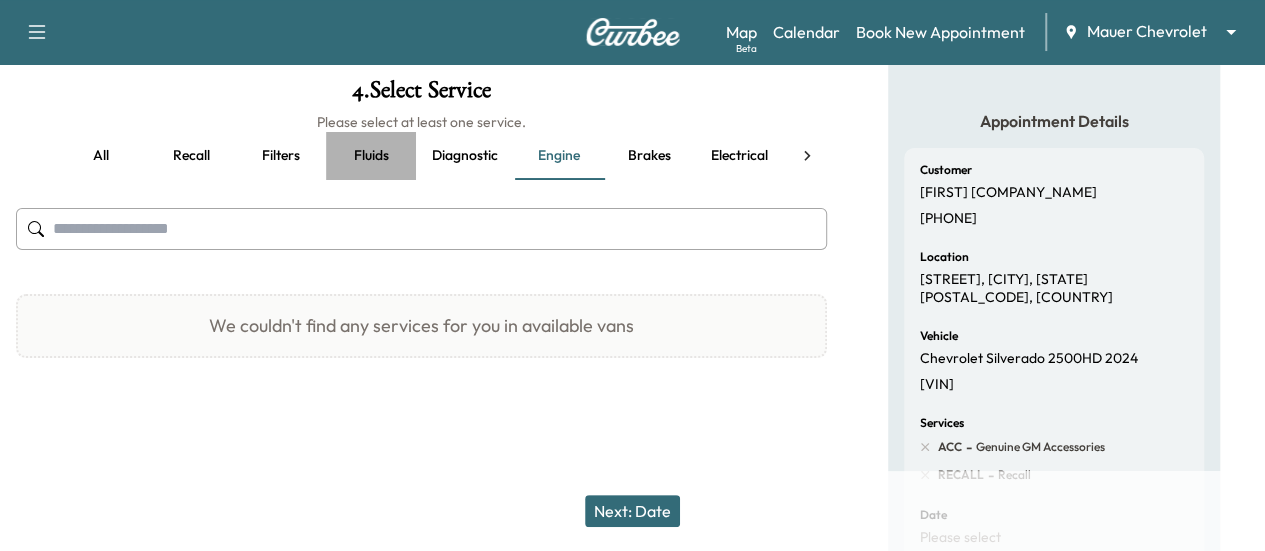 drag, startPoint x: 398, startPoint y: 156, endPoint x: 383, endPoint y: 159, distance: 15.297058 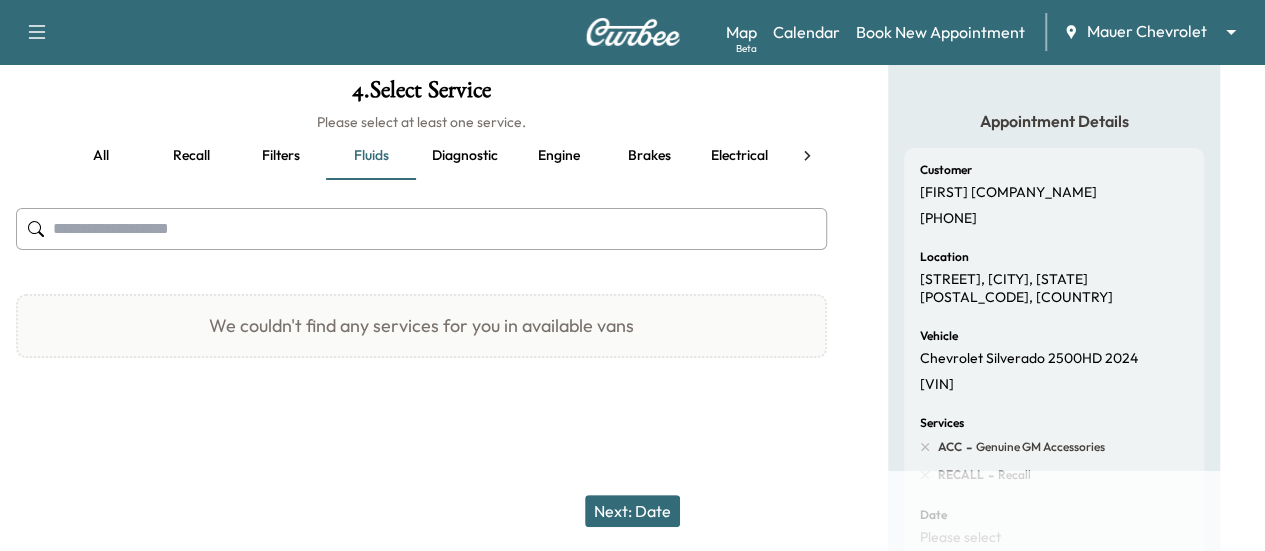 click on "Filters" at bounding box center [281, 156] 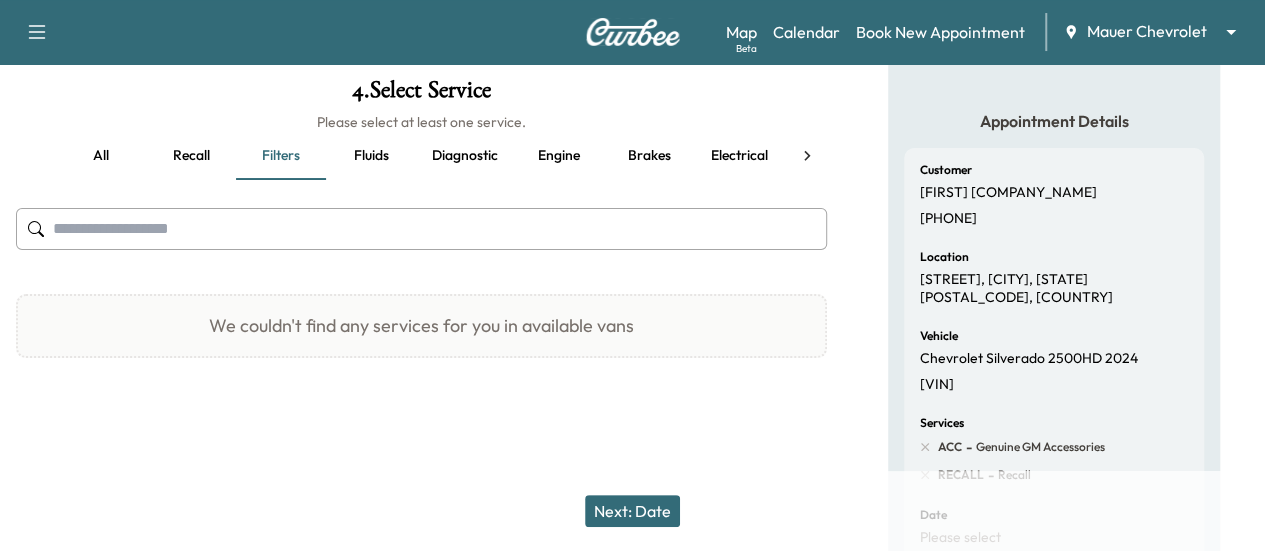 click on "all" at bounding box center [101, 156] 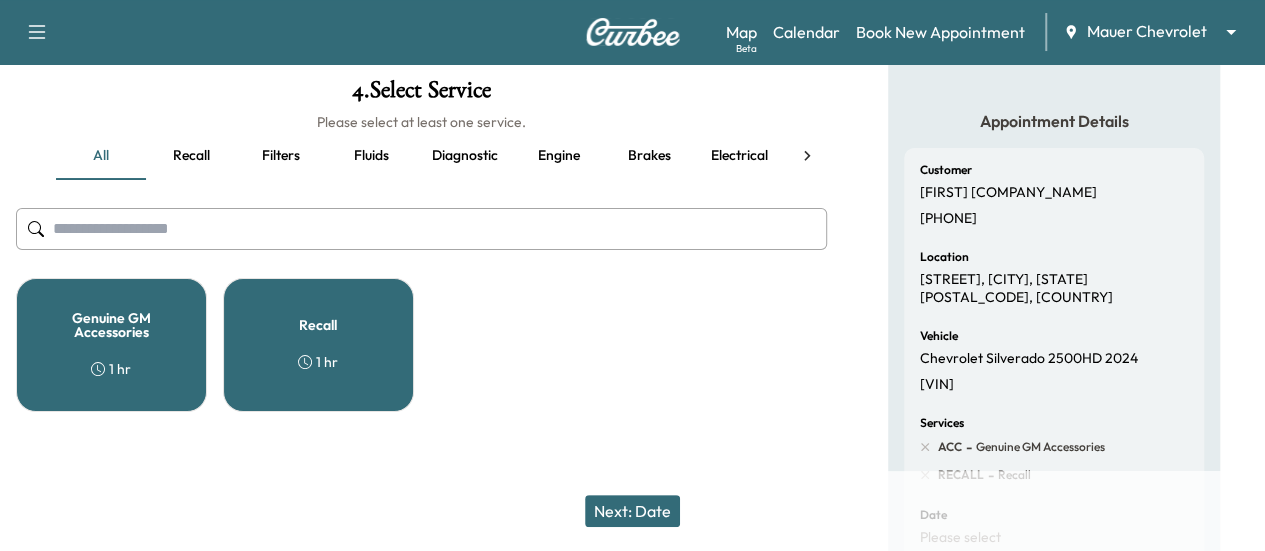 click at bounding box center [421, 229] 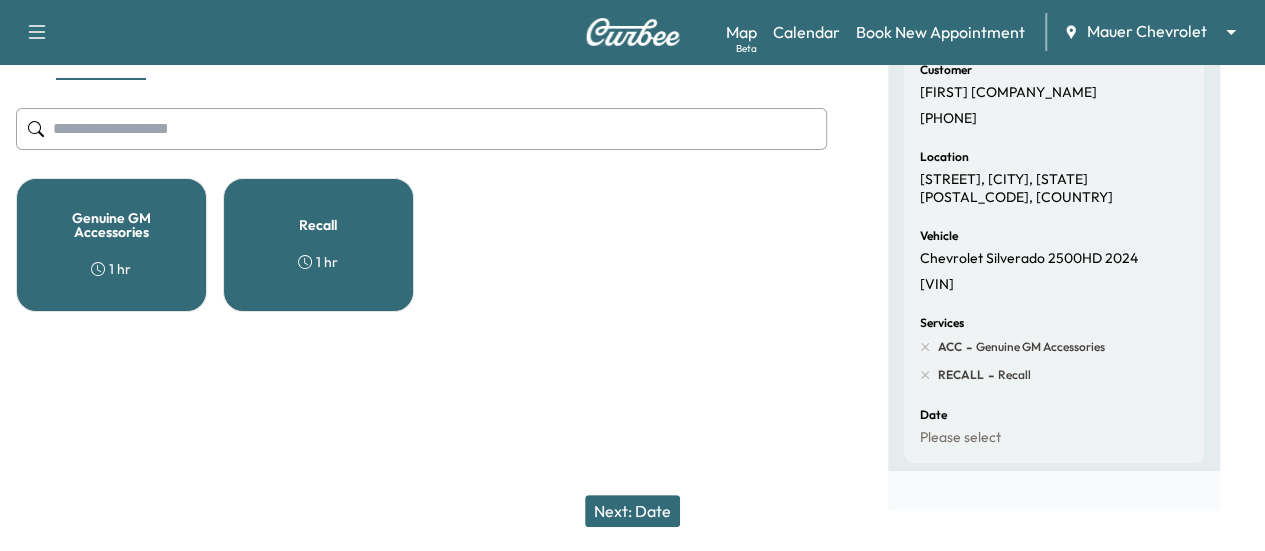 scroll, scrollTop: 110, scrollLeft: 0, axis: vertical 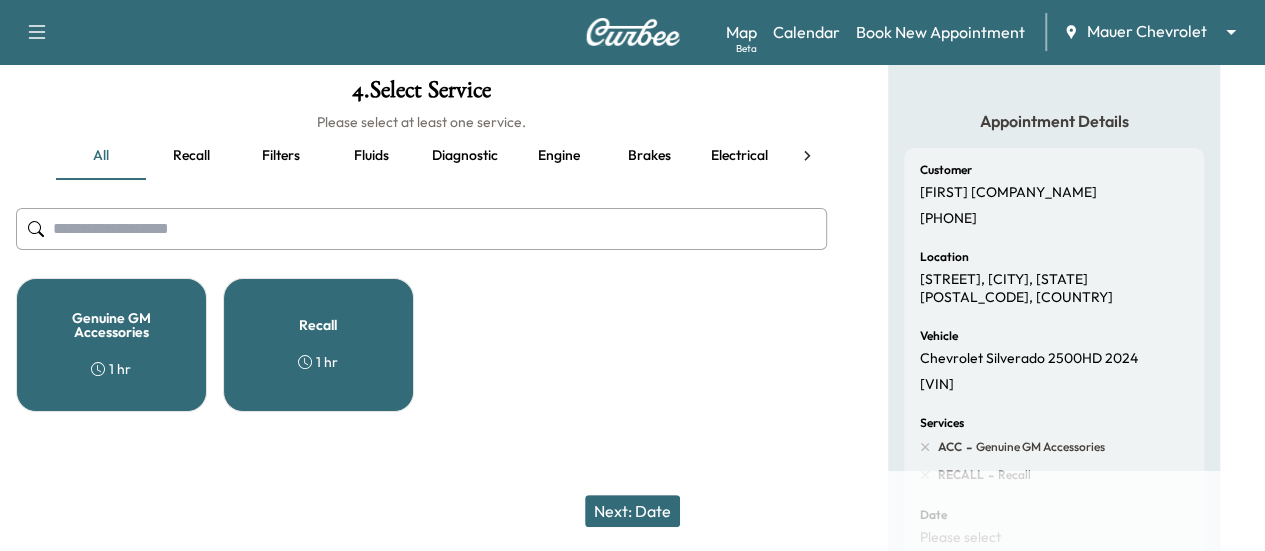 click 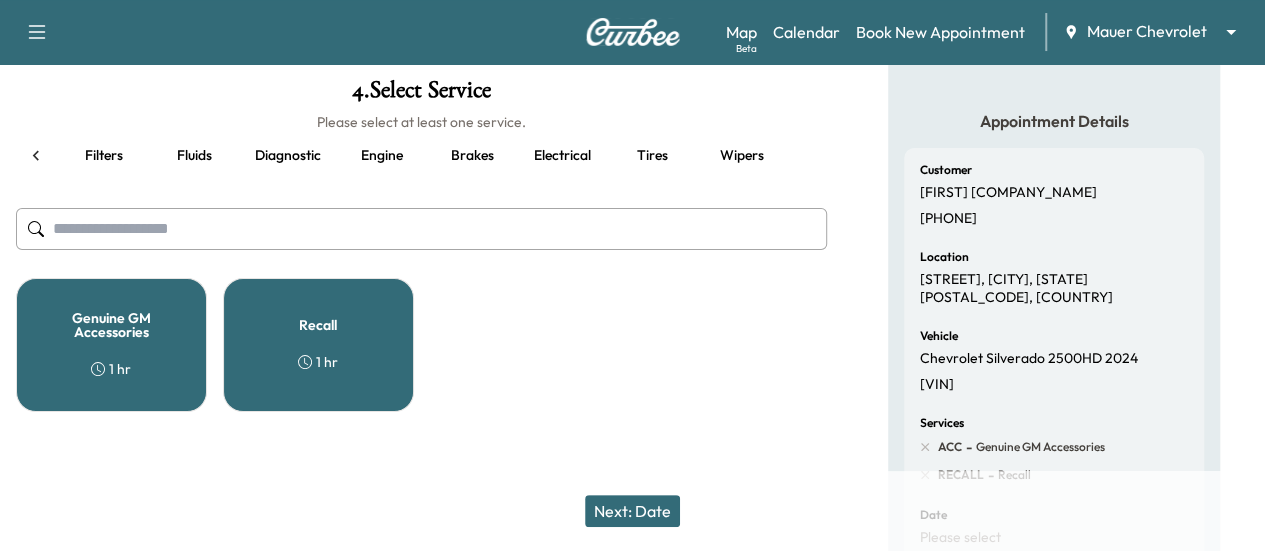 click on "Wipers" at bounding box center [742, 156] 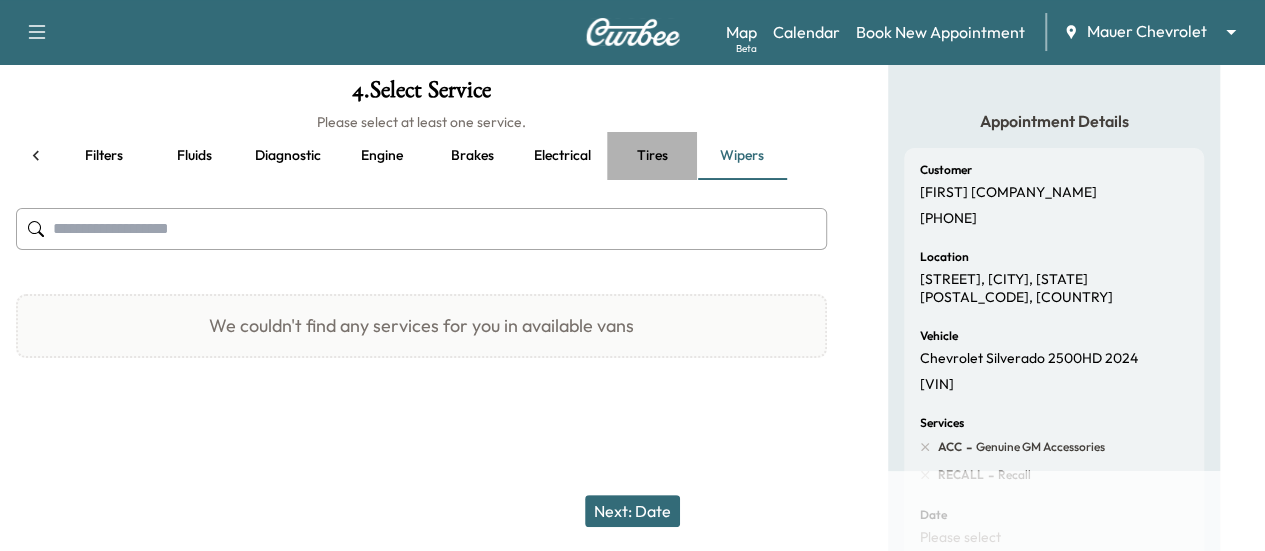 click on "Tires" at bounding box center [652, 156] 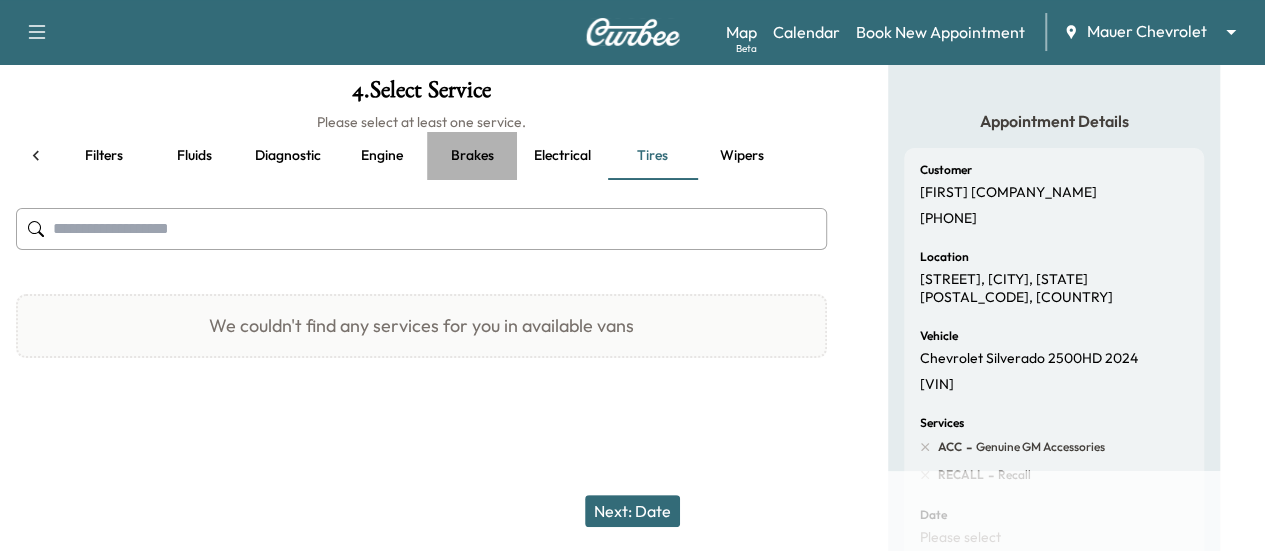 drag, startPoint x: 513, startPoint y: 156, endPoint x: 454, endPoint y: 159, distance: 59.07622 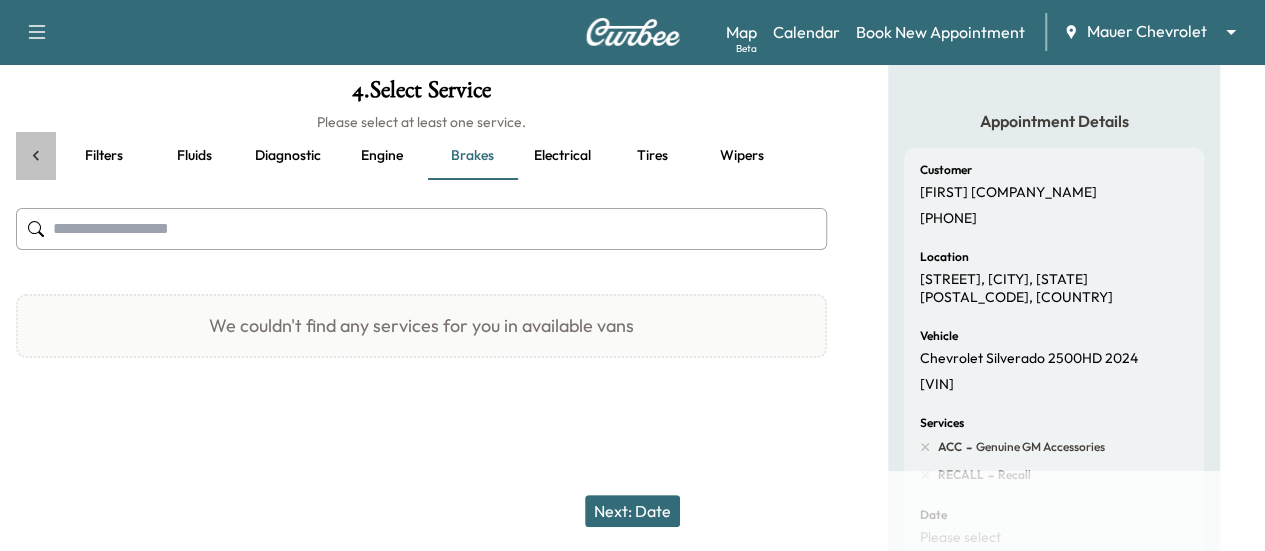 click 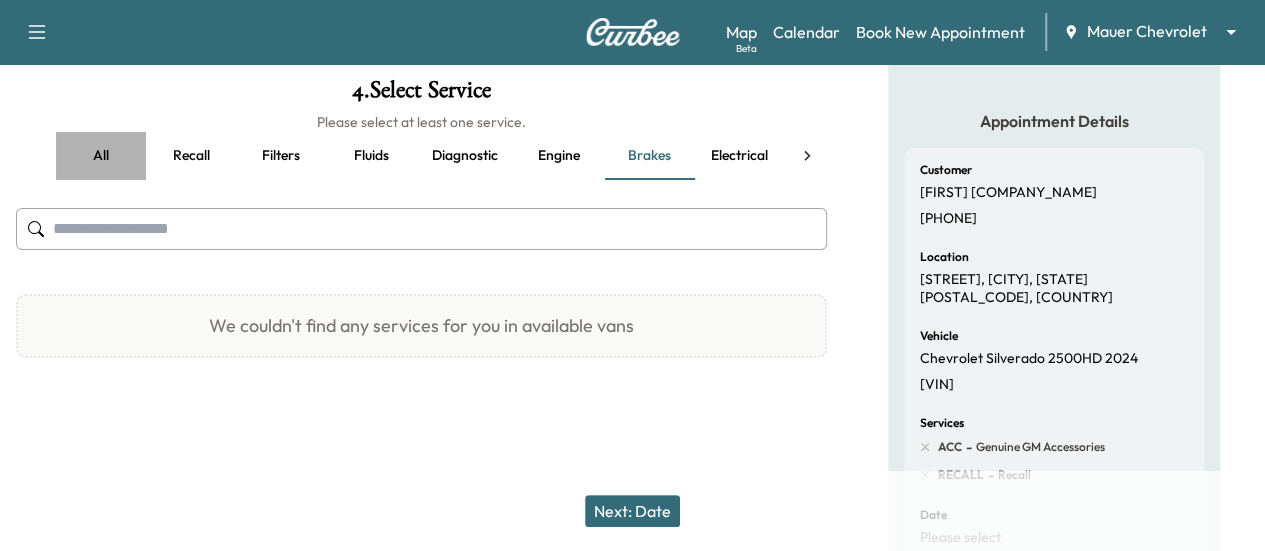 click on "all" at bounding box center [101, 156] 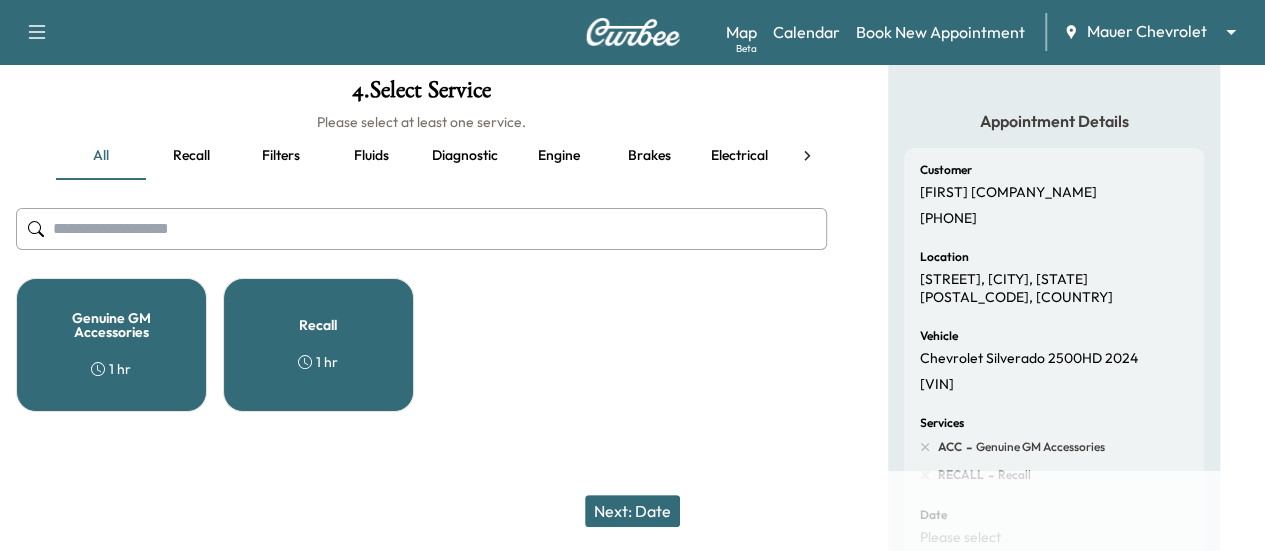 click on "Genuine GM Accessories" at bounding box center (111, 325) 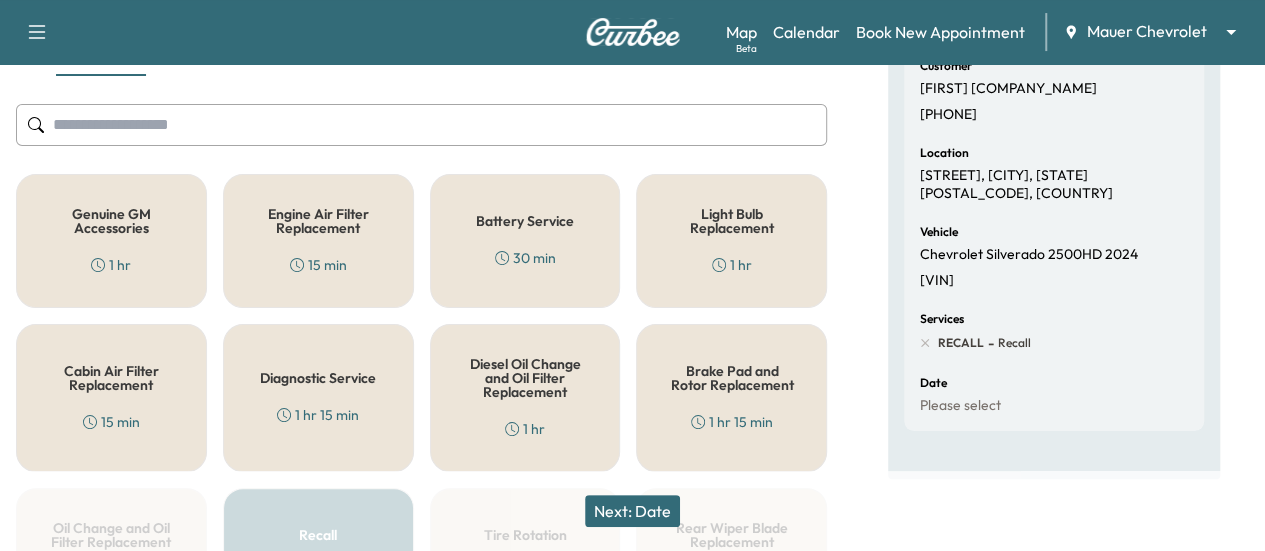 scroll, scrollTop: 10, scrollLeft: 0, axis: vertical 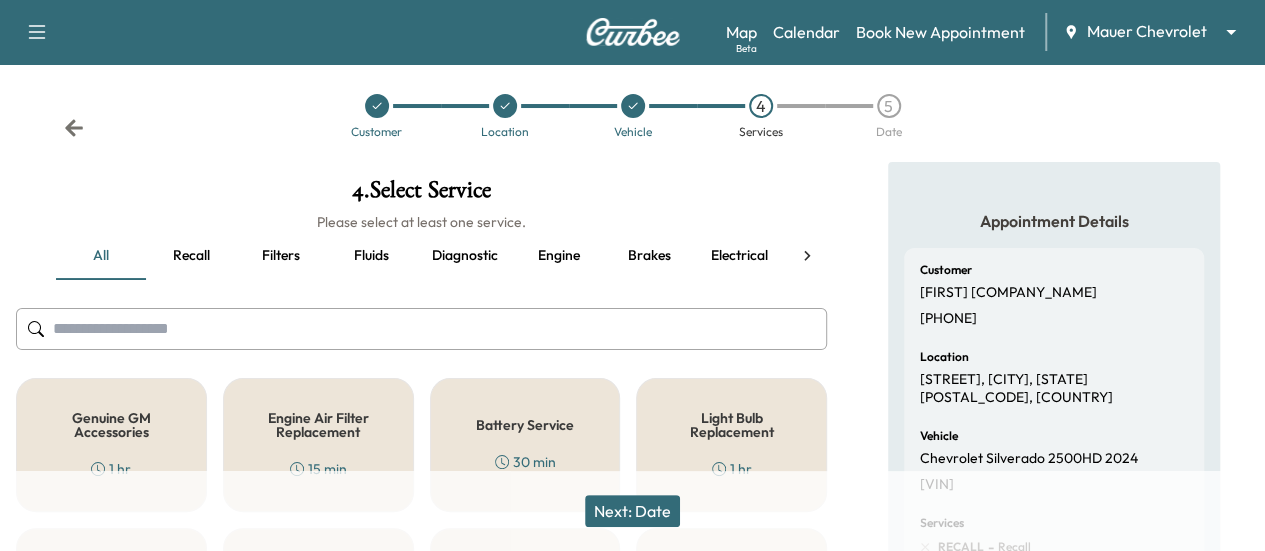 click at bounding box center (421, 329) 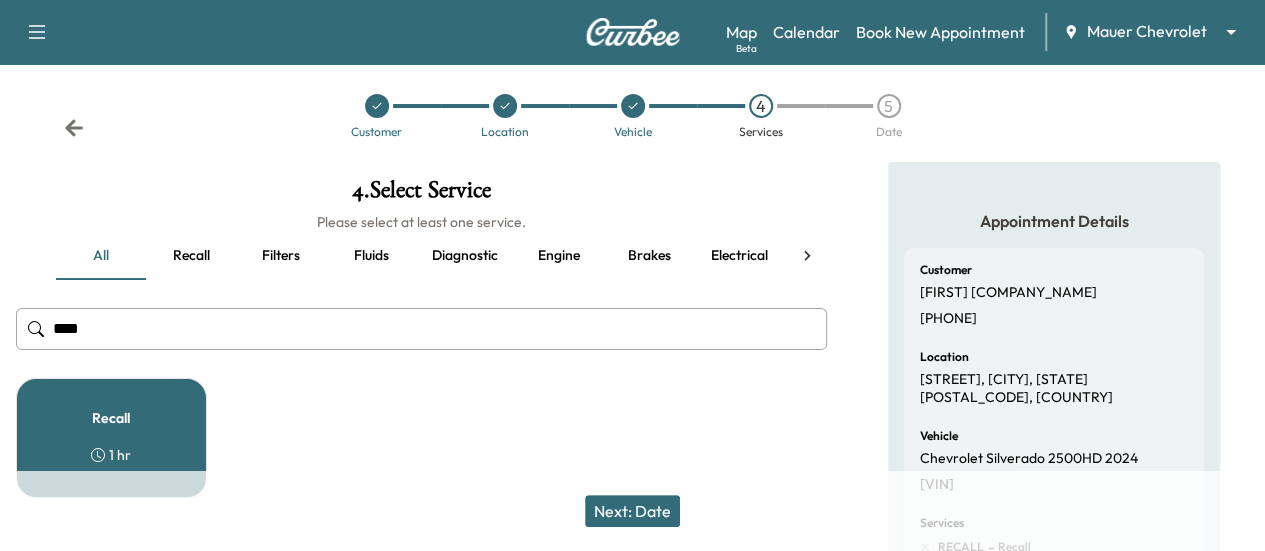 type on "********" 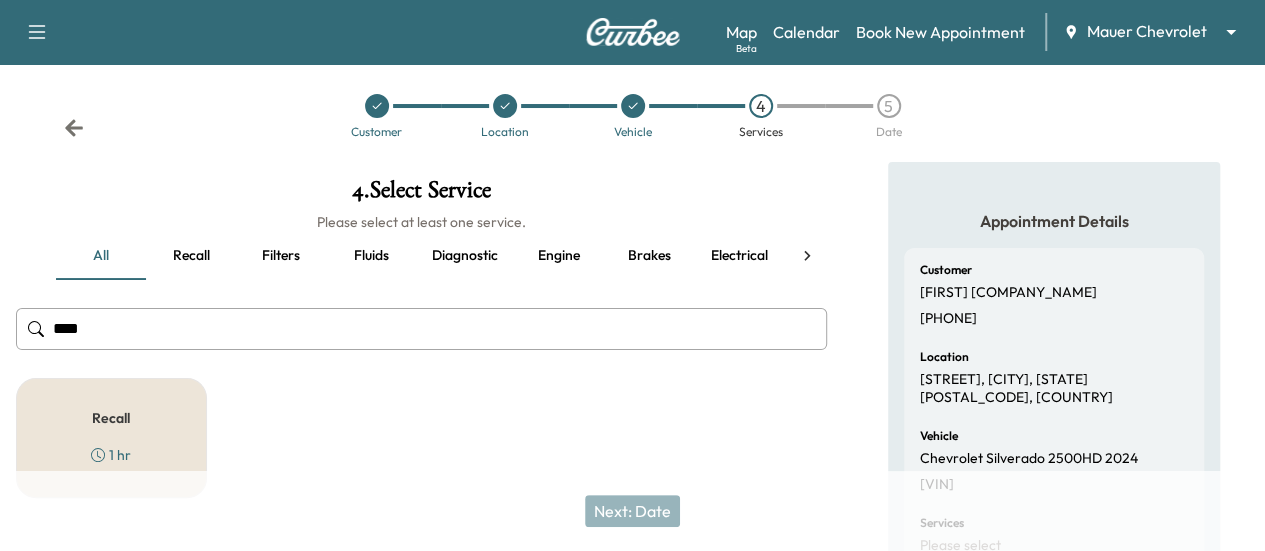 click on "Recall" at bounding box center (111, 418) 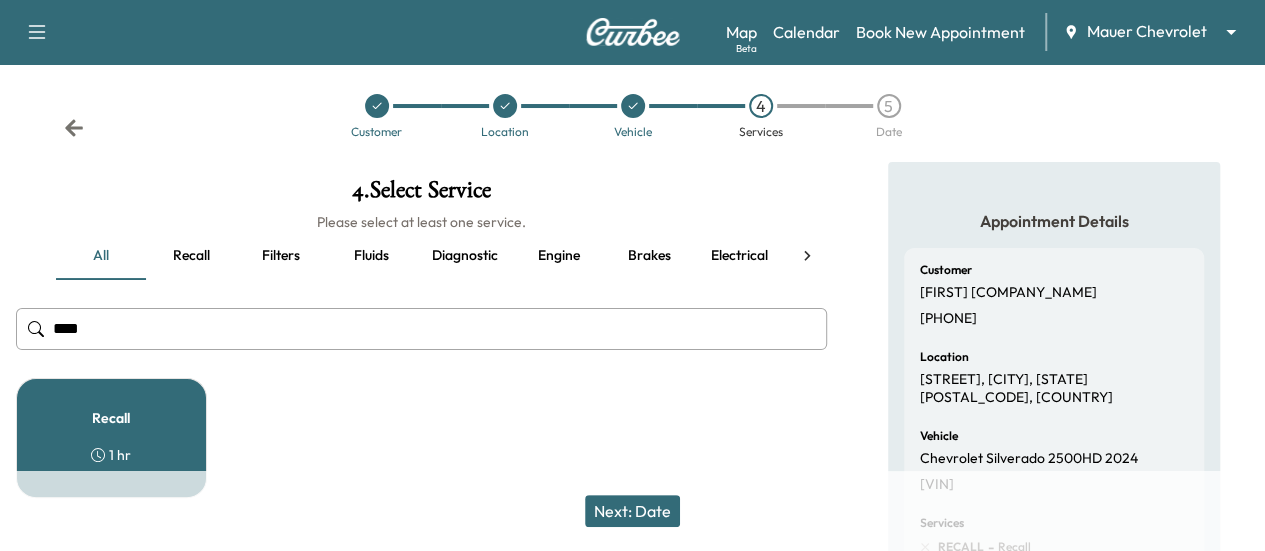click on "Recall" at bounding box center [111, 418] 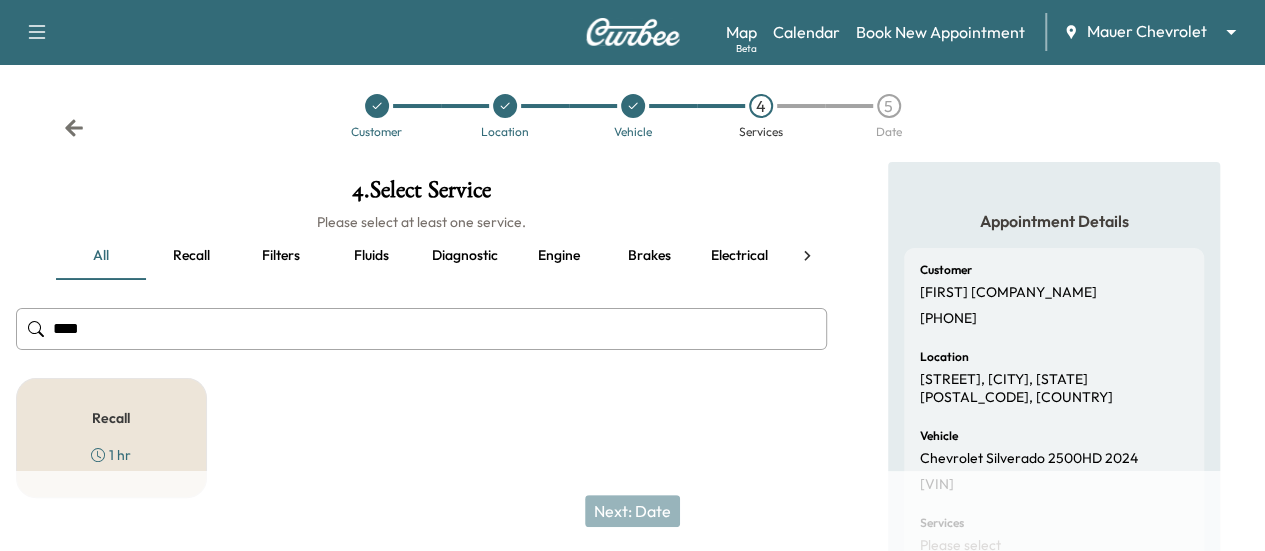 click on "Recall" at bounding box center [111, 418] 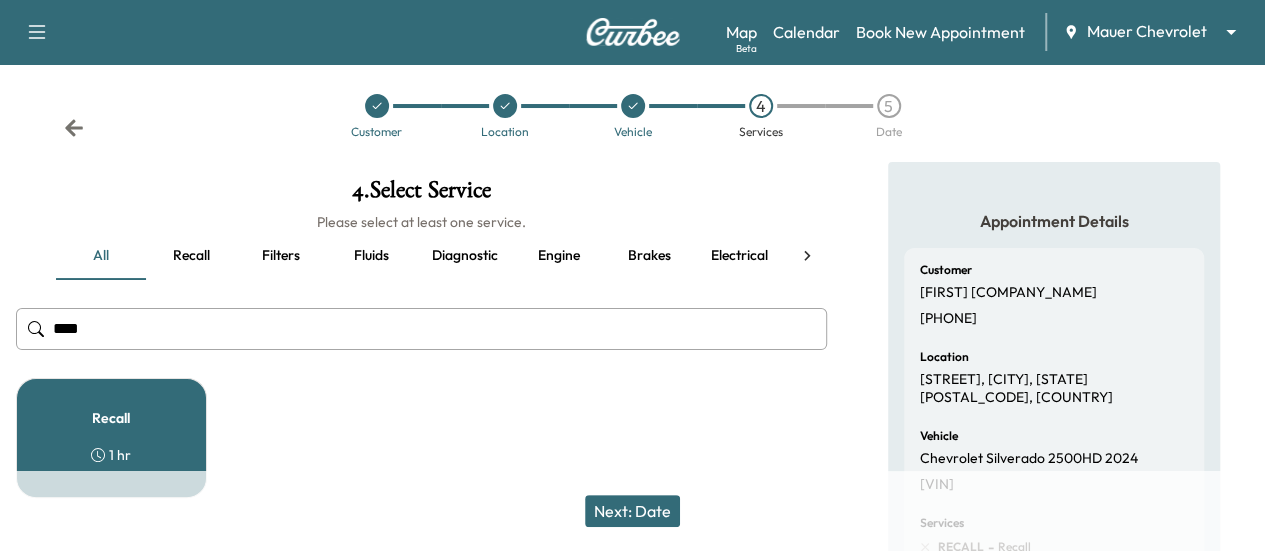 click on "********" at bounding box center [421, 329] 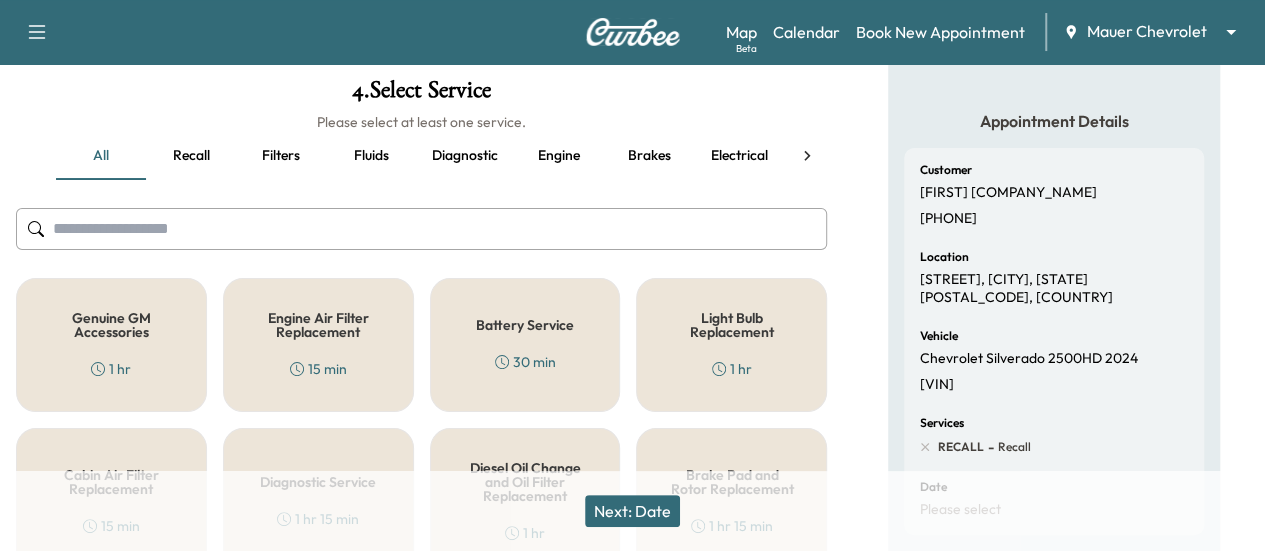 type 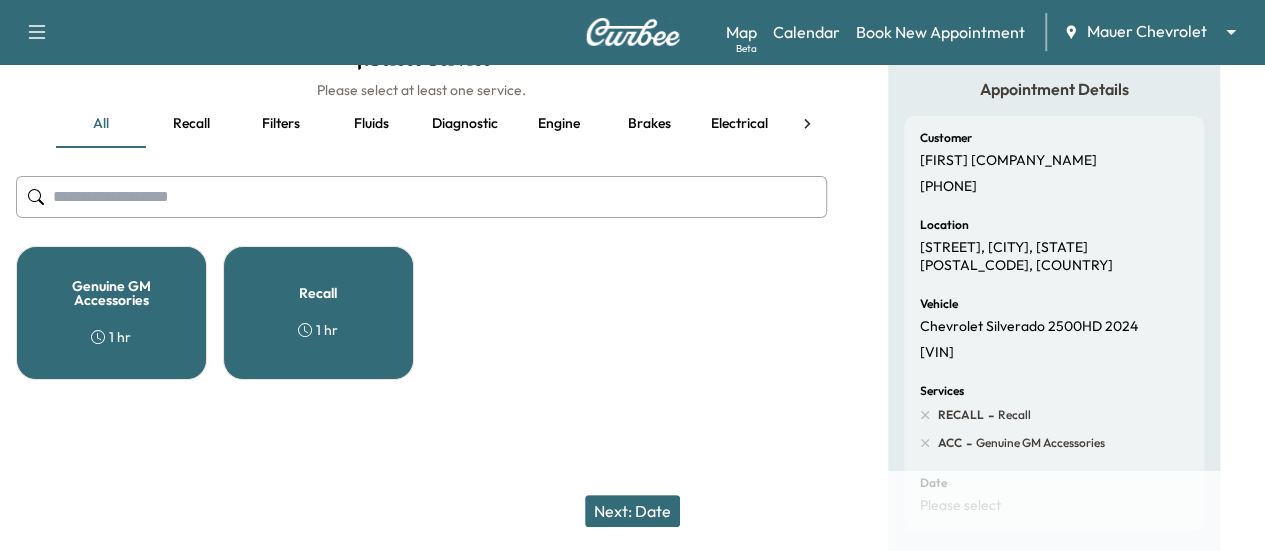 scroll, scrollTop: 50, scrollLeft: 0, axis: vertical 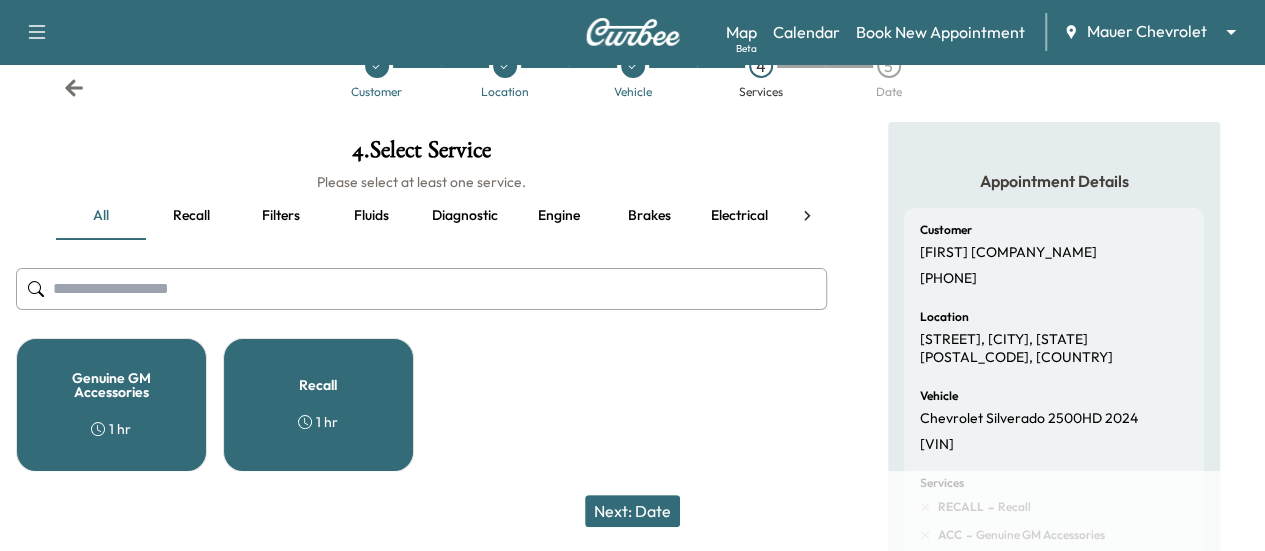 click at bounding box center (421, 289) 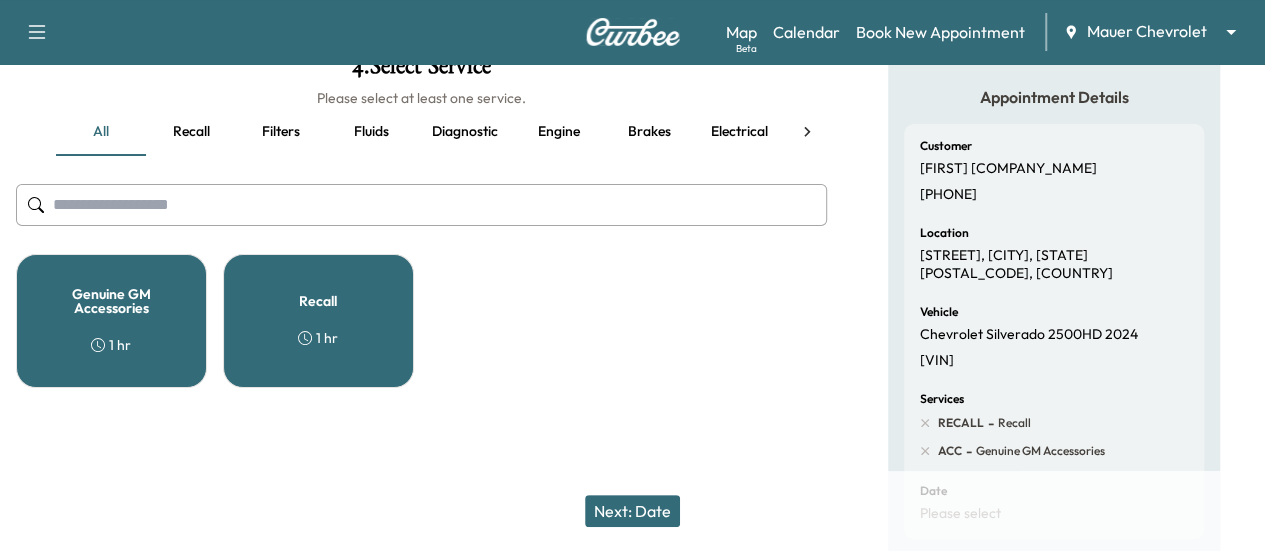 scroll, scrollTop: 250, scrollLeft: 0, axis: vertical 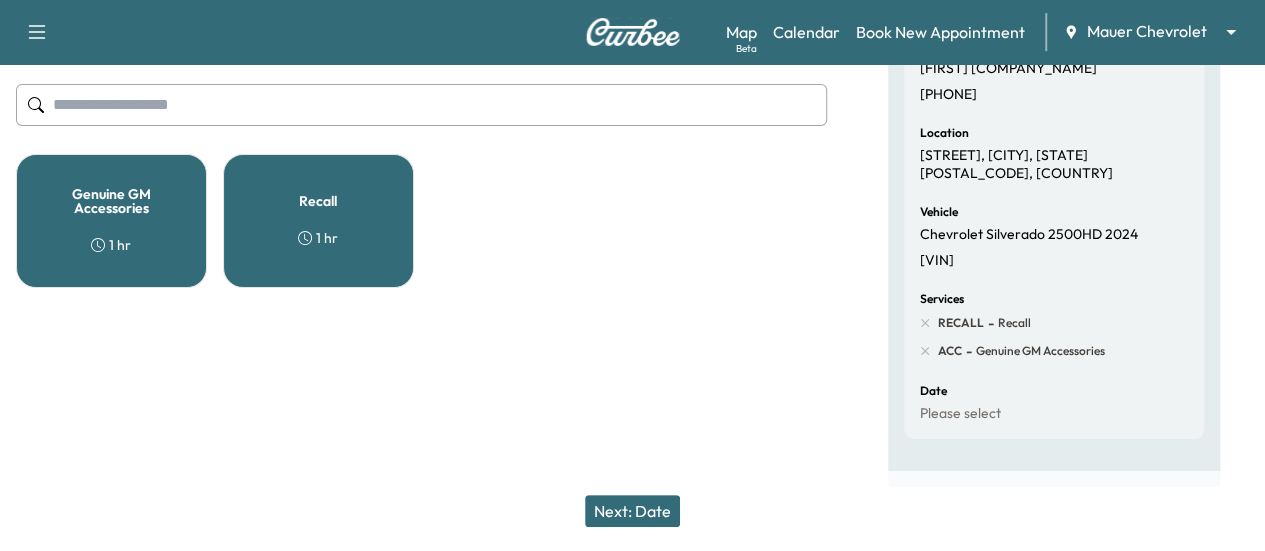 click on "Next: Date" at bounding box center [632, 511] 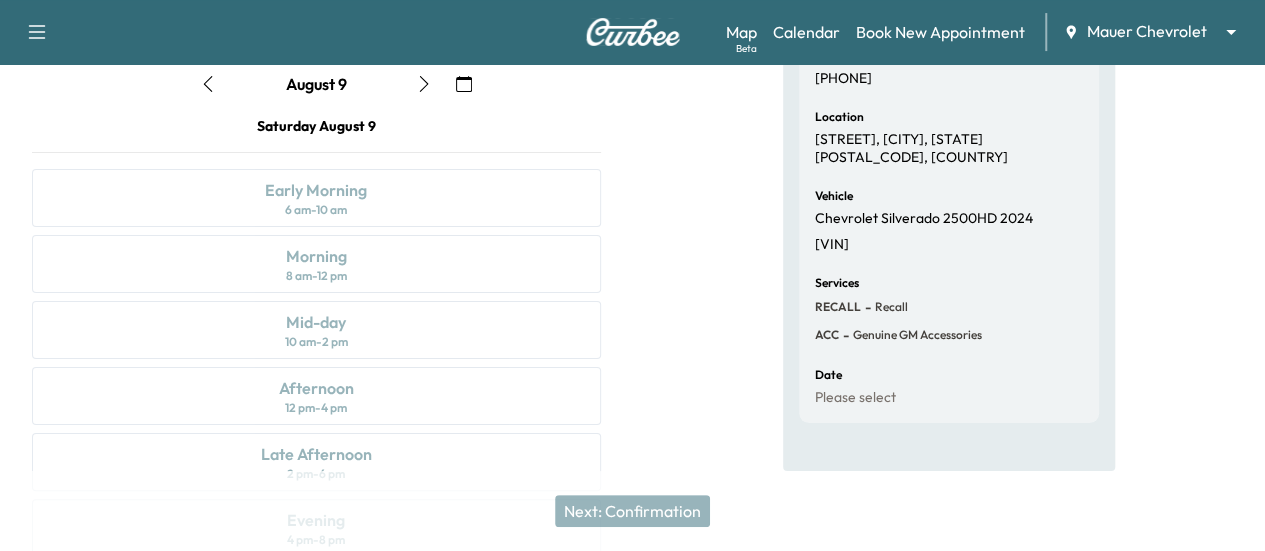 click 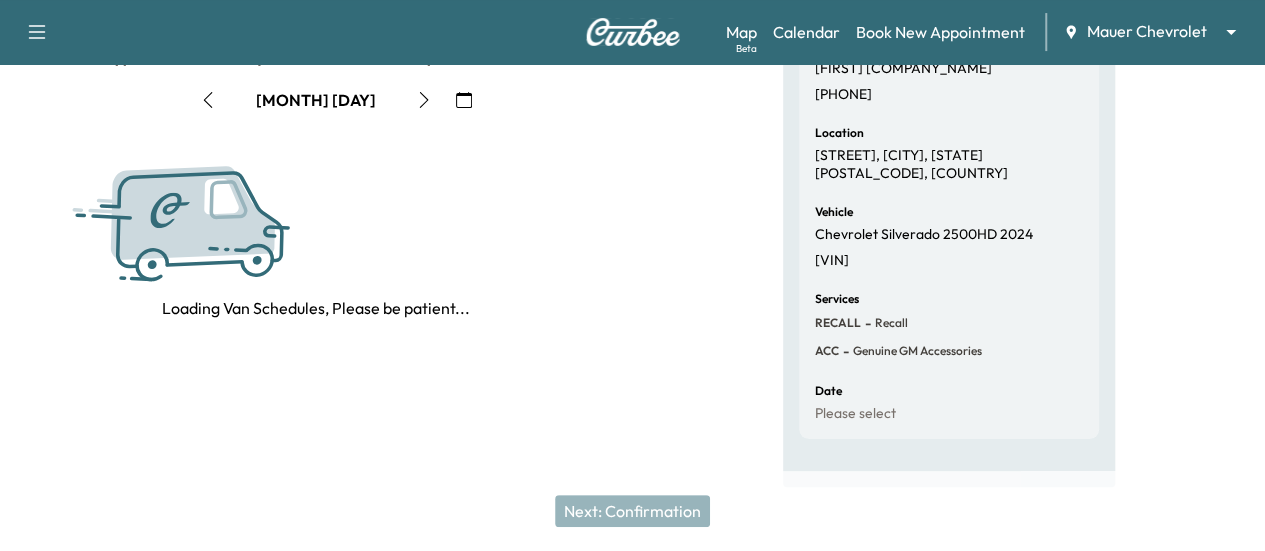 click 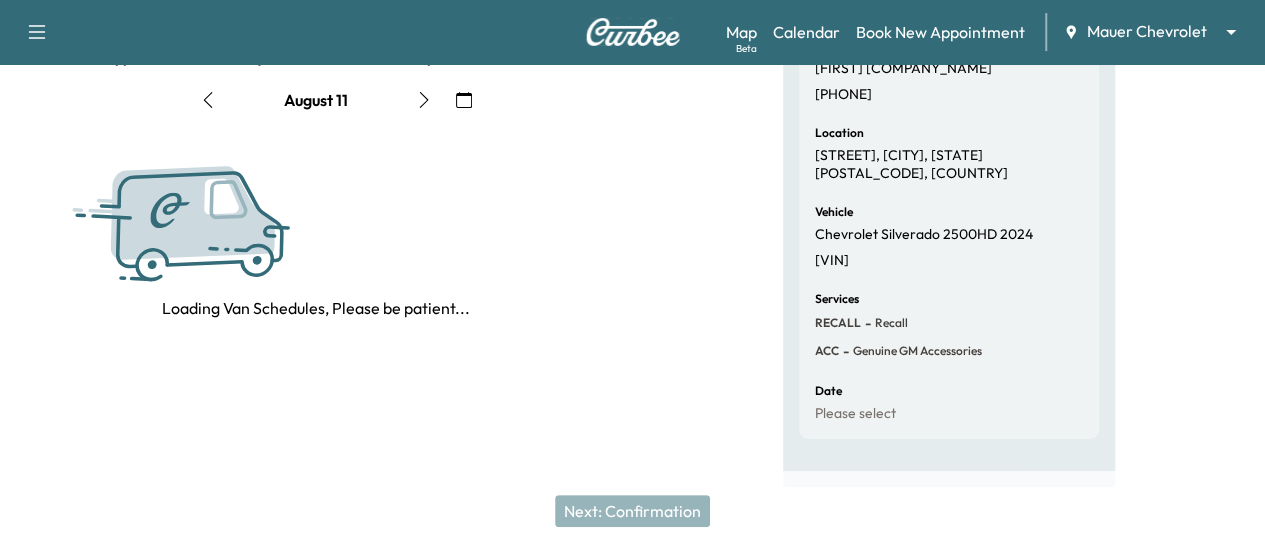 click 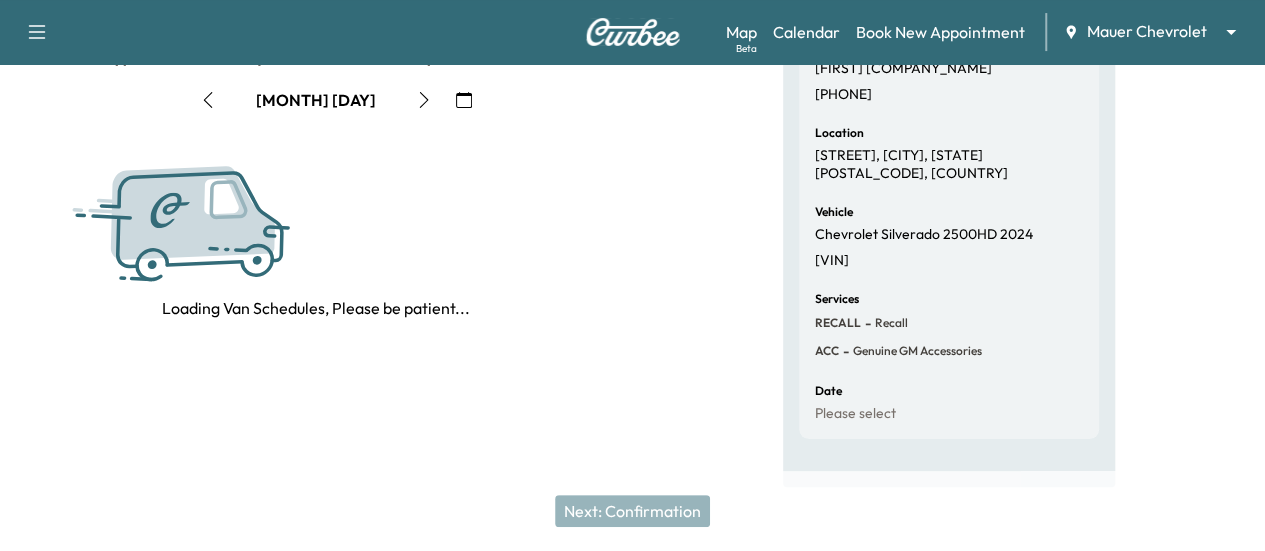 click 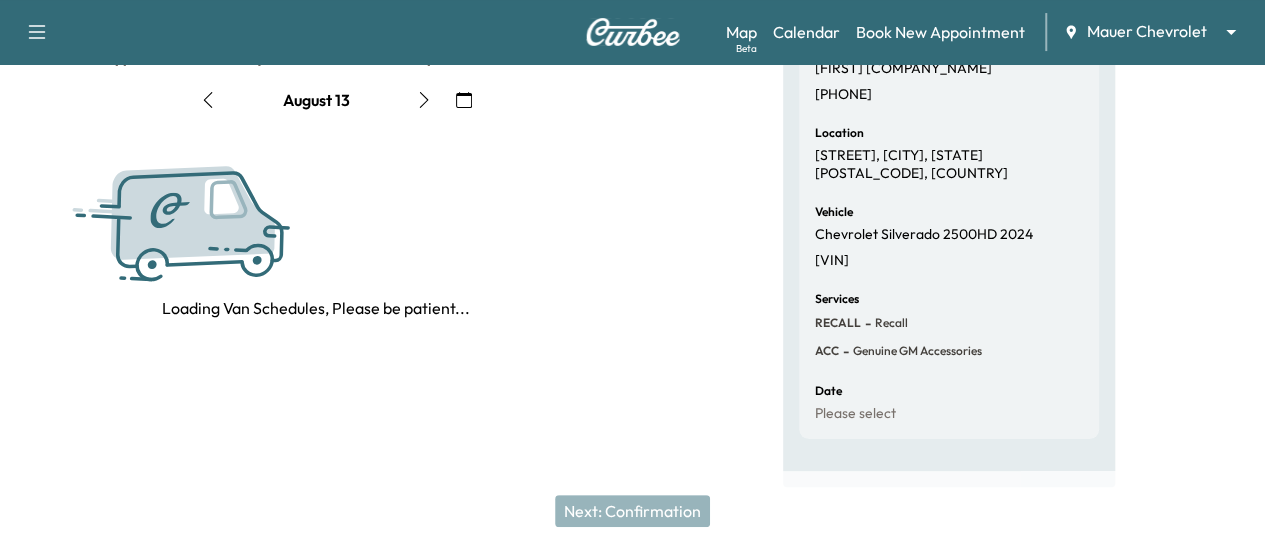 click 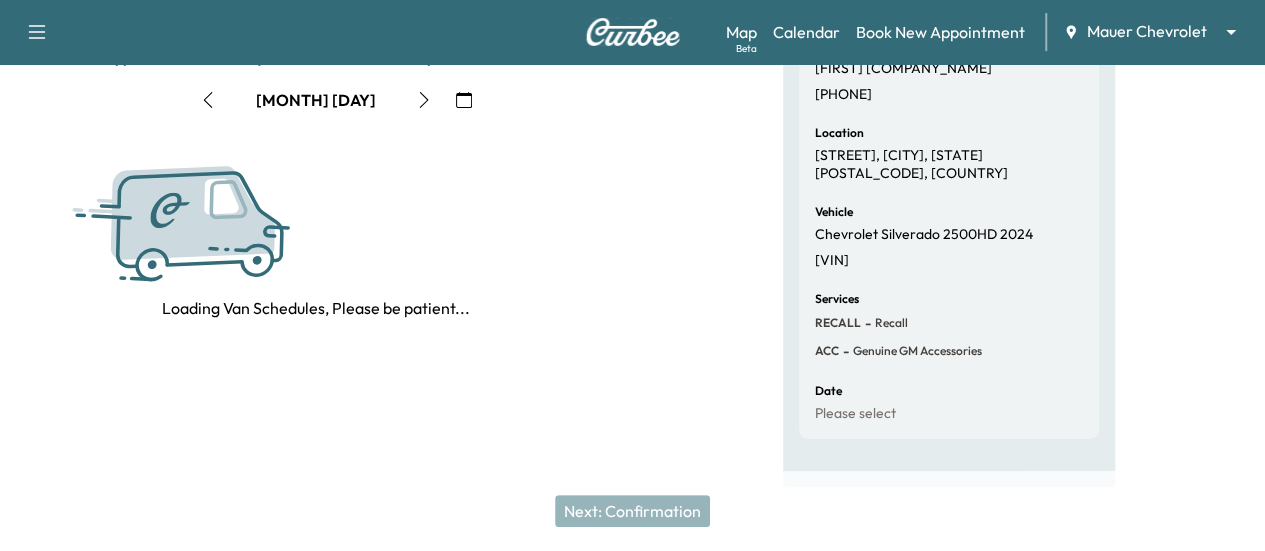 click 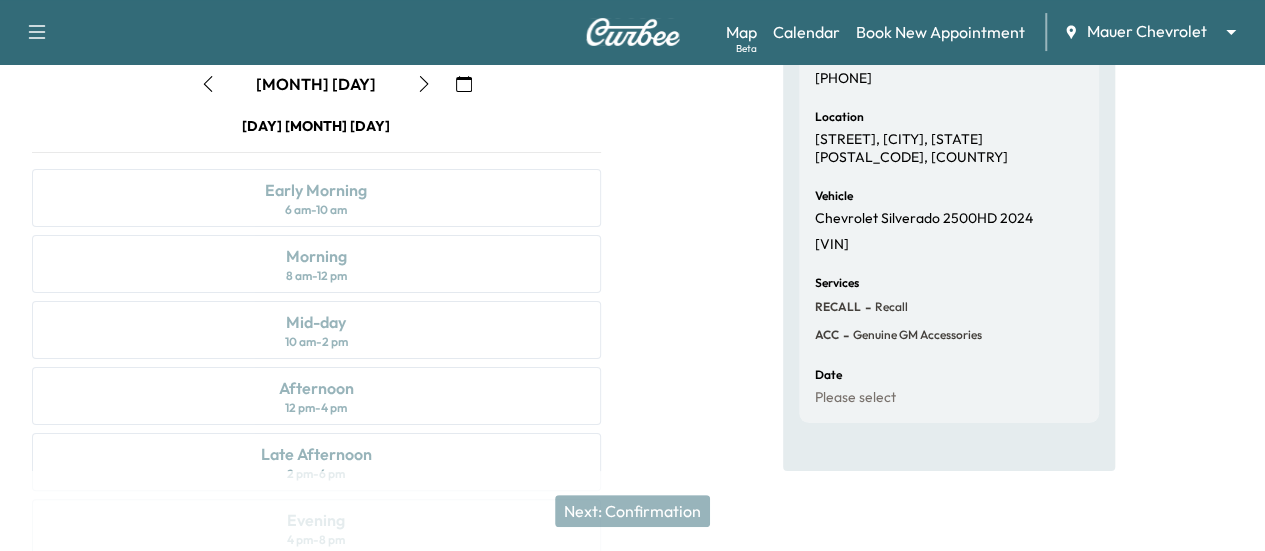 click at bounding box center [208, 84] 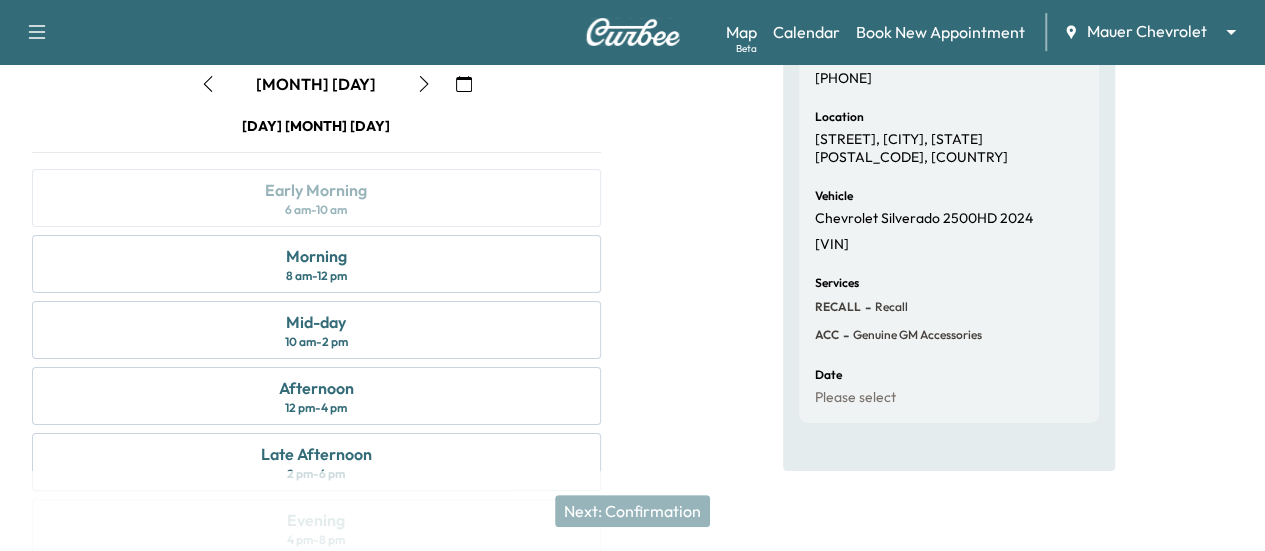 scroll, scrollTop: 350, scrollLeft: 0, axis: vertical 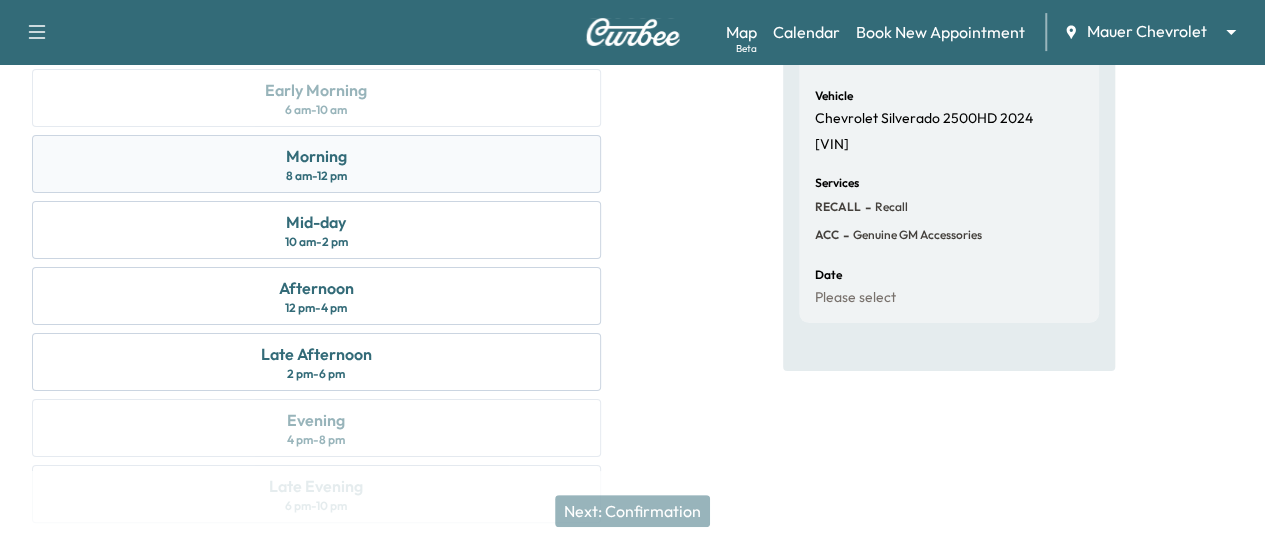 click on "Morning 8 am  -  12 pm" at bounding box center [316, 164] 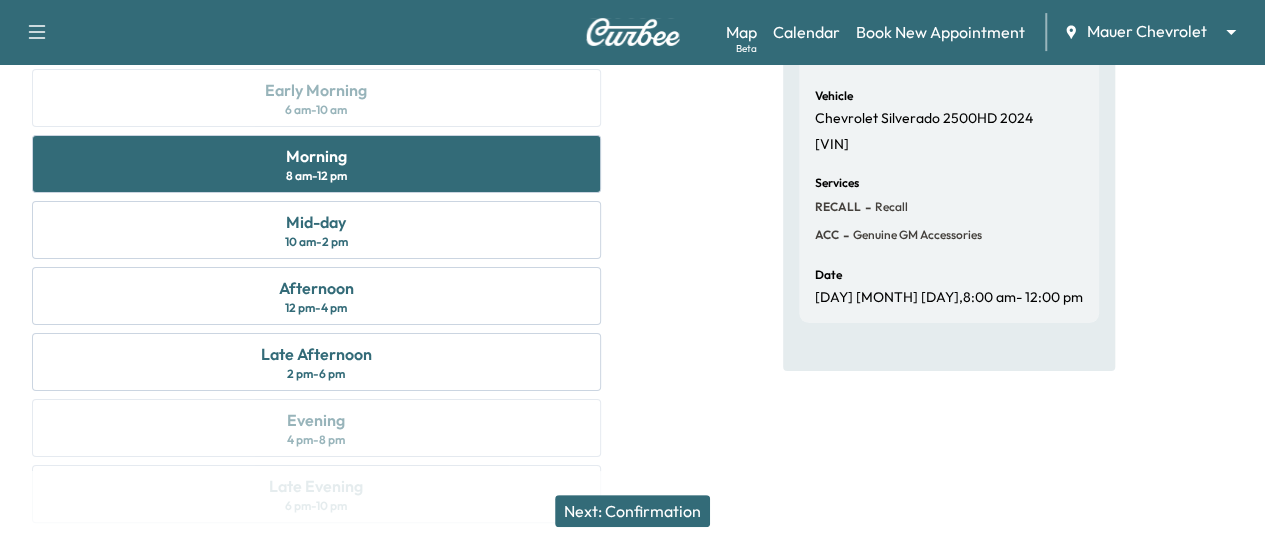 click on "Next: Confirmation" at bounding box center [632, 511] 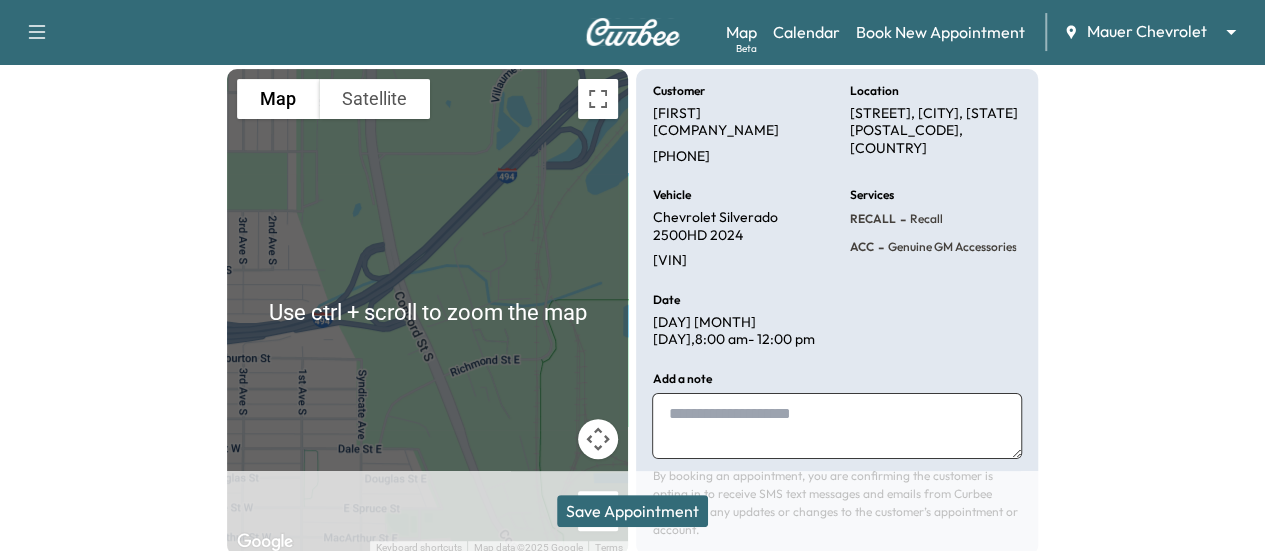 scroll, scrollTop: 325, scrollLeft: 0, axis: vertical 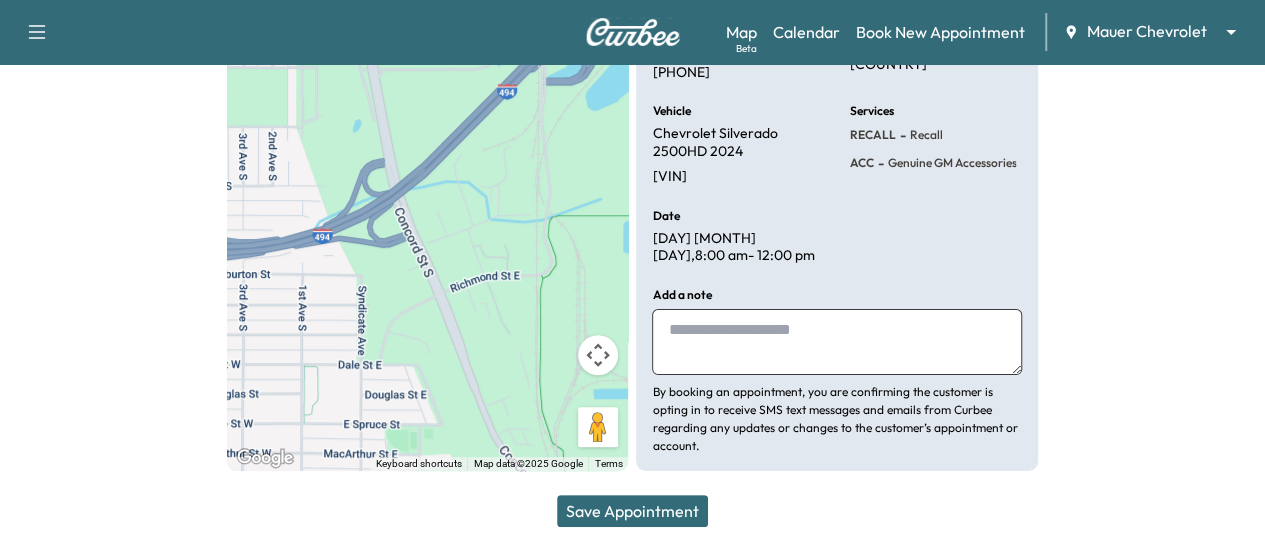 click on "Save Appointment" at bounding box center (632, 511) 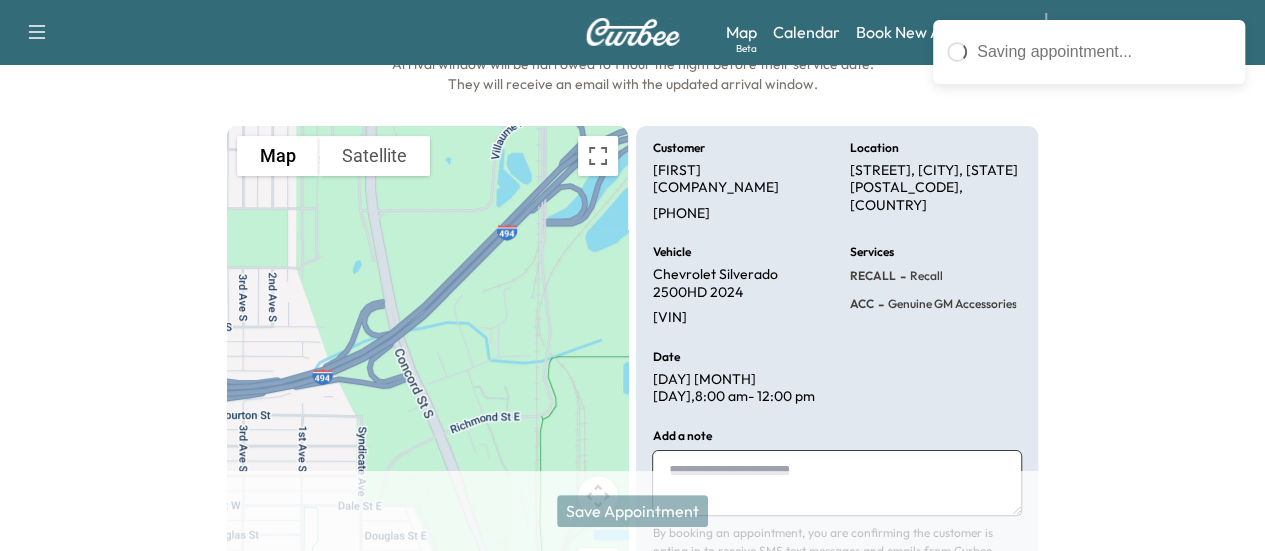 scroll, scrollTop: 125, scrollLeft: 0, axis: vertical 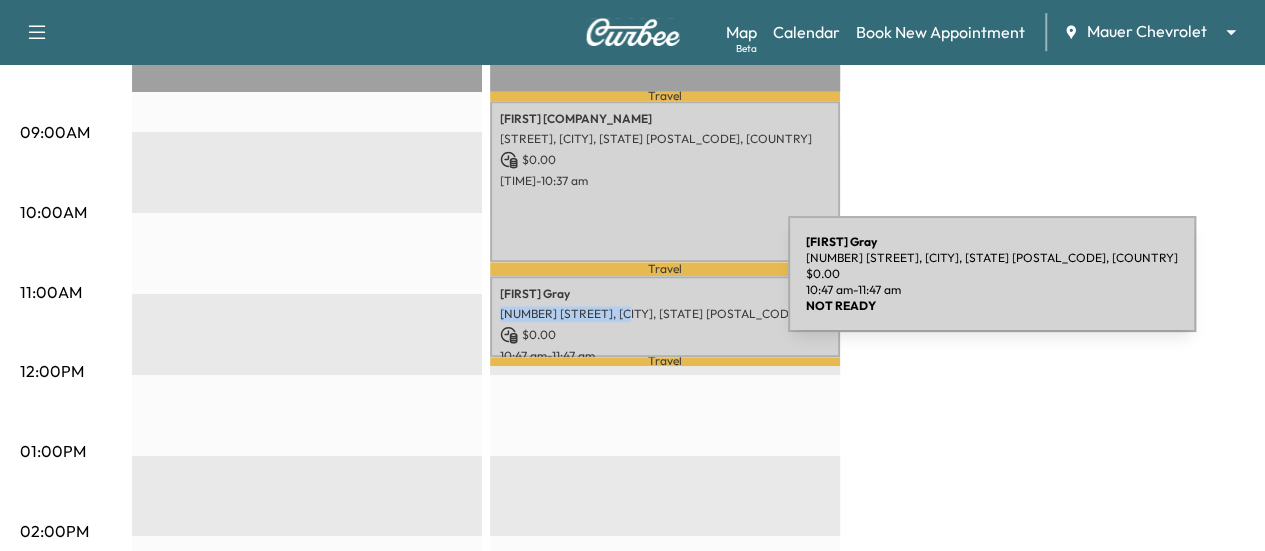 drag, startPoint x: 644, startPoint y: 308, endPoint x: 638, endPoint y: 286, distance: 22.803509 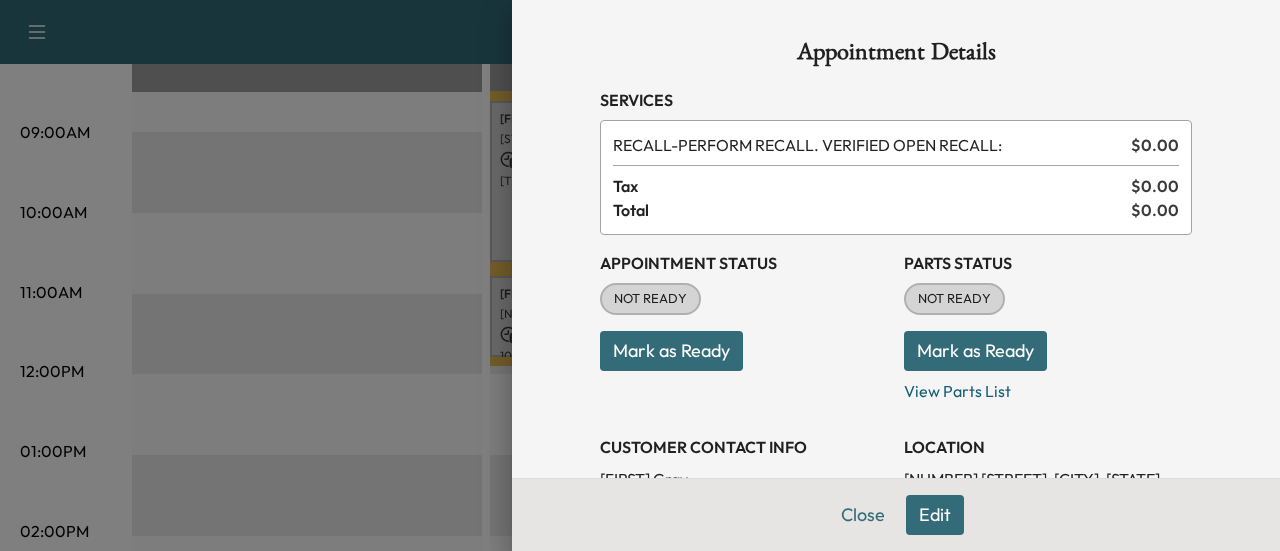 click at bounding box center [640, 275] 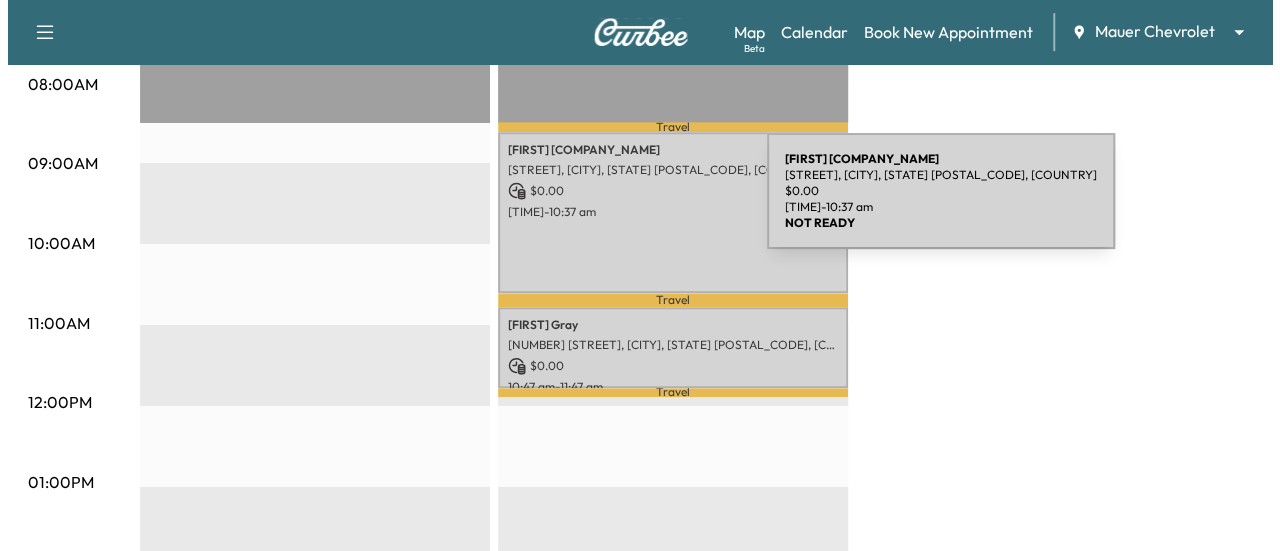 scroll, scrollTop: 625, scrollLeft: 0, axis: vertical 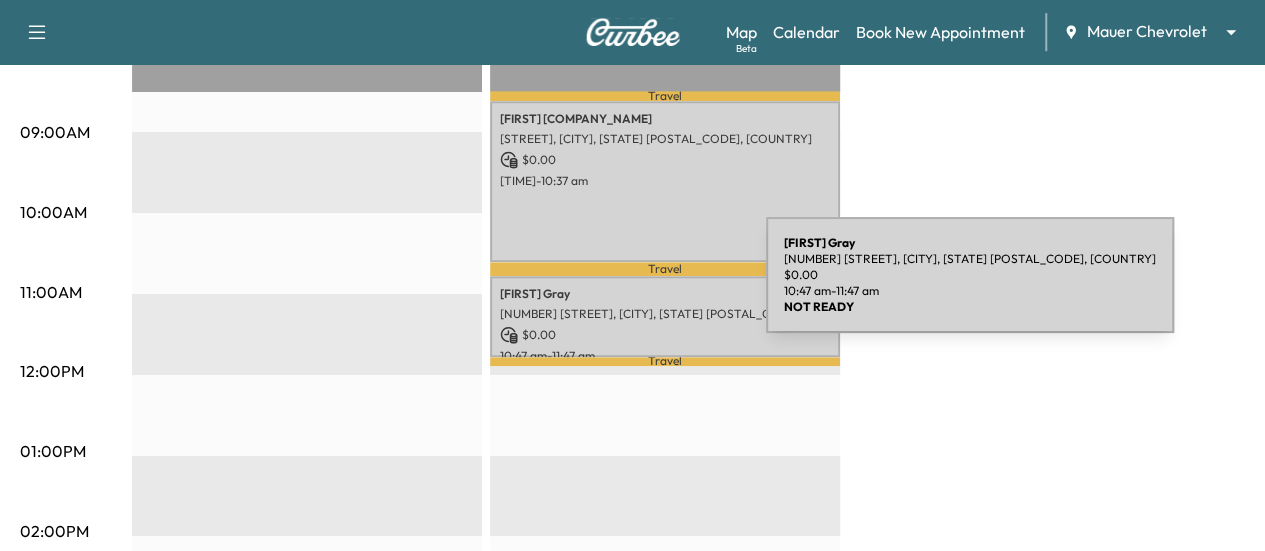 click on "[FIRST]   [LAST]" at bounding box center [665, 294] 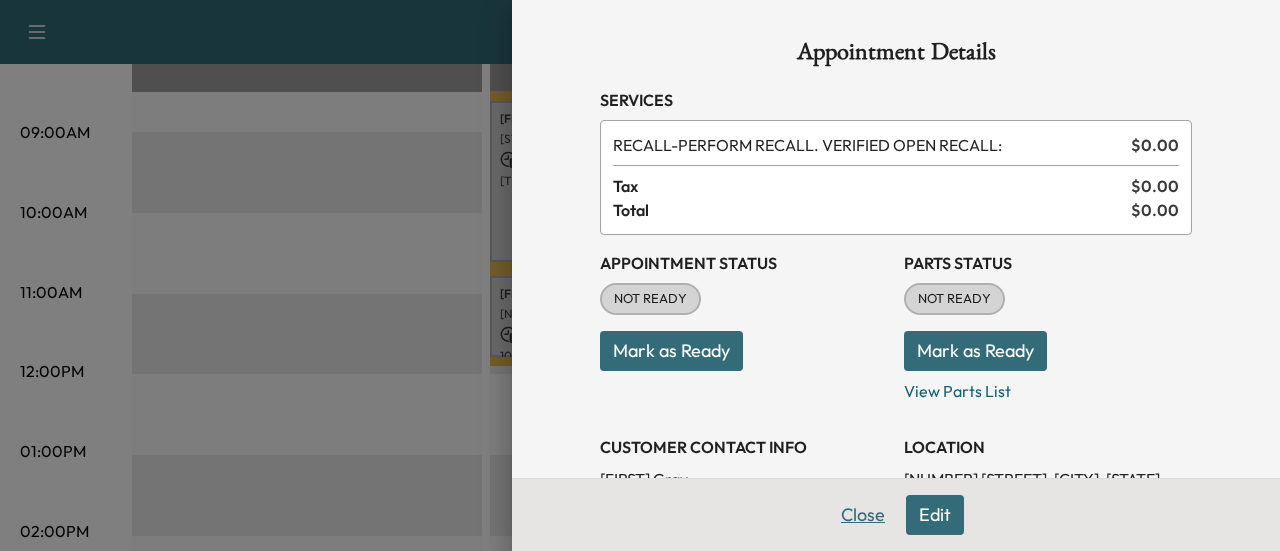 click on "Close" at bounding box center [863, 515] 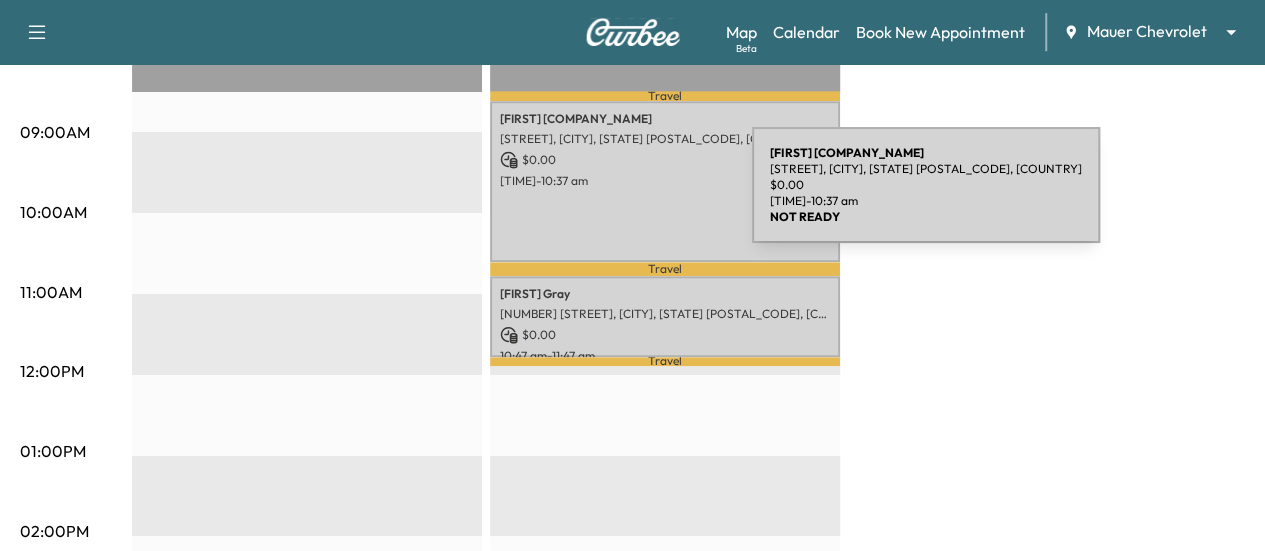 drag, startPoint x: 602, startPoint y: 197, endPoint x: 560, endPoint y: 193, distance: 42.190044 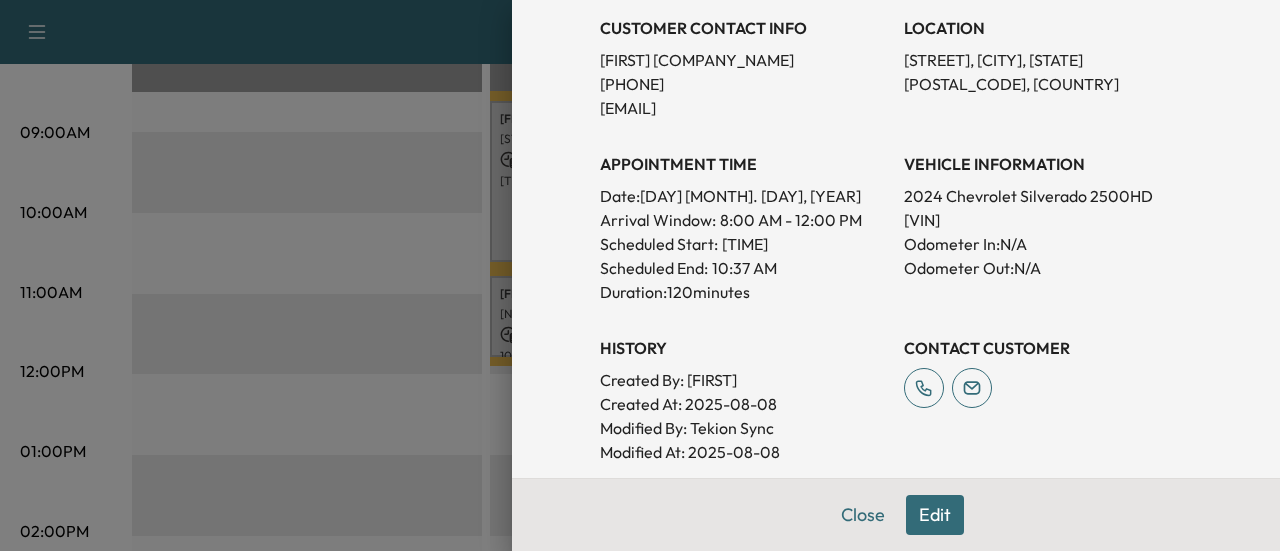 click on "Edit" at bounding box center (935, 515) 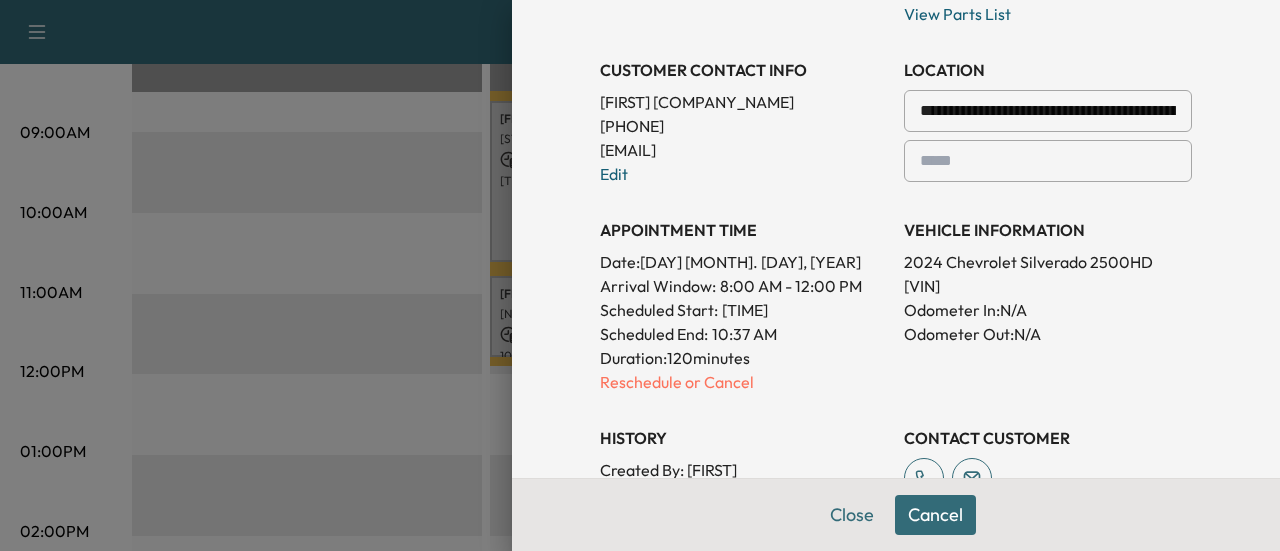 scroll, scrollTop: 484, scrollLeft: 0, axis: vertical 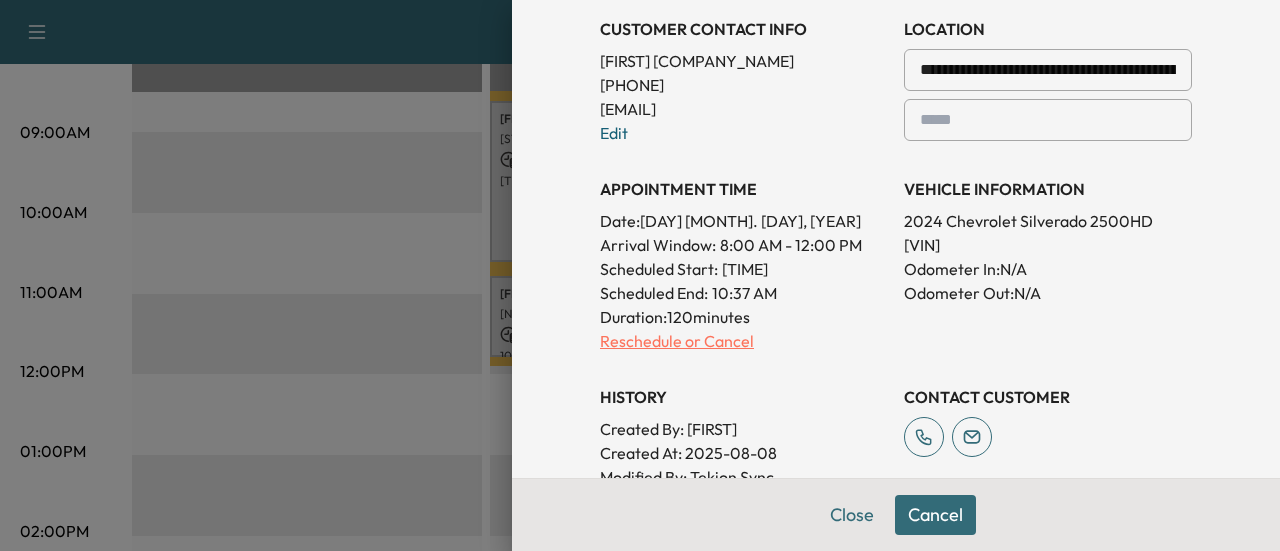 click on "Reschedule or Cancel" at bounding box center (744, 341) 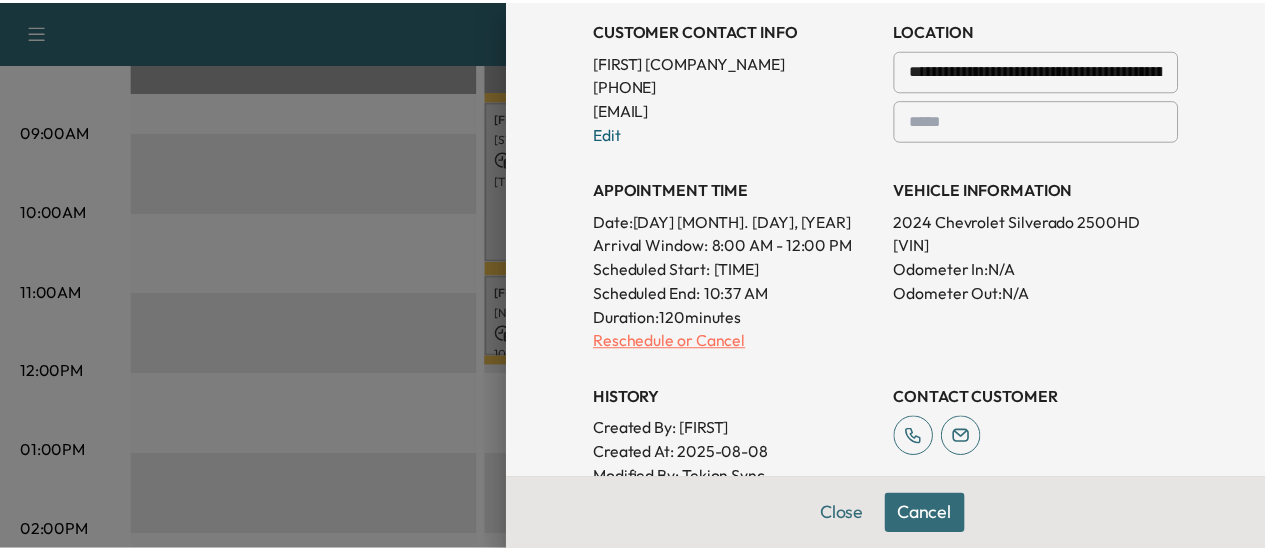 scroll, scrollTop: 0, scrollLeft: 0, axis: both 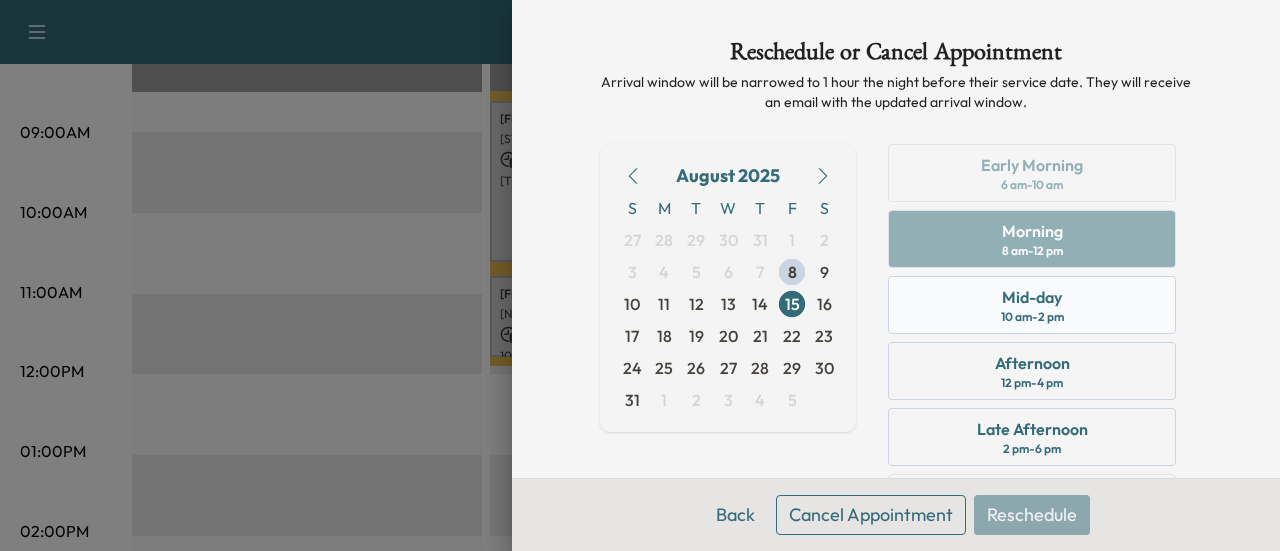 click on "Mid-day" at bounding box center (1032, 297) 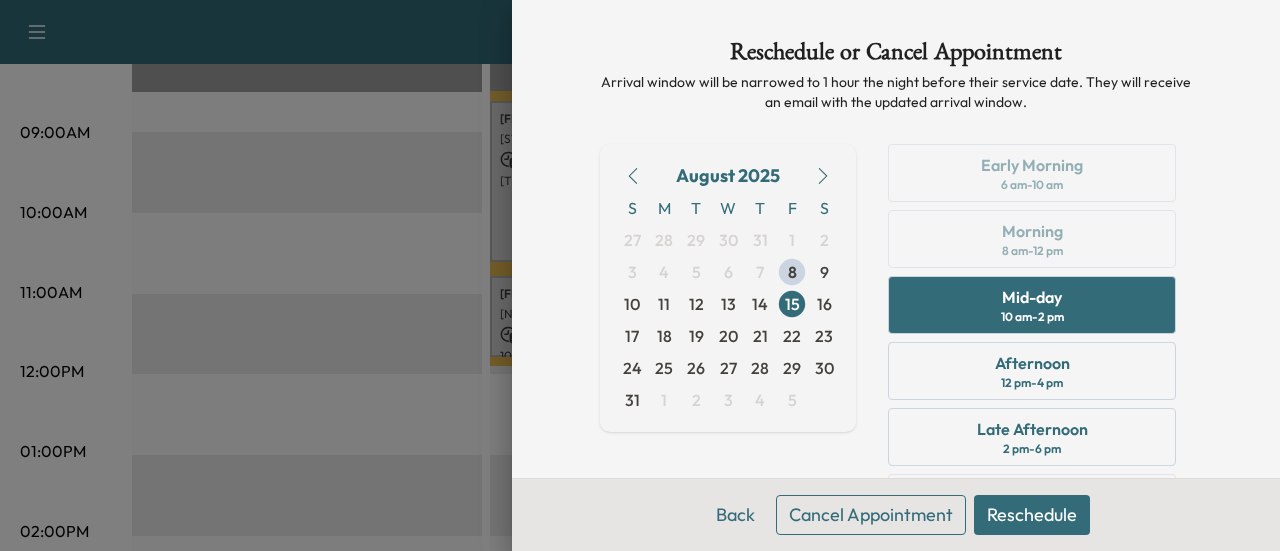 click on "Reschedule" at bounding box center (1032, 515) 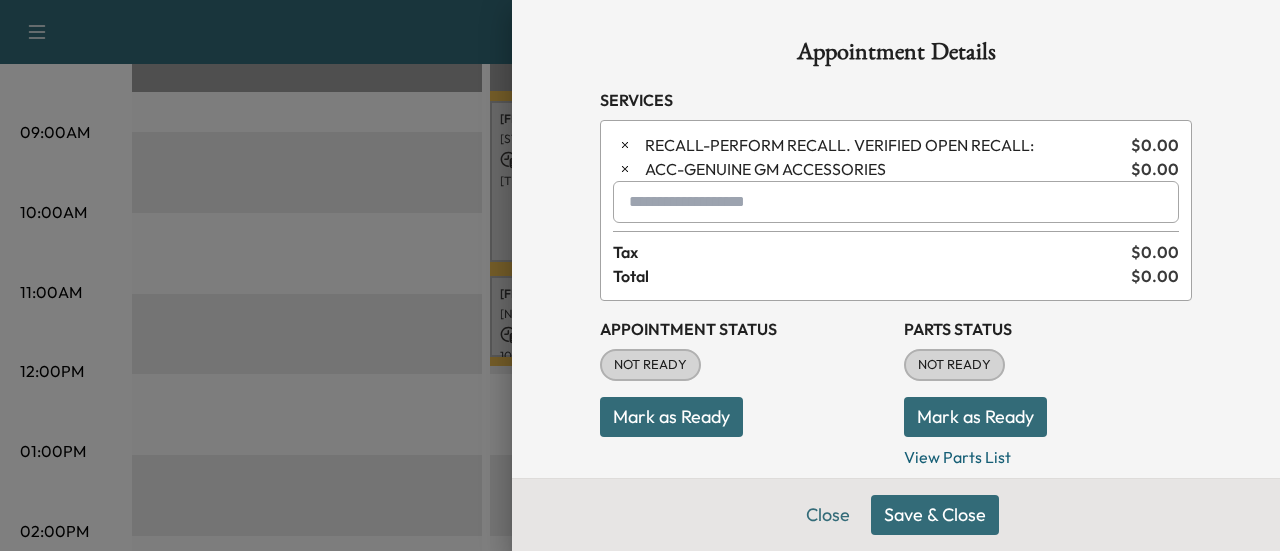 click on "Save & Close" at bounding box center (935, 515) 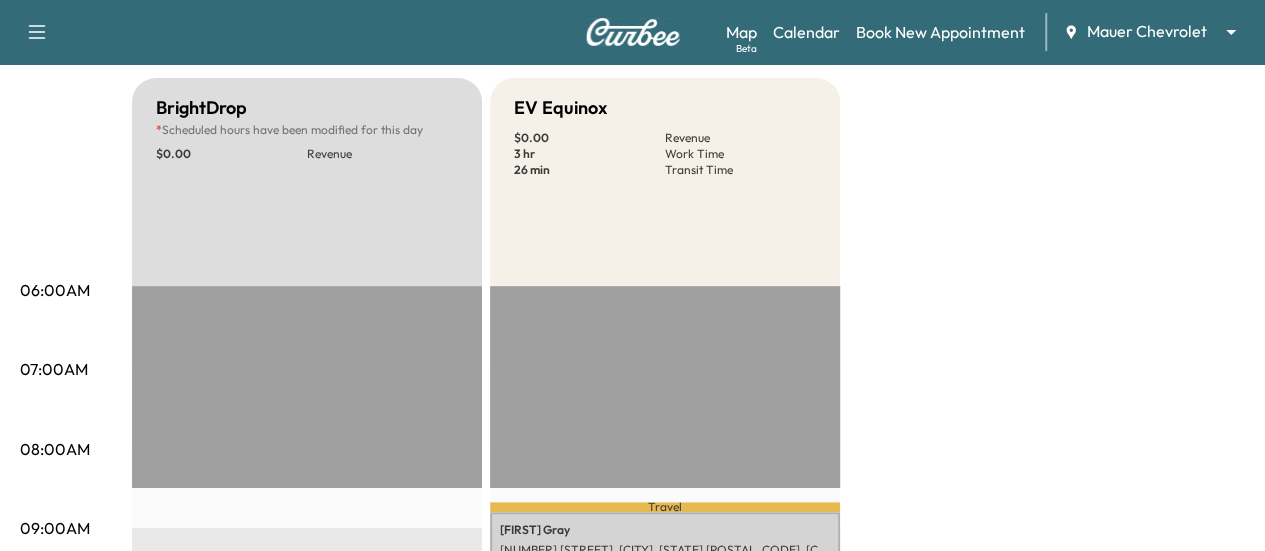 scroll, scrollTop: 125, scrollLeft: 0, axis: vertical 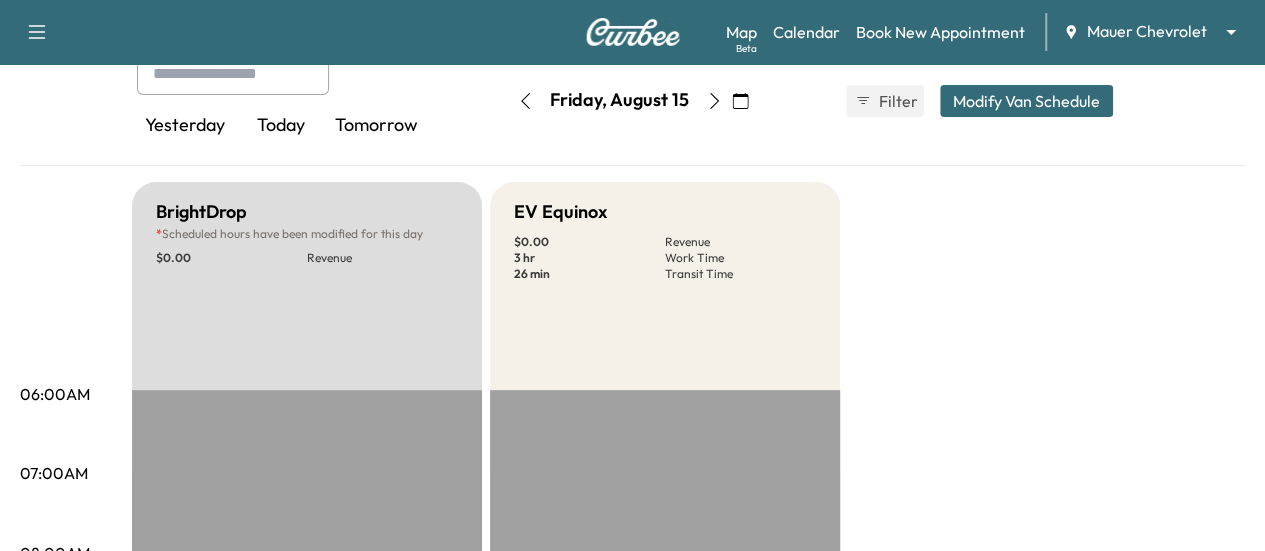 click 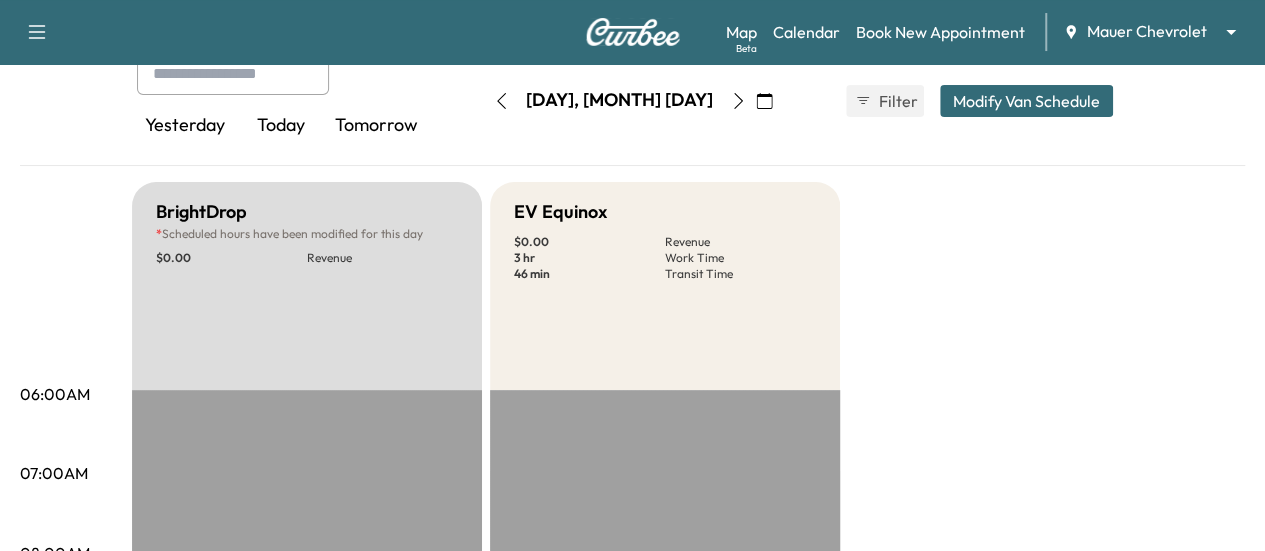 click at bounding box center (501, 101) 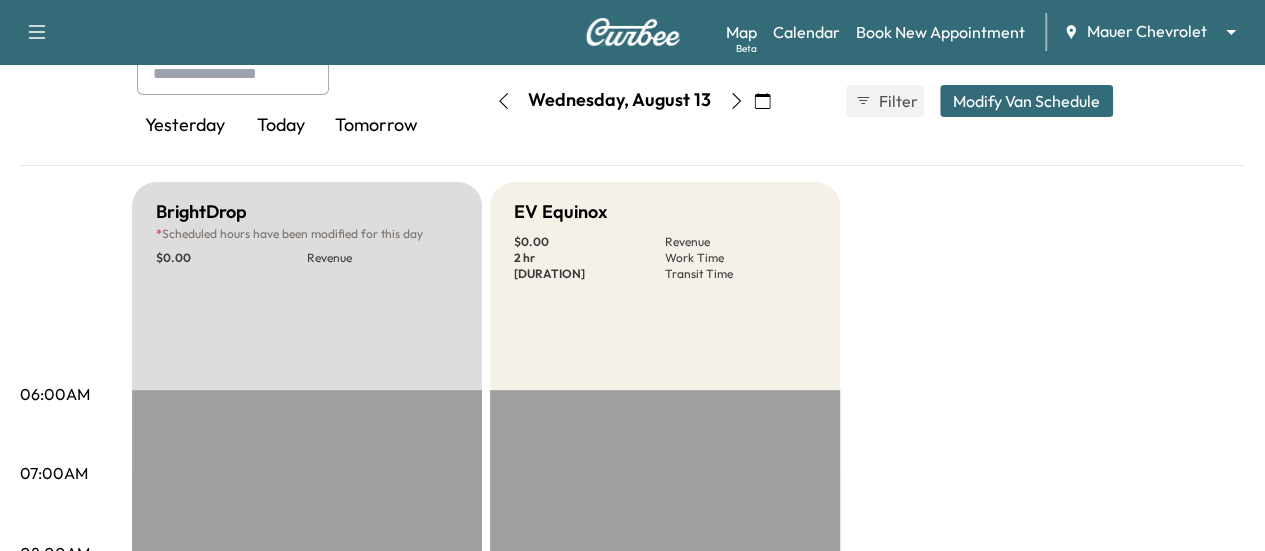 click 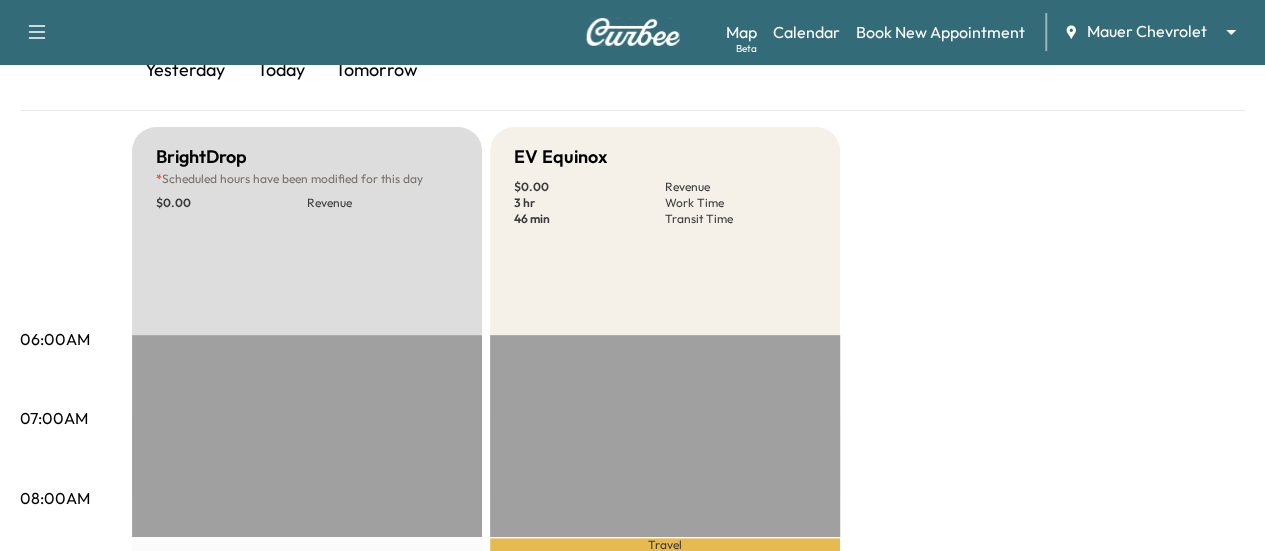 scroll, scrollTop: 125, scrollLeft: 0, axis: vertical 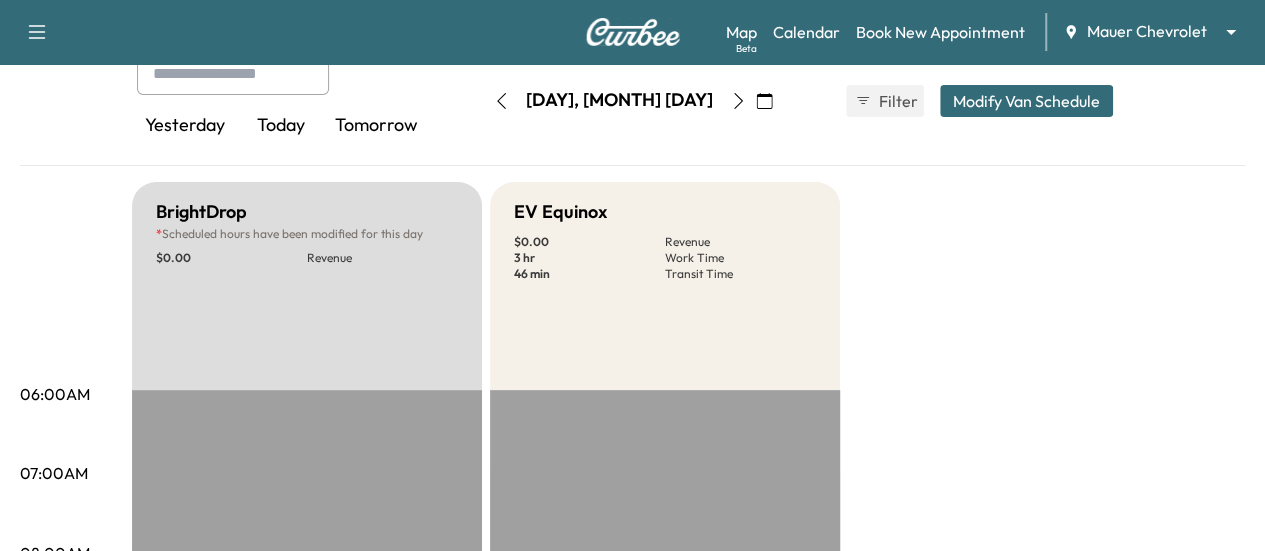 click at bounding box center (501, 101) 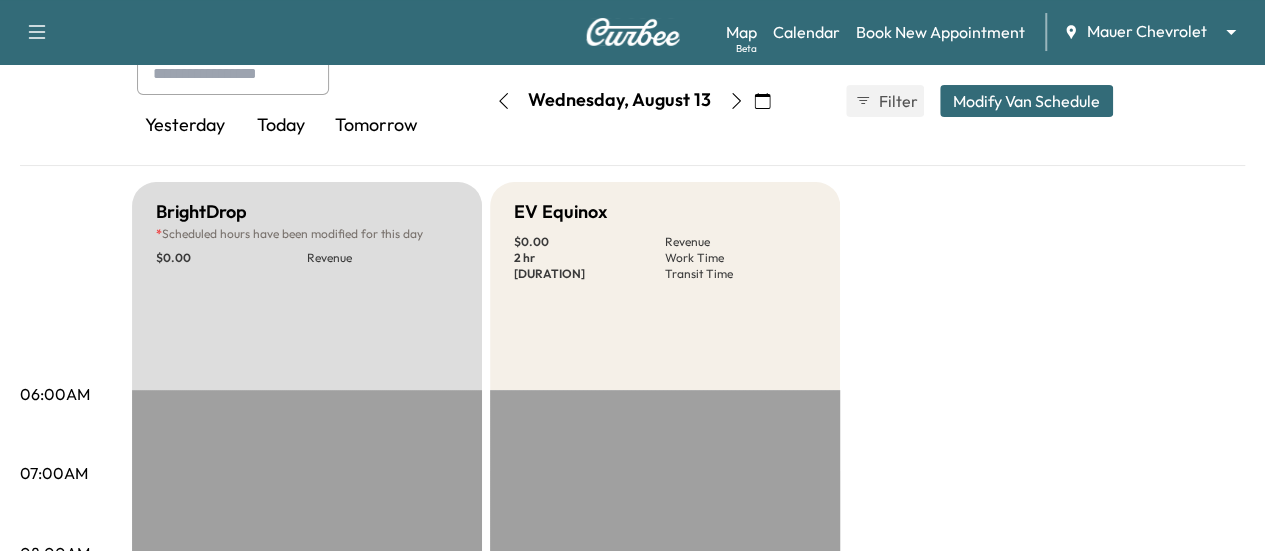 click 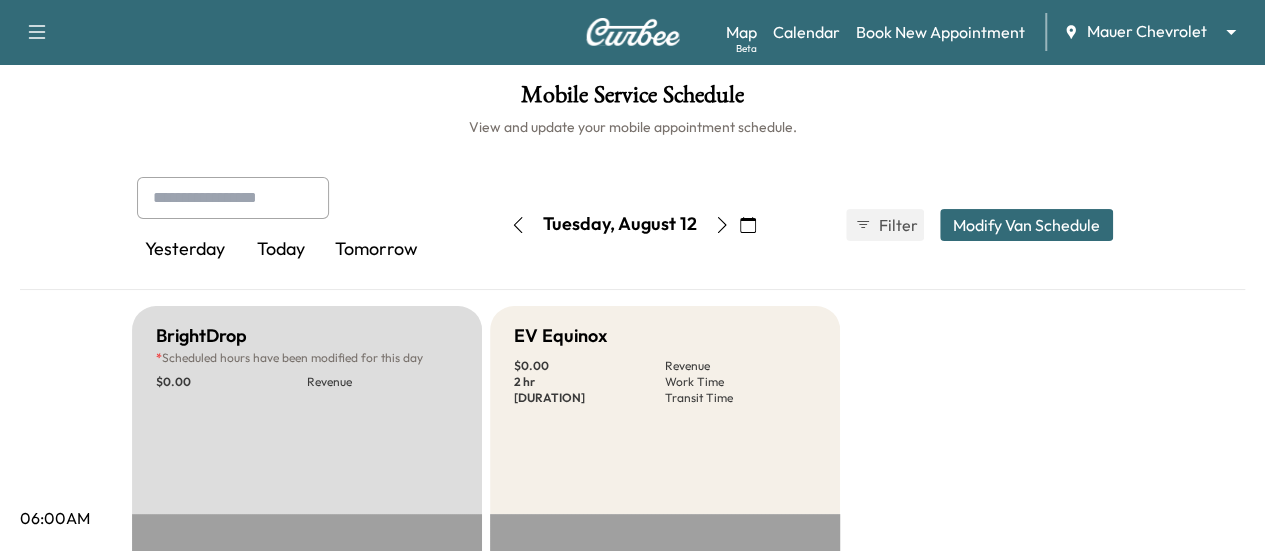 scroll, scrollTop: 0, scrollLeft: 0, axis: both 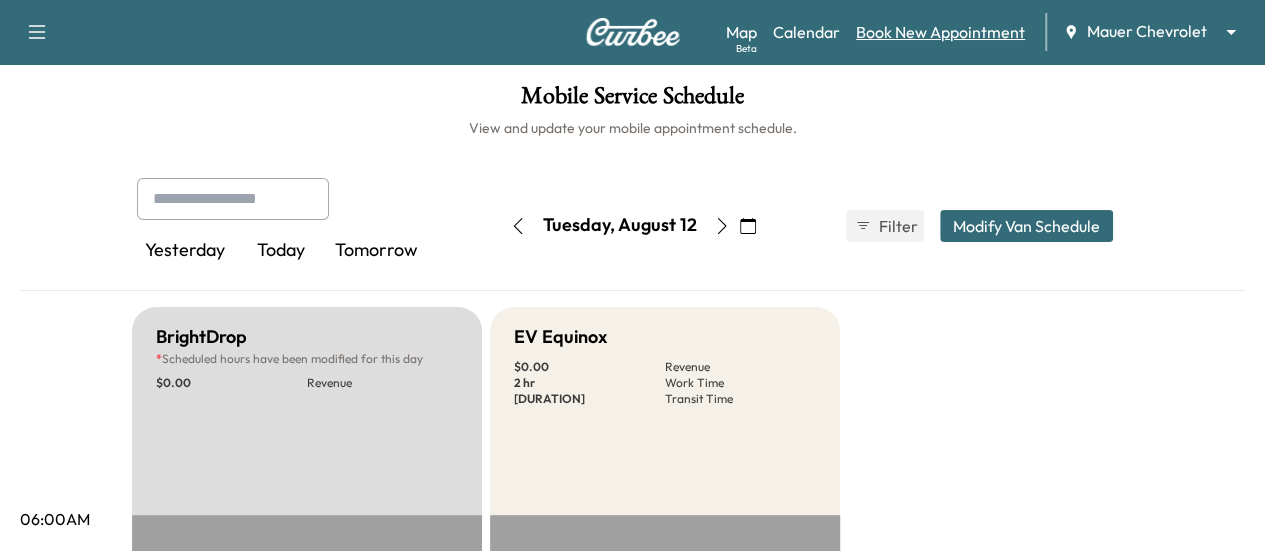 click on "Book New Appointment" at bounding box center (940, 32) 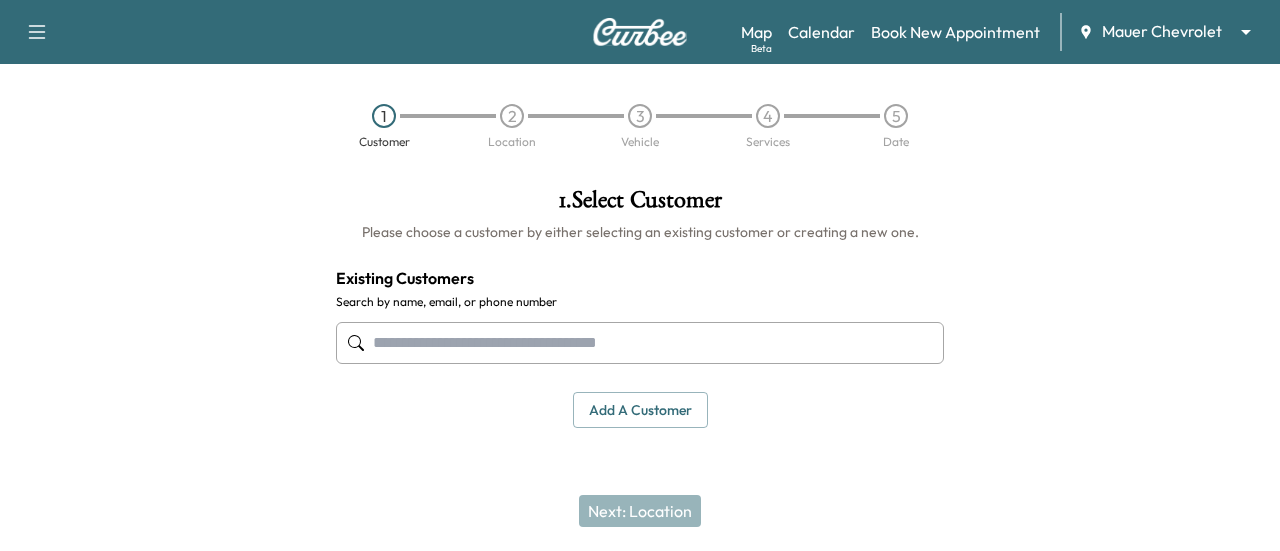 click at bounding box center [640, 343] 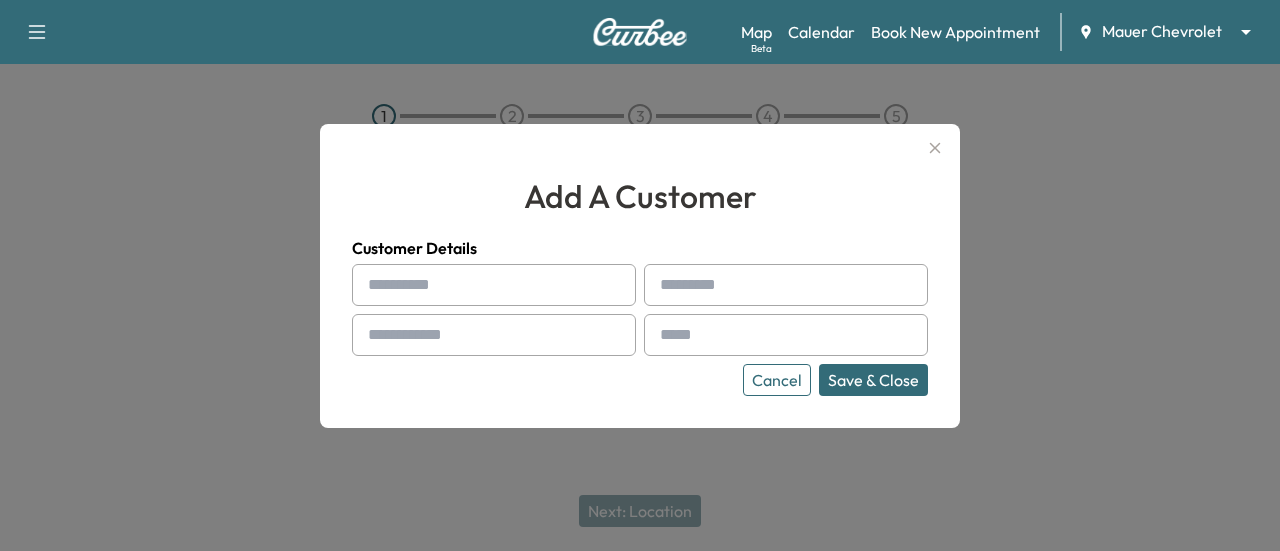 click at bounding box center (494, 285) 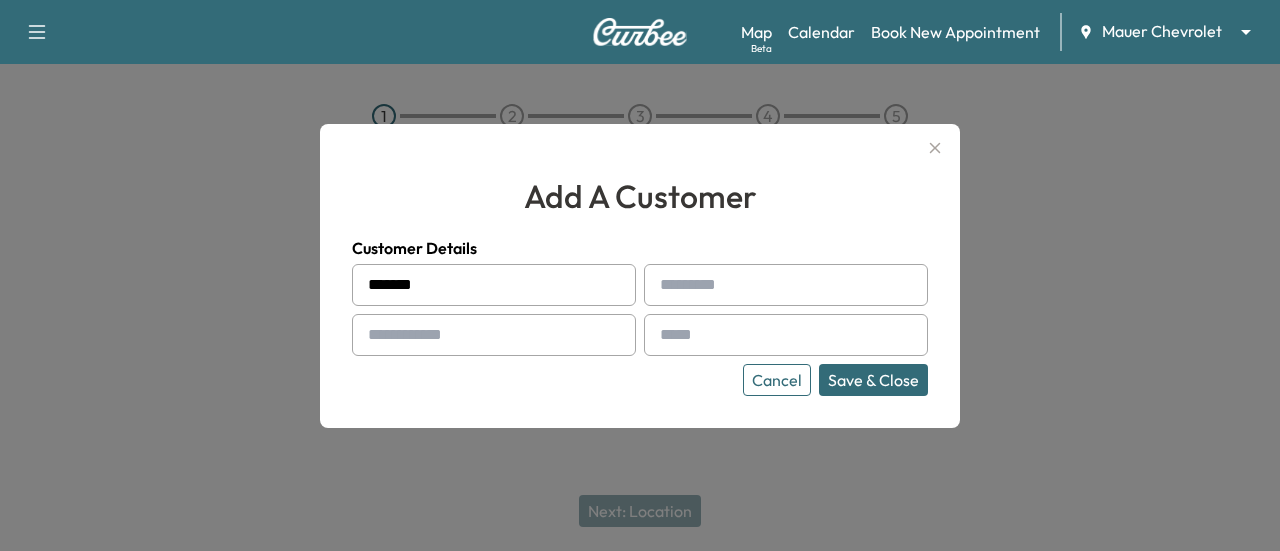 type on "*******" 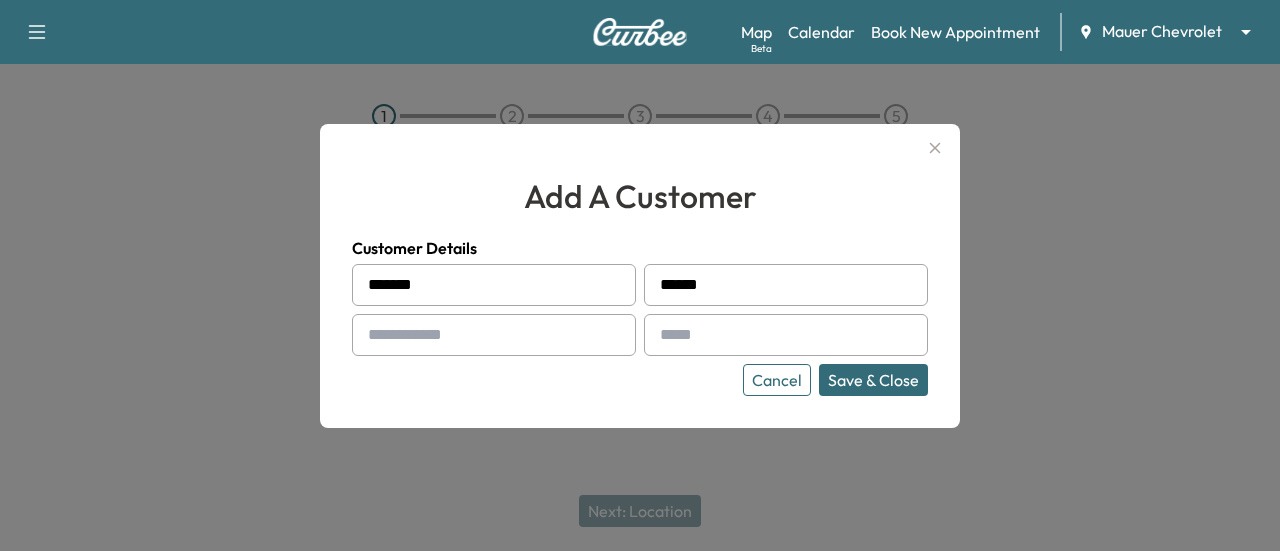 type on "******" 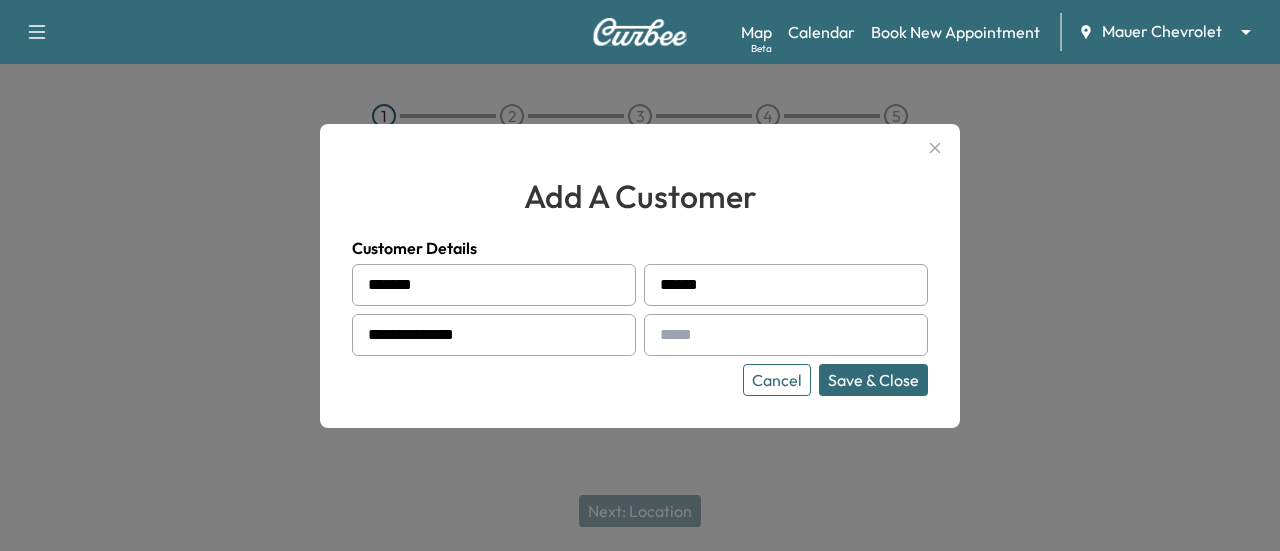 type on "**********" 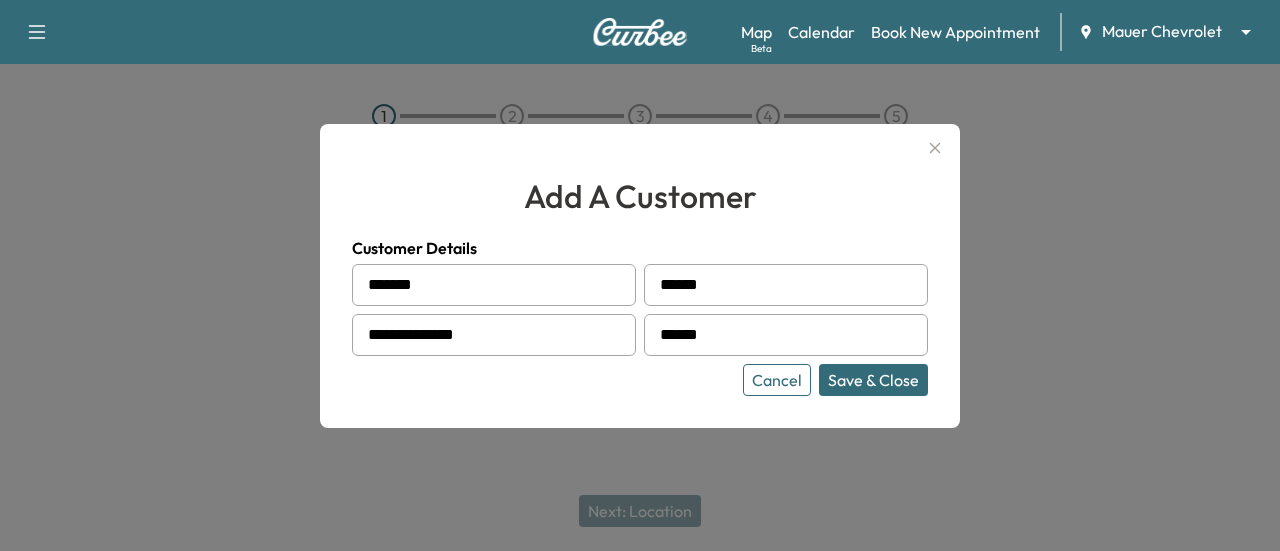 type on "**********" 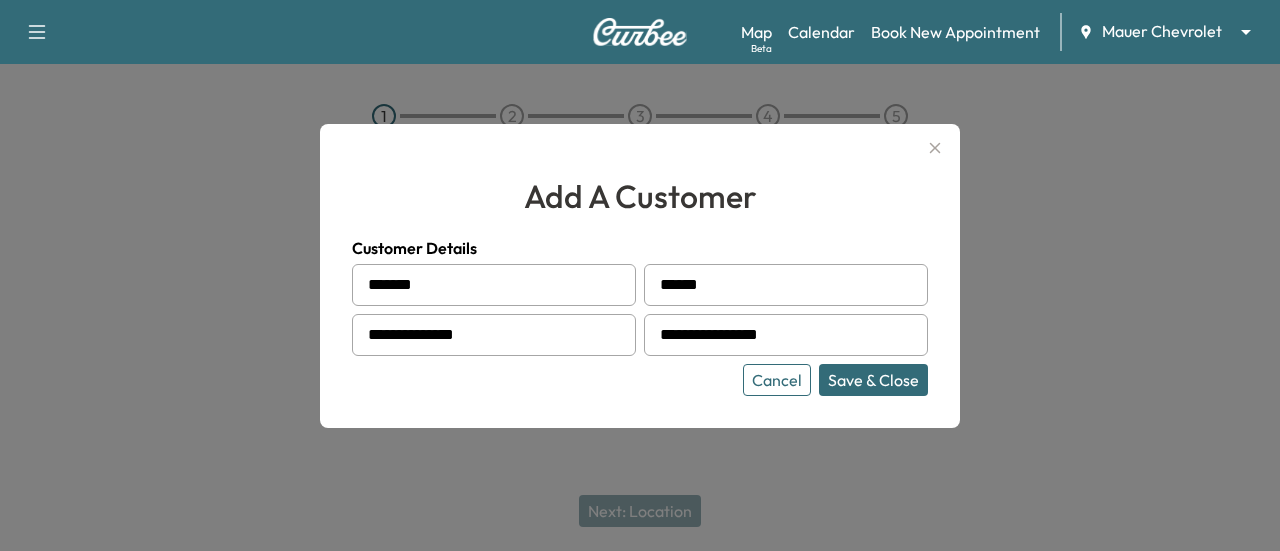 click on "Save & Close" at bounding box center [873, 380] 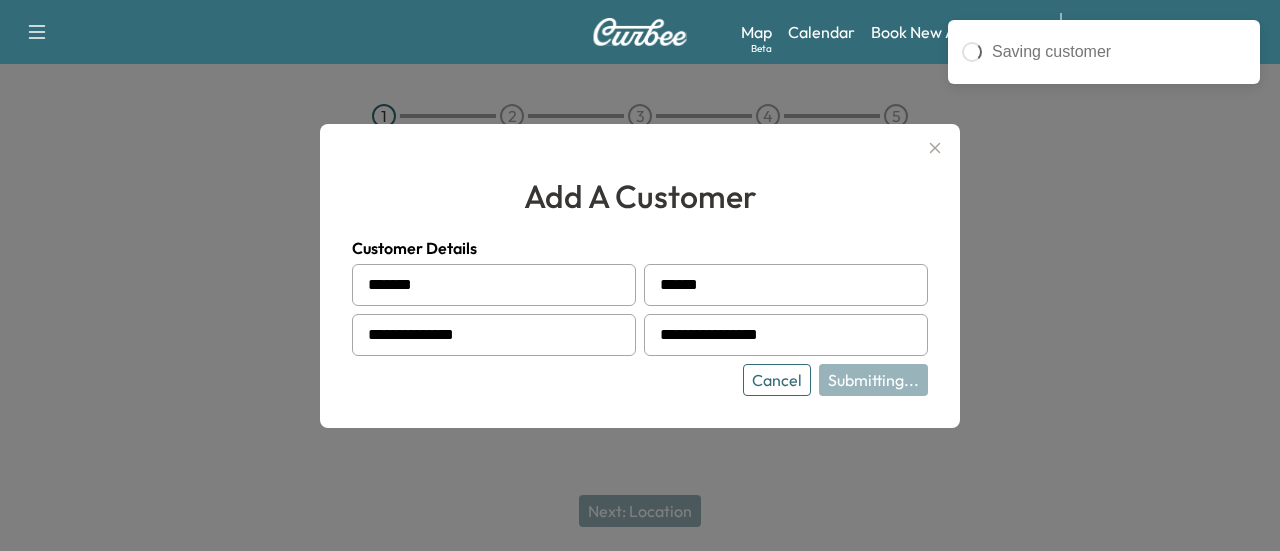 type on "**********" 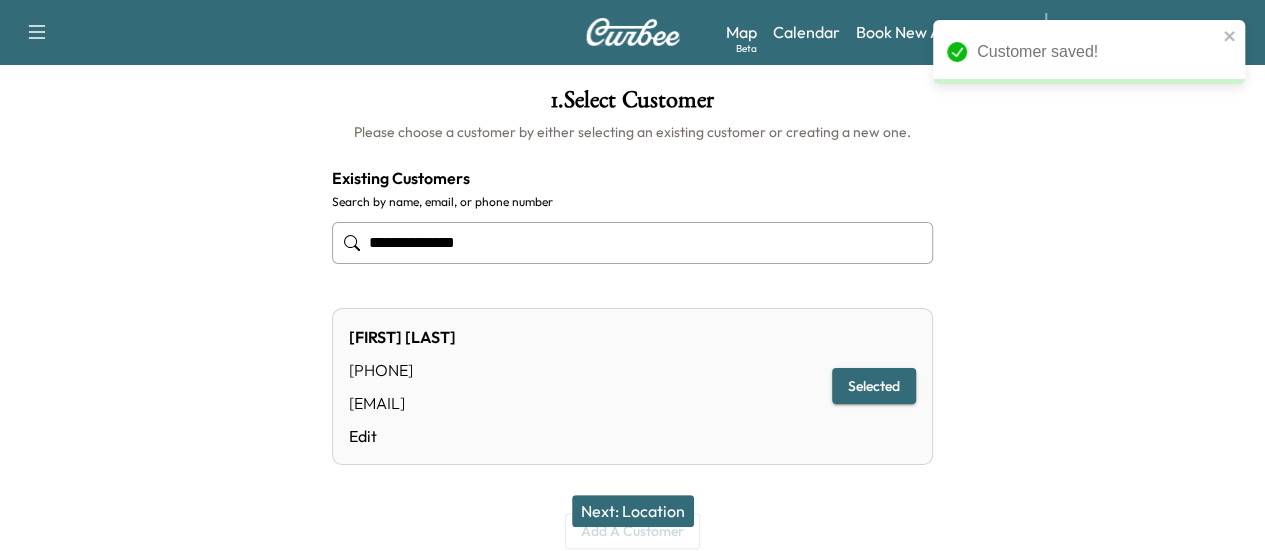 scroll, scrollTop: 176, scrollLeft: 0, axis: vertical 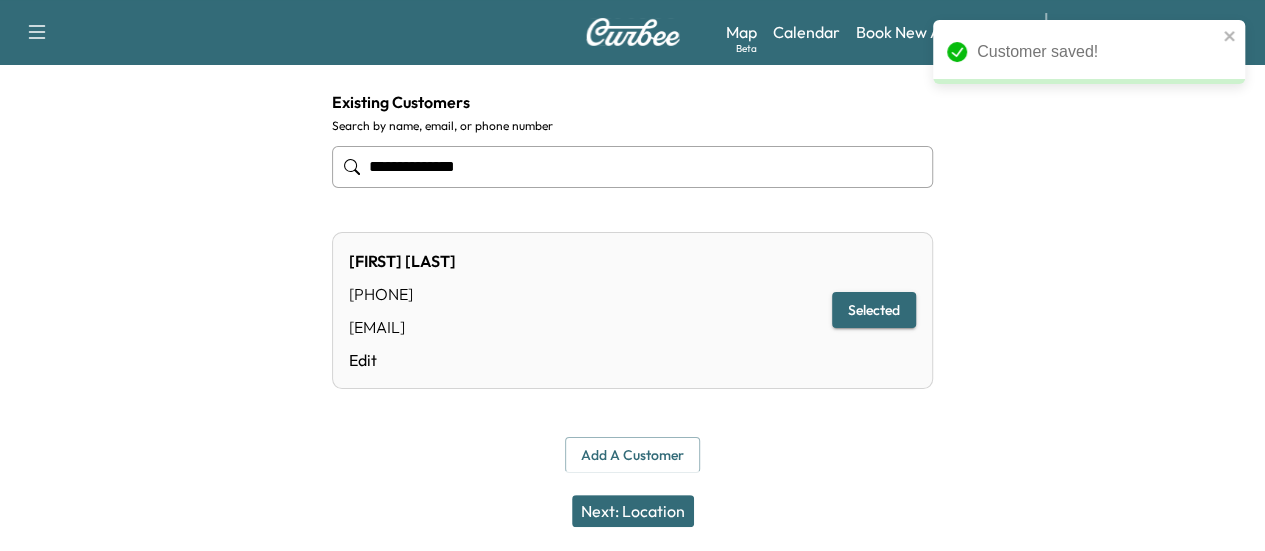 click on "Edit" at bounding box center [402, 360] 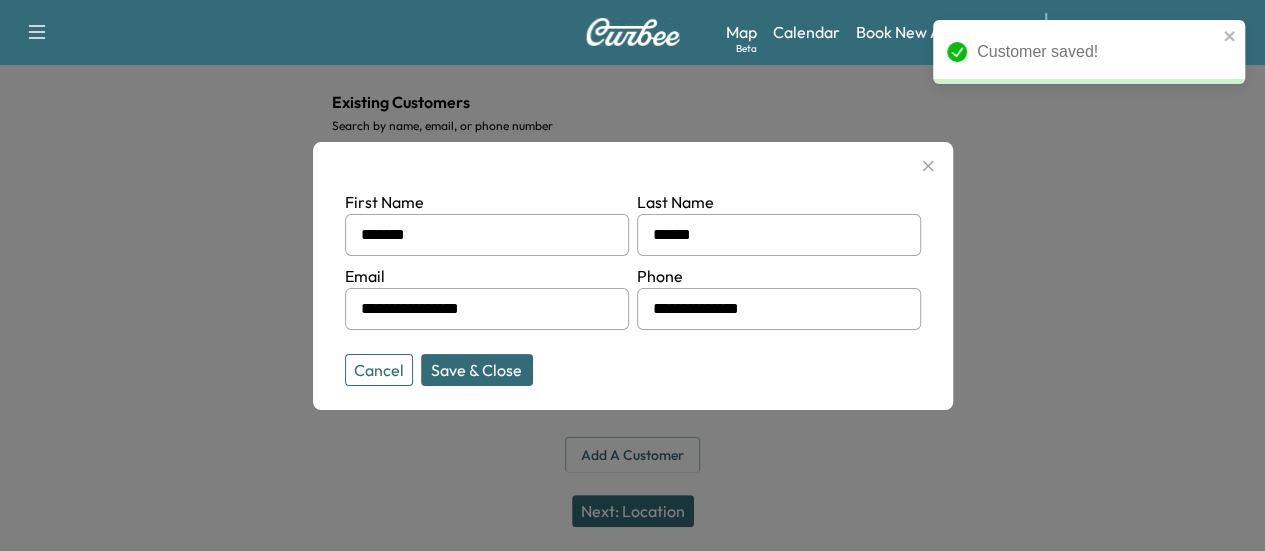 click on "**********" at bounding box center (487, 309) 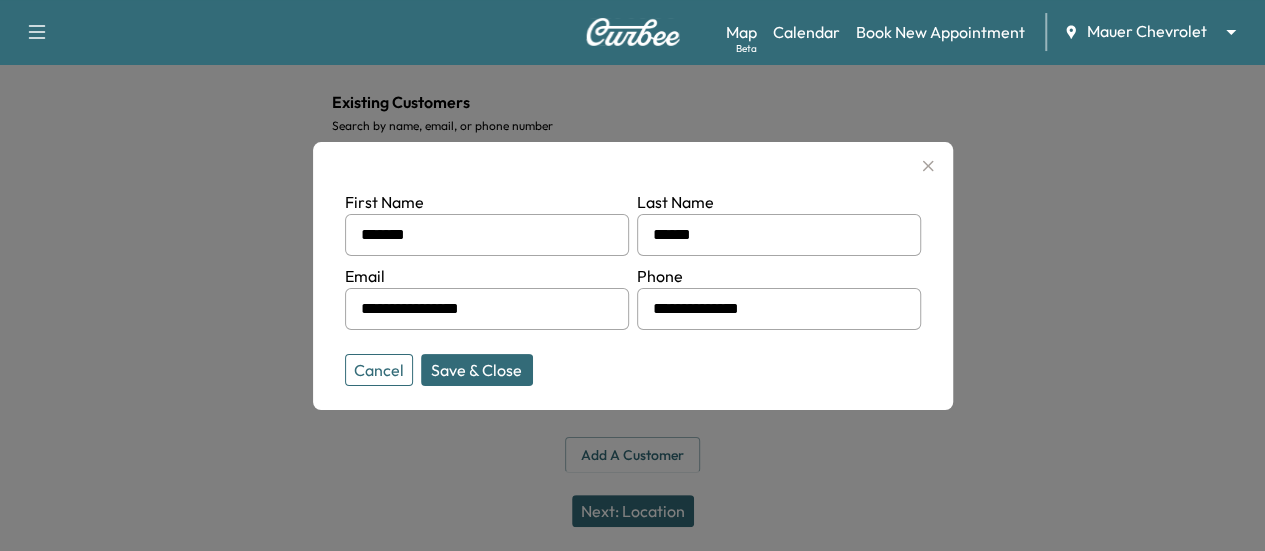 click on "**********" at bounding box center (487, 309) 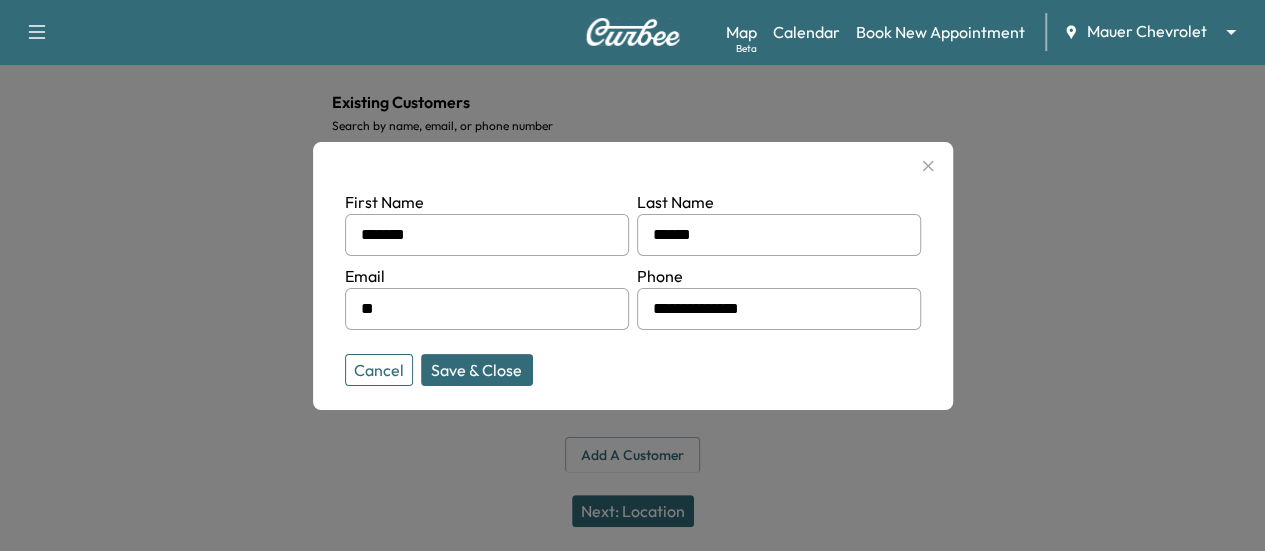 type on "*" 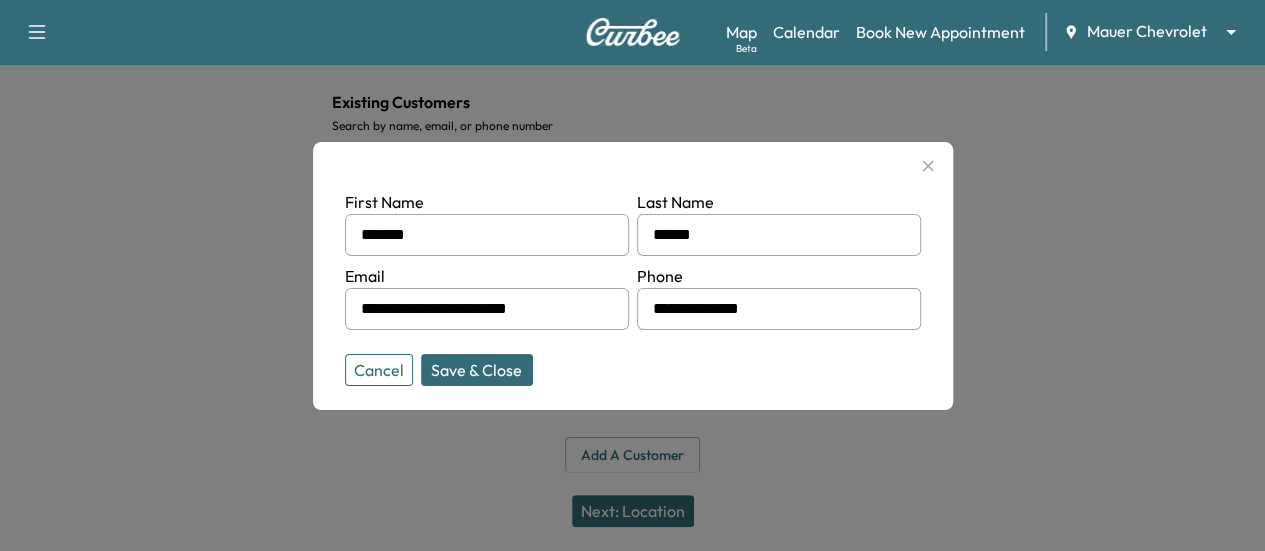 type on "**********" 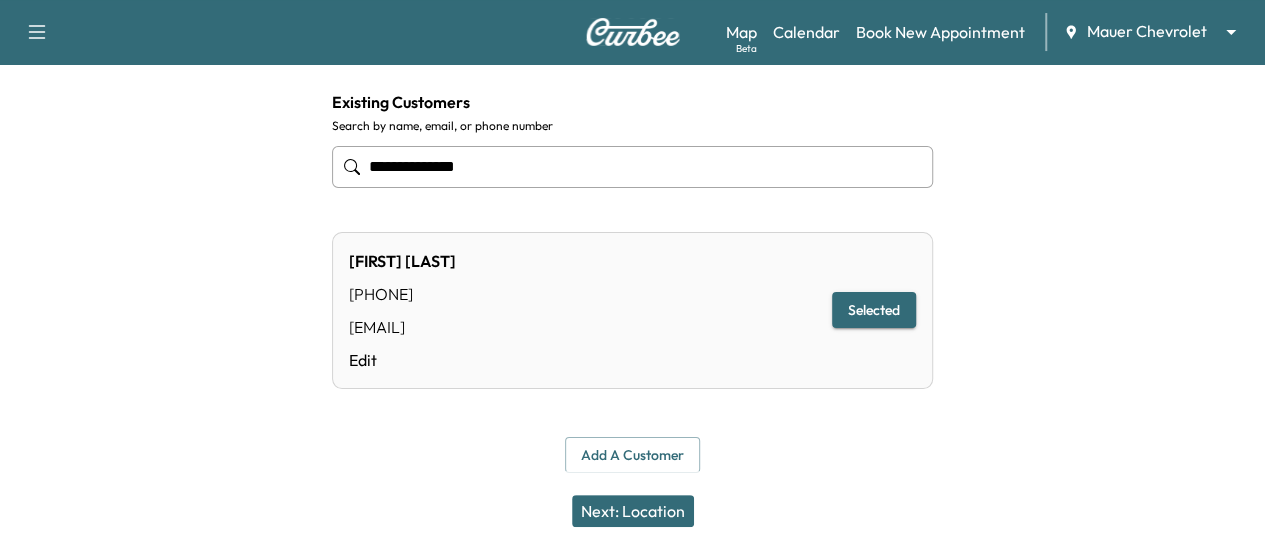 click on "Next: Location" at bounding box center [633, 511] 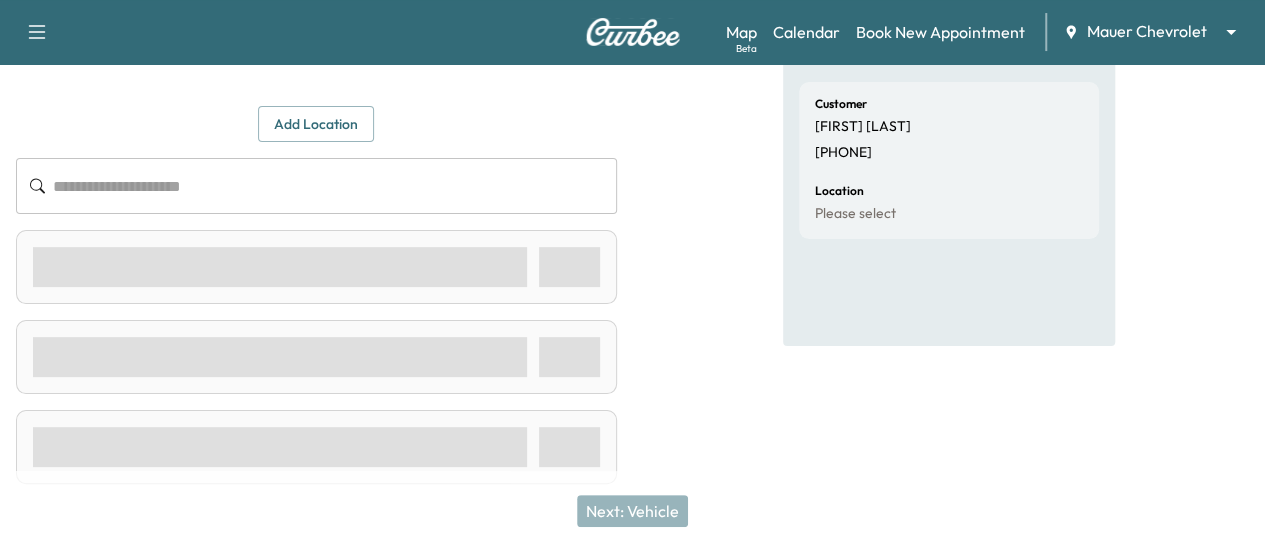 scroll, scrollTop: 138, scrollLeft: 0, axis: vertical 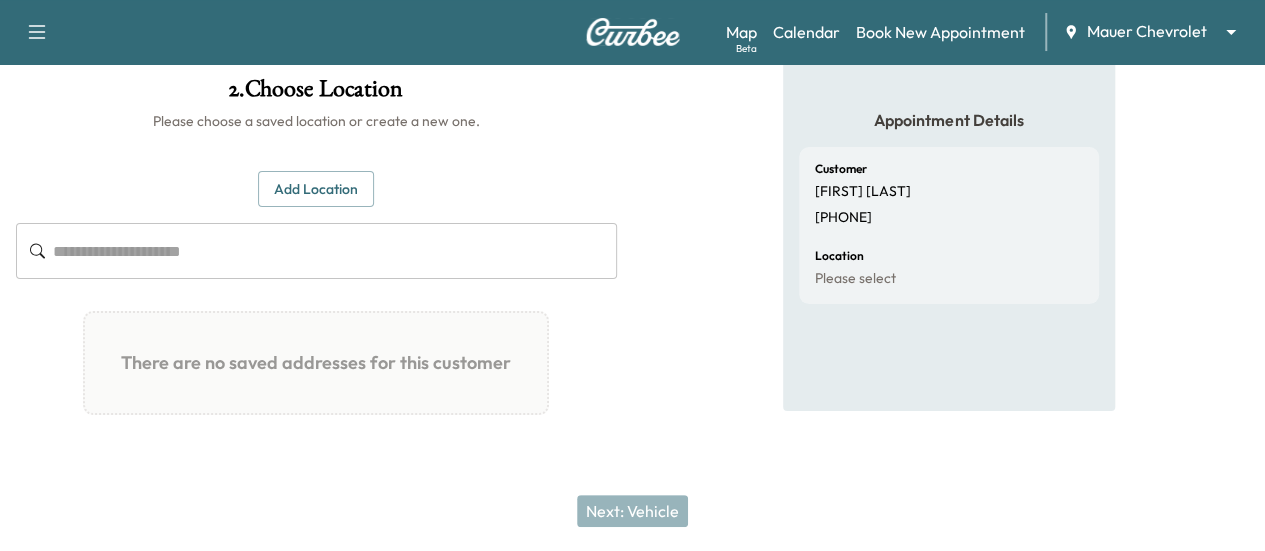 click on "Add Location" at bounding box center (316, 189) 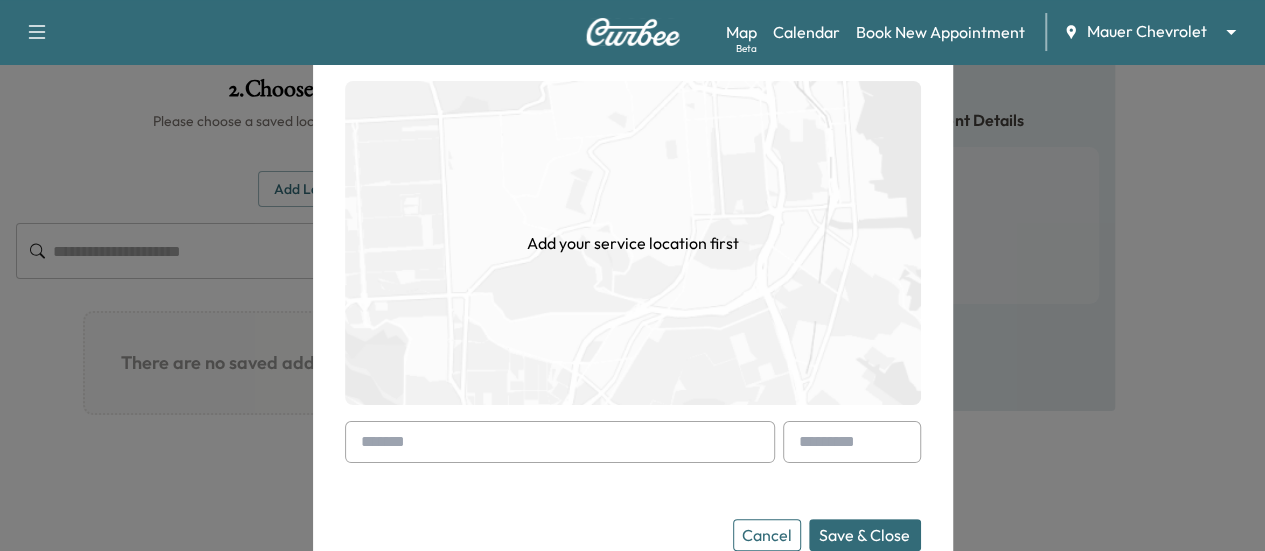 click at bounding box center [560, 442] 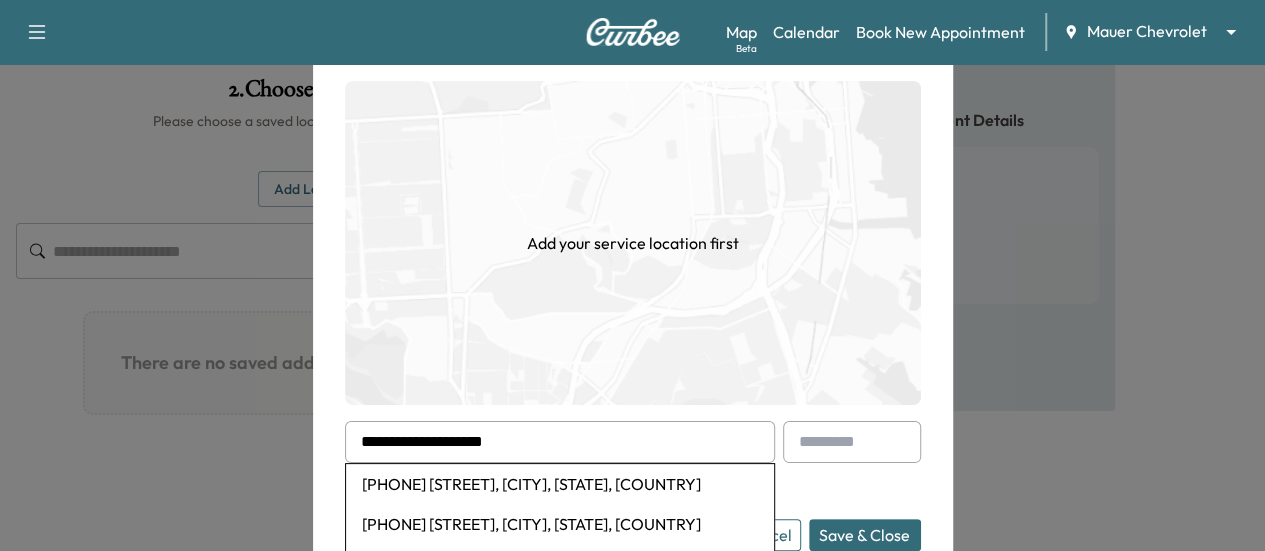 click on "[PHONE] [STREET], [CITY], [STATE], [COUNTRY]" at bounding box center (560, 484) 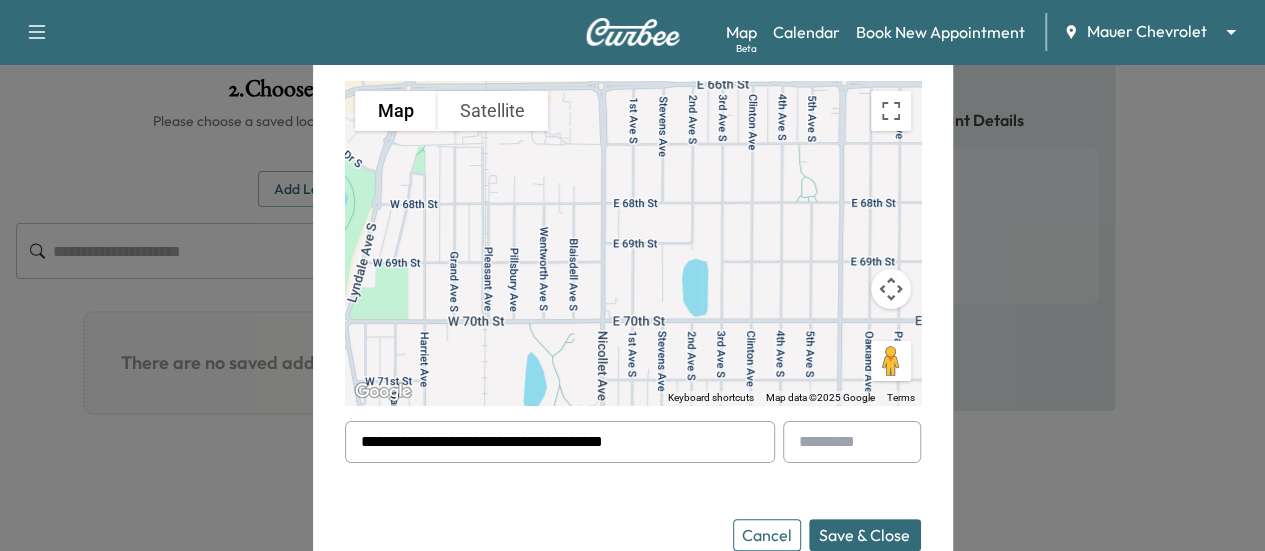 click on "Save & Close" at bounding box center [865, 535] 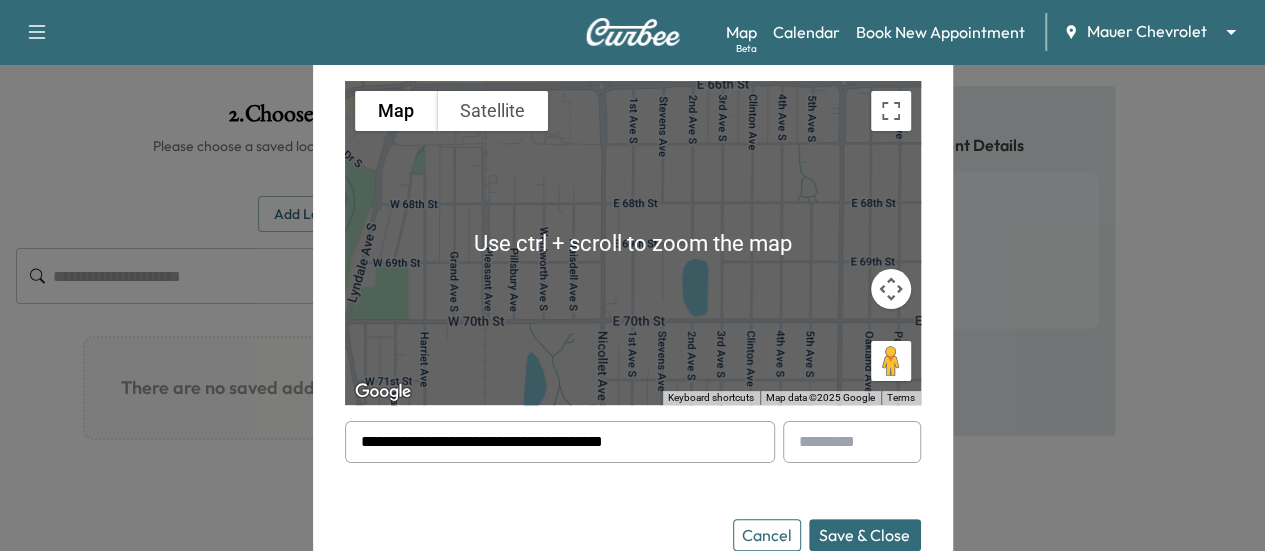 scroll, scrollTop: 138, scrollLeft: 0, axis: vertical 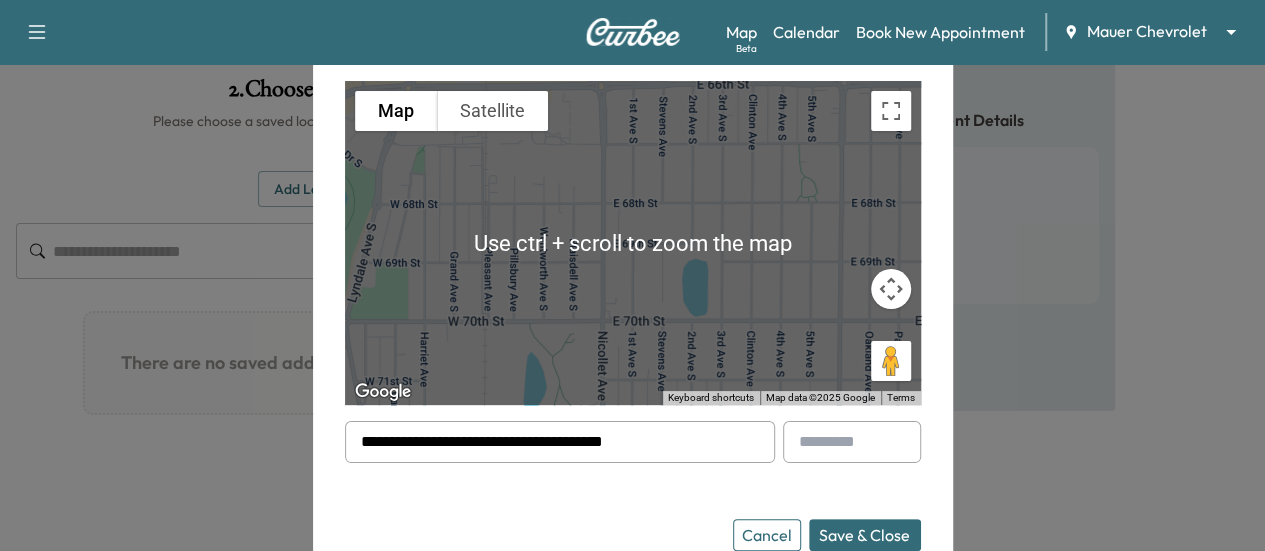 click at bounding box center [632, 275] 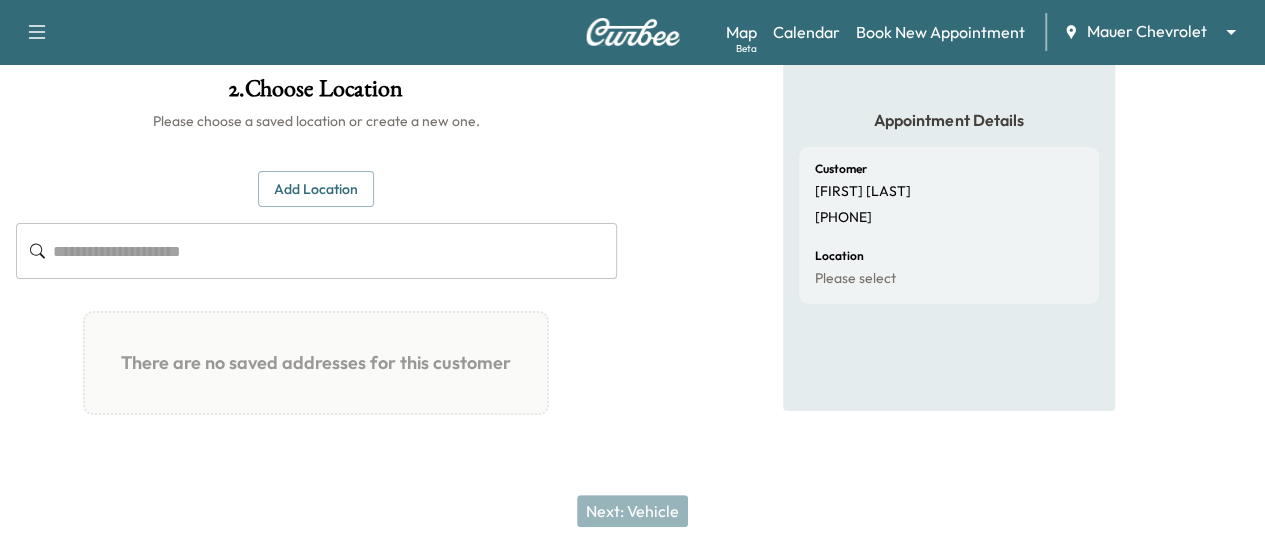 click on "Add Location" at bounding box center (316, 189) 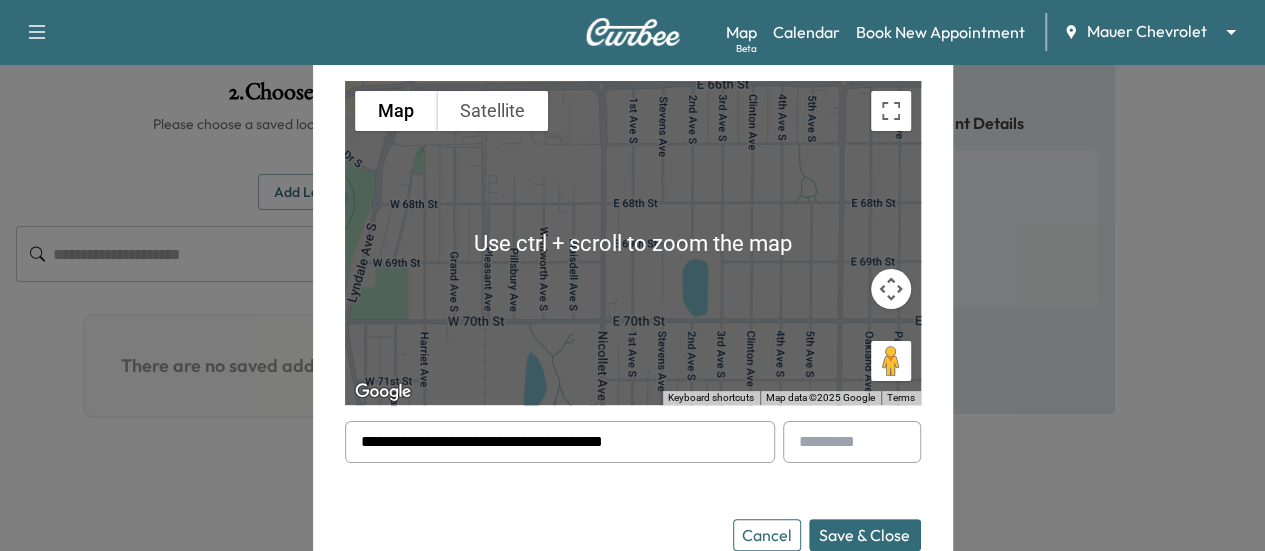 scroll, scrollTop: 138, scrollLeft: 0, axis: vertical 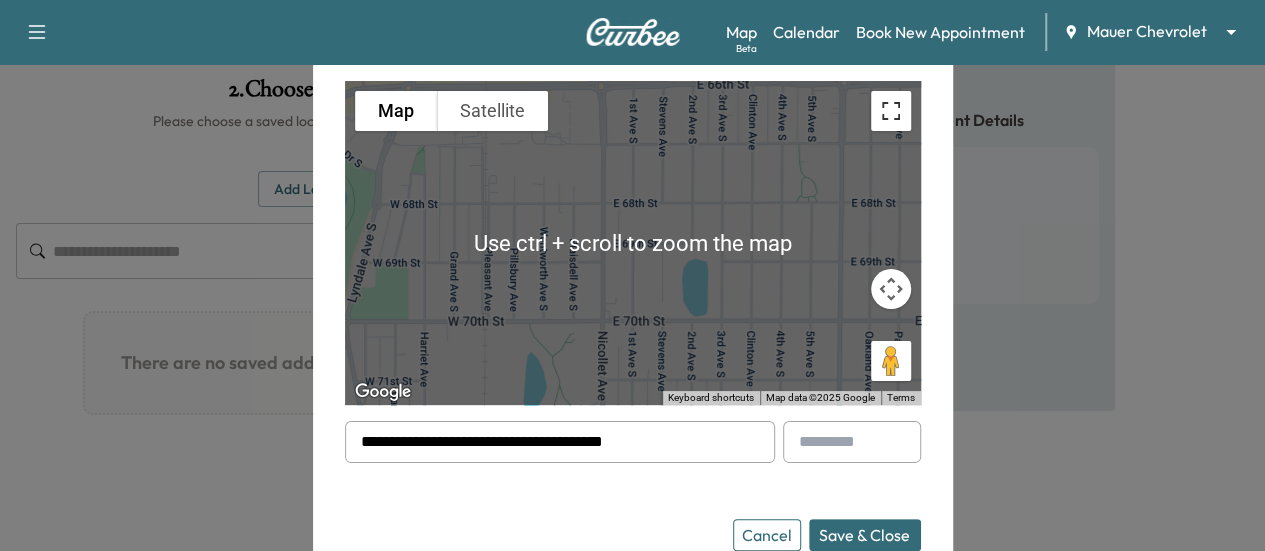 click at bounding box center [891, 111] 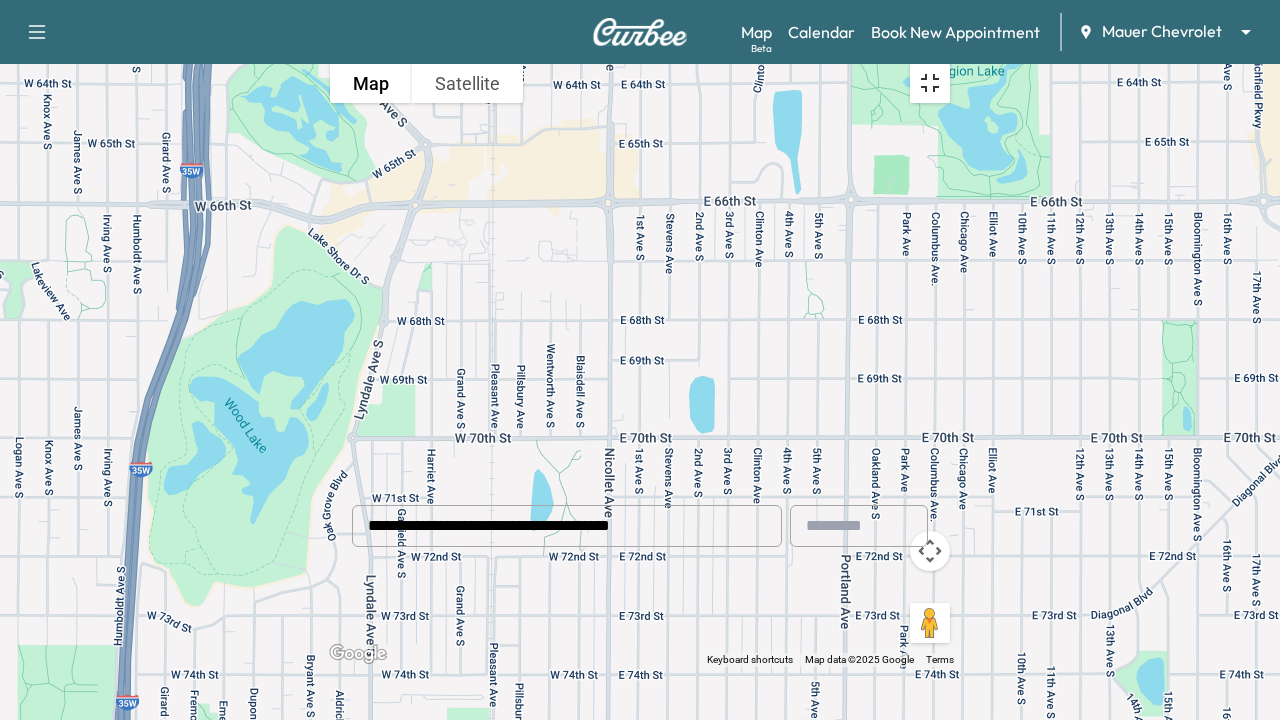 click at bounding box center (930, 83) 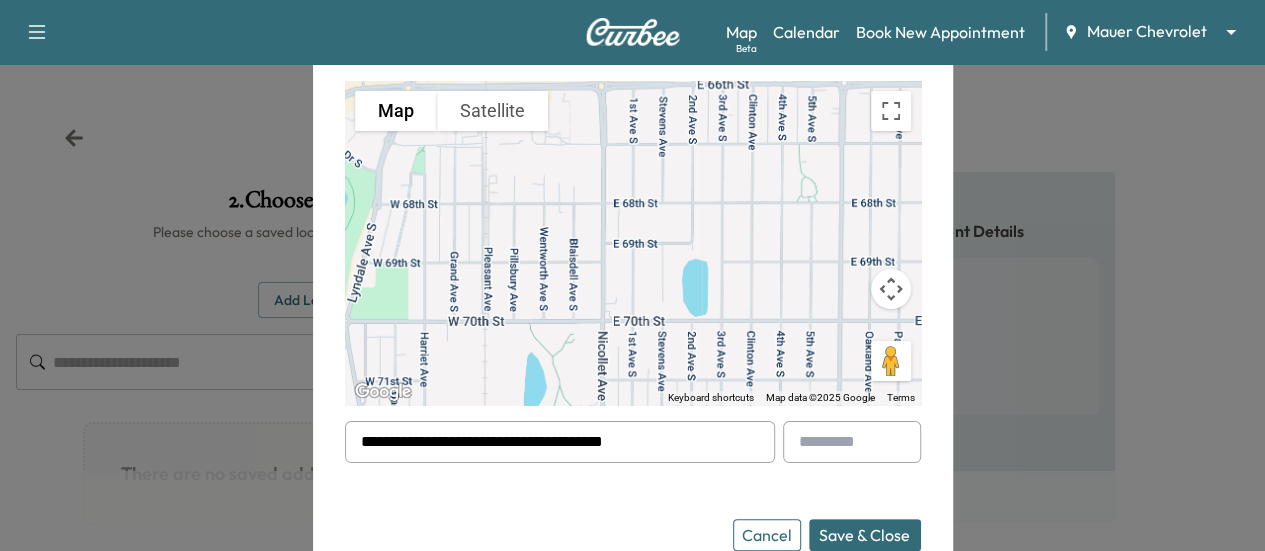 drag, startPoint x: 668, startPoint y: 447, endPoint x: 588, endPoint y: 455, distance: 80.399 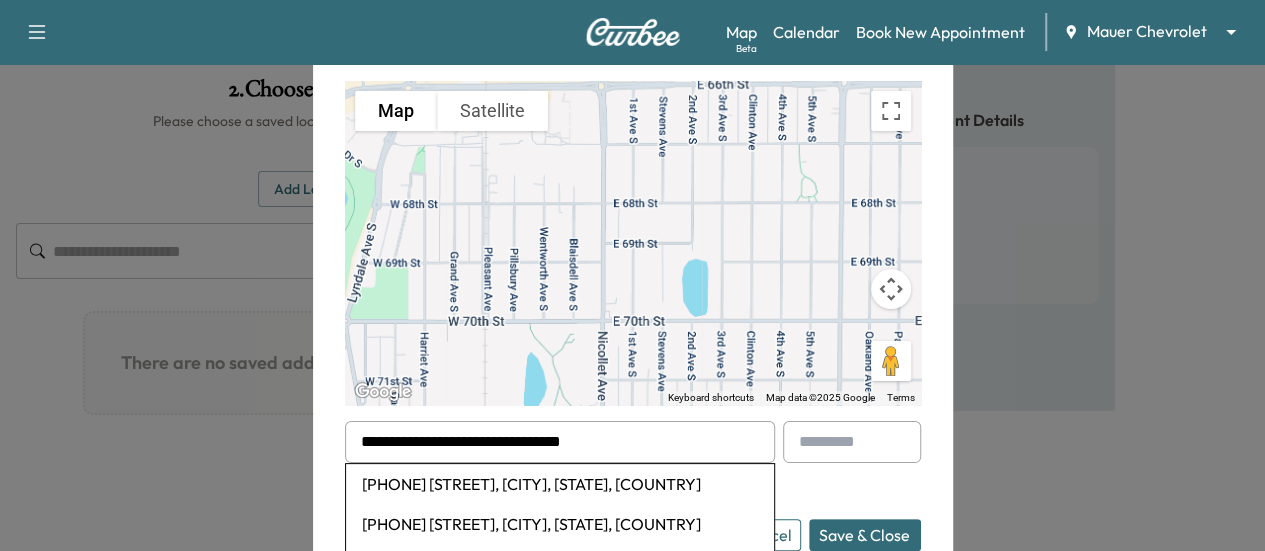 scroll, scrollTop: 138, scrollLeft: 0, axis: vertical 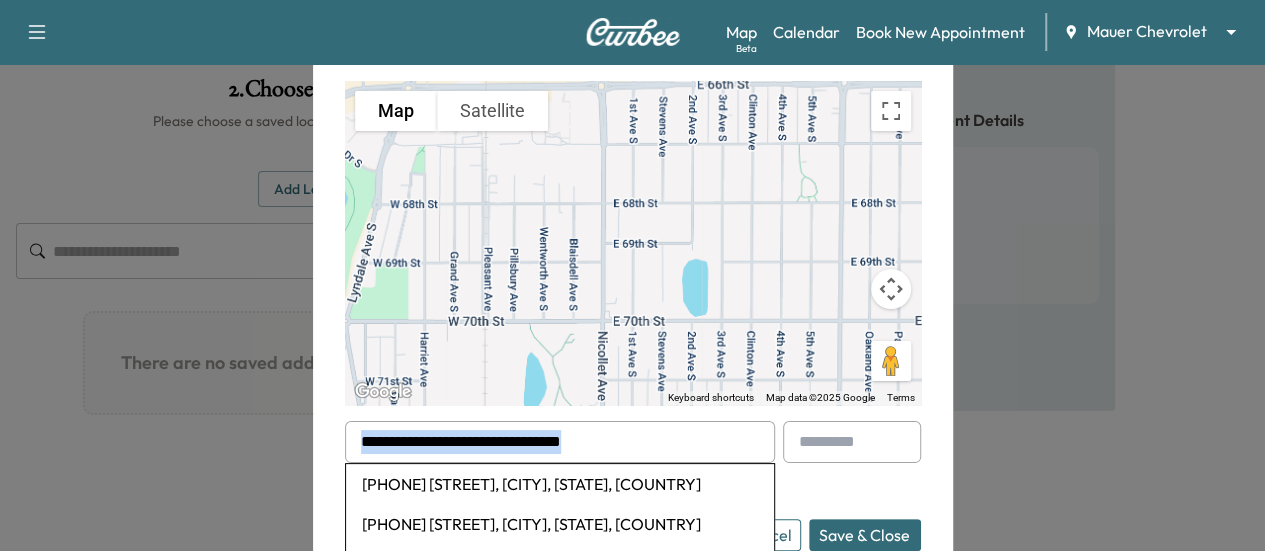 drag, startPoint x: 753, startPoint y: 441, endPoint x: 737, endPoint y: 386, distance: 57.280014 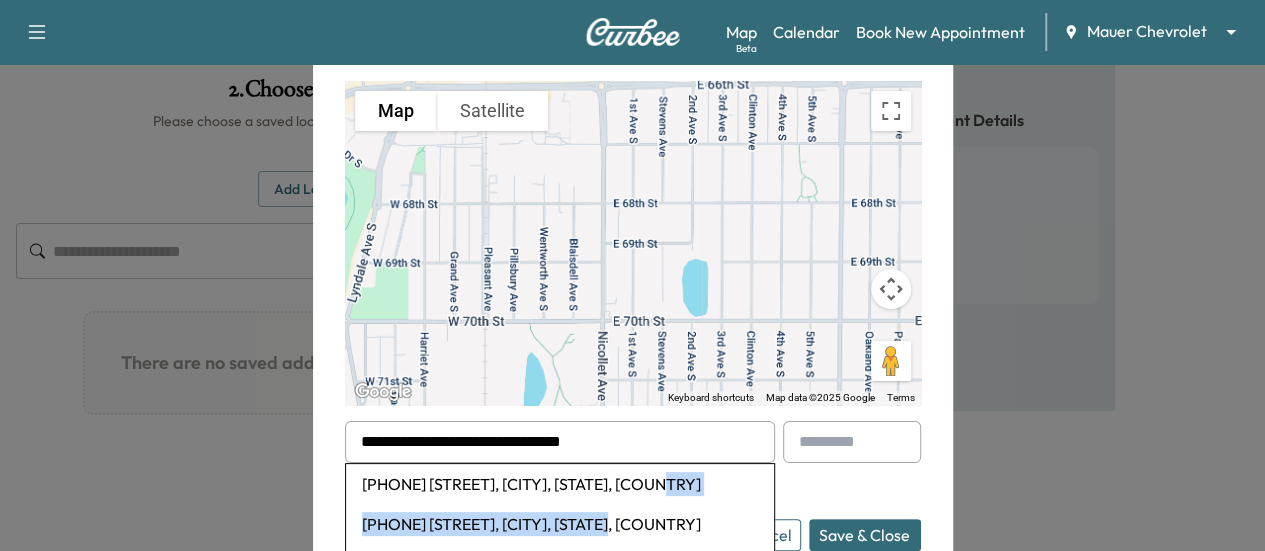 drag, startPoint x: 724, startPoint y: 503, endPoint x: 802, endPoint y: 479, distance: 81.608826 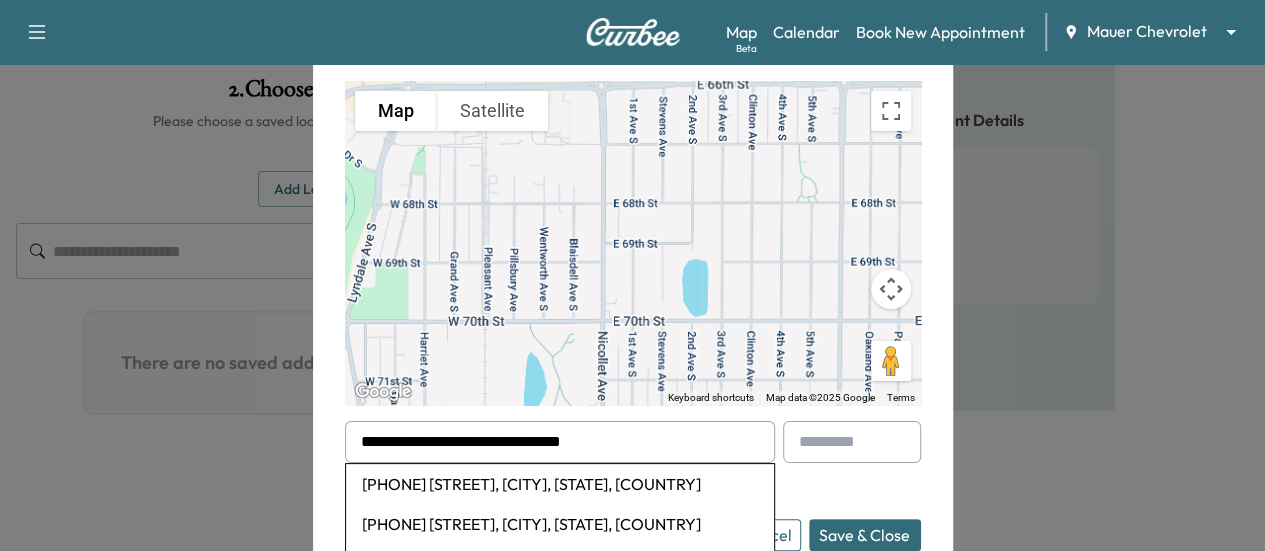 click on "**********" at bounding box center [633, 276] 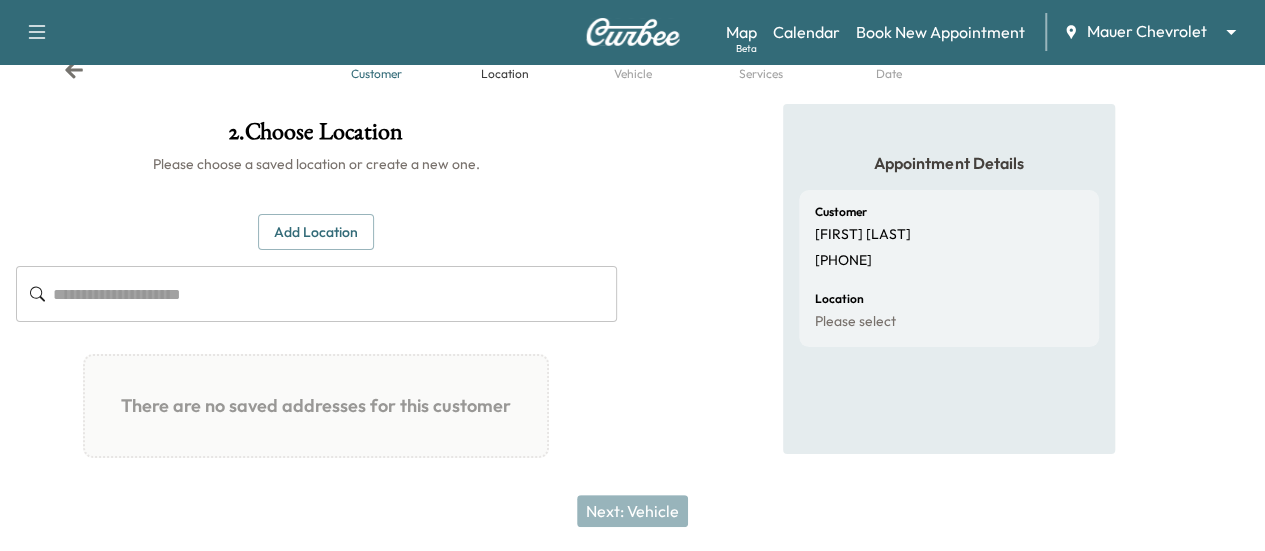 scroll, scrollTop: 38, scrollLeft: 0, axis: vertical 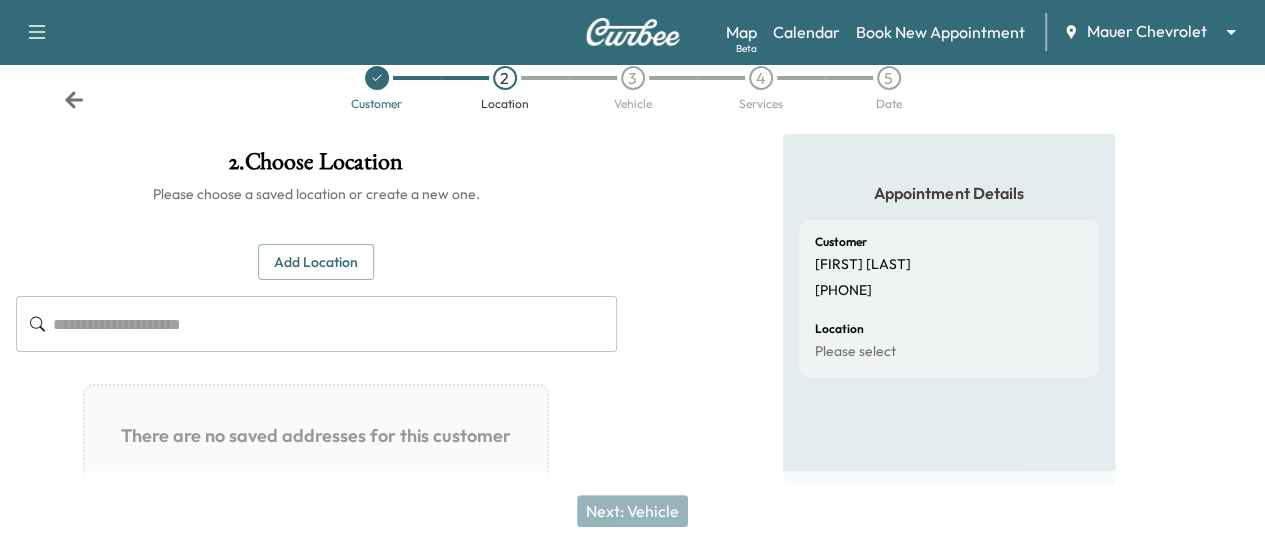 click on "Add Location" at bounding box center (316, 262) 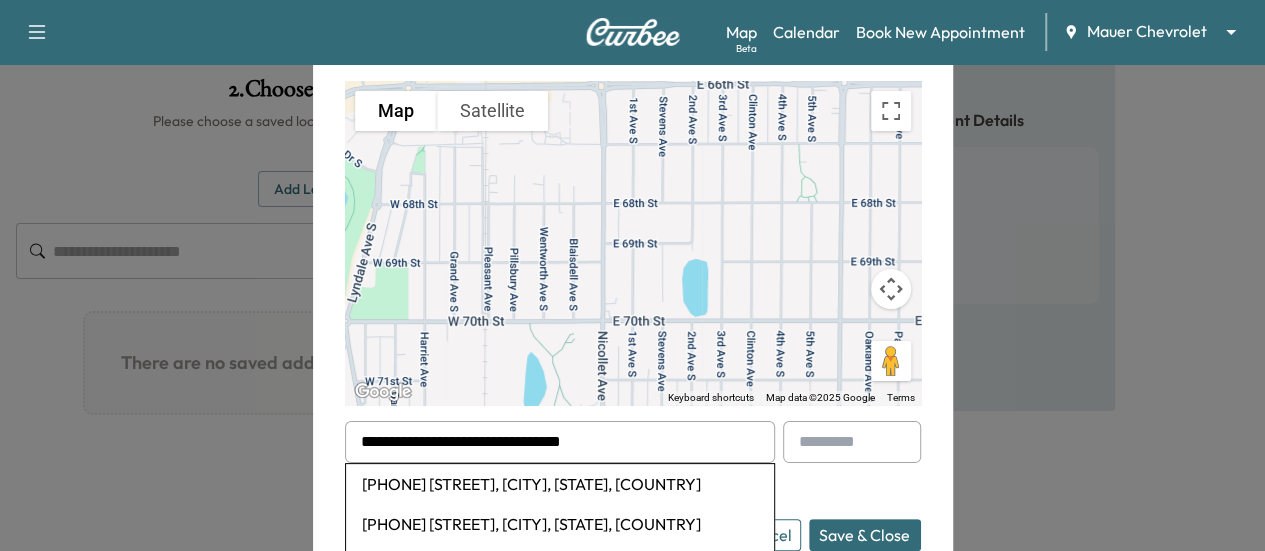 scroll, scrollTop: 138, scrollLeft: 0, axis: vertical 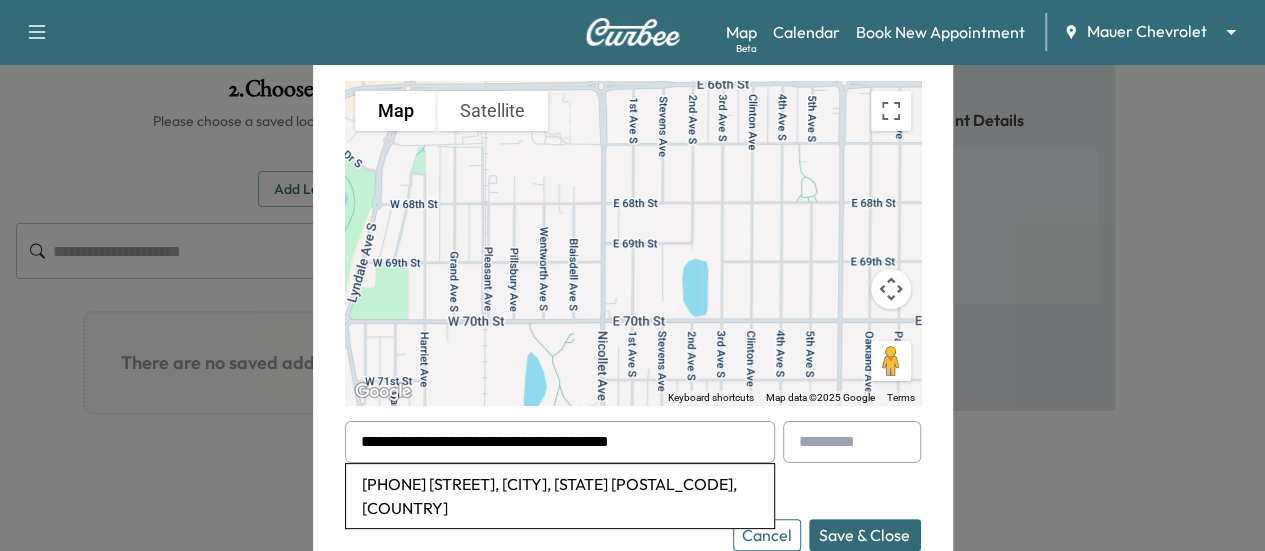click on "[PHONE] [STREET], [CITY], [STATE] [POSTAL_CODE], [COUNTRY]" at bounding box center [560, 496] 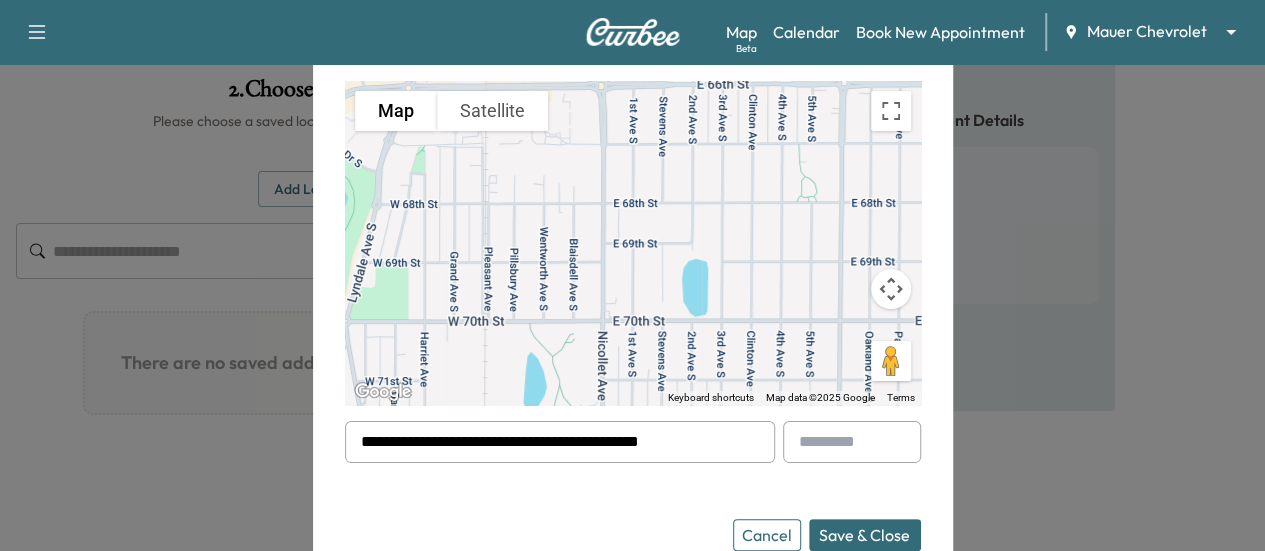 click on "Save & Close" at bounding box center [865, 535] 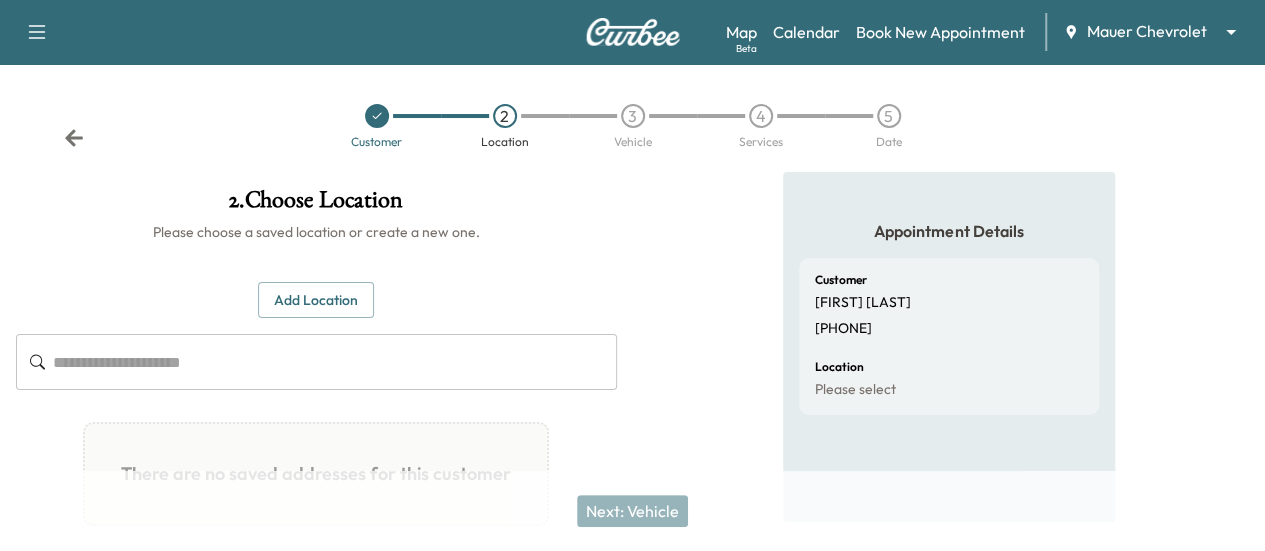 scroll, scrollTop: 100, scrollLeft: 0, axis: vertical 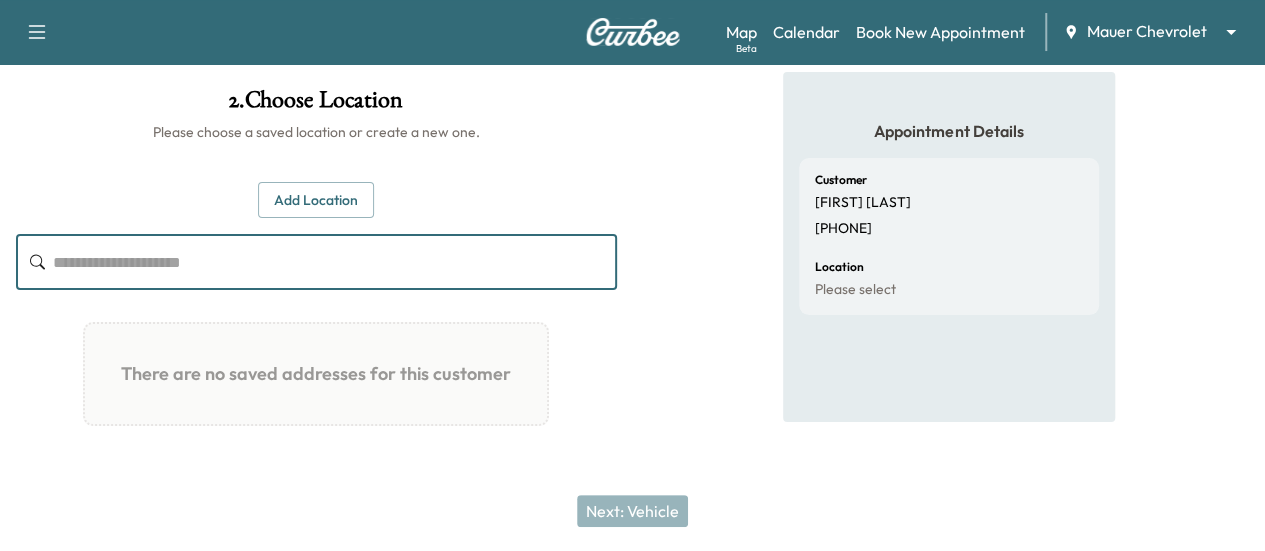 click at bounding box center (335, 262) 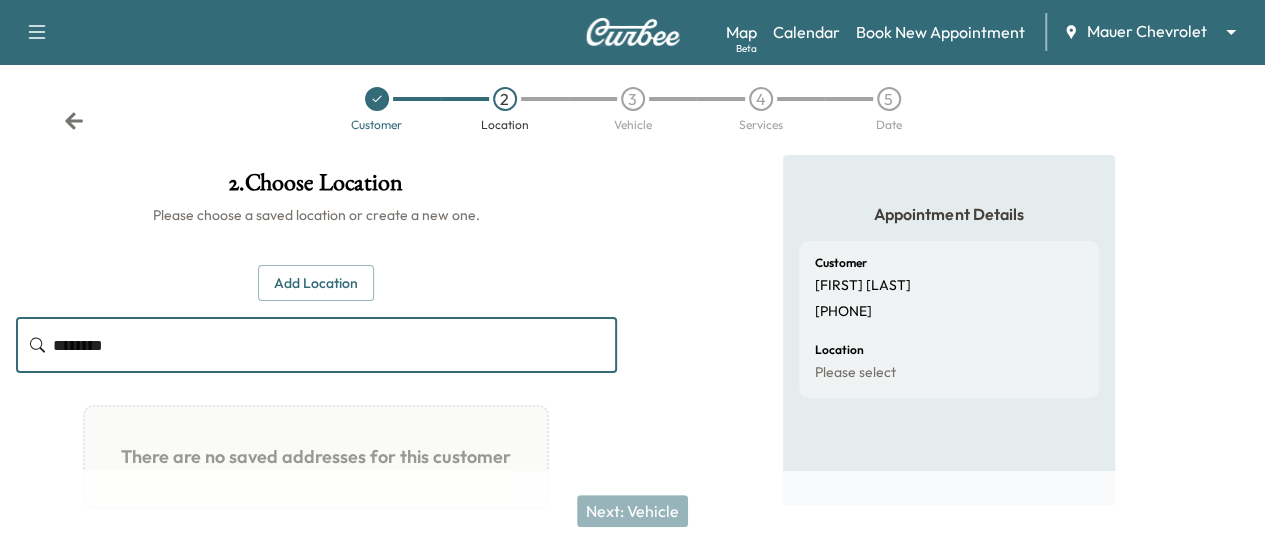 scroll, scrollTop: 0, scrollLeft: 0, axis: both 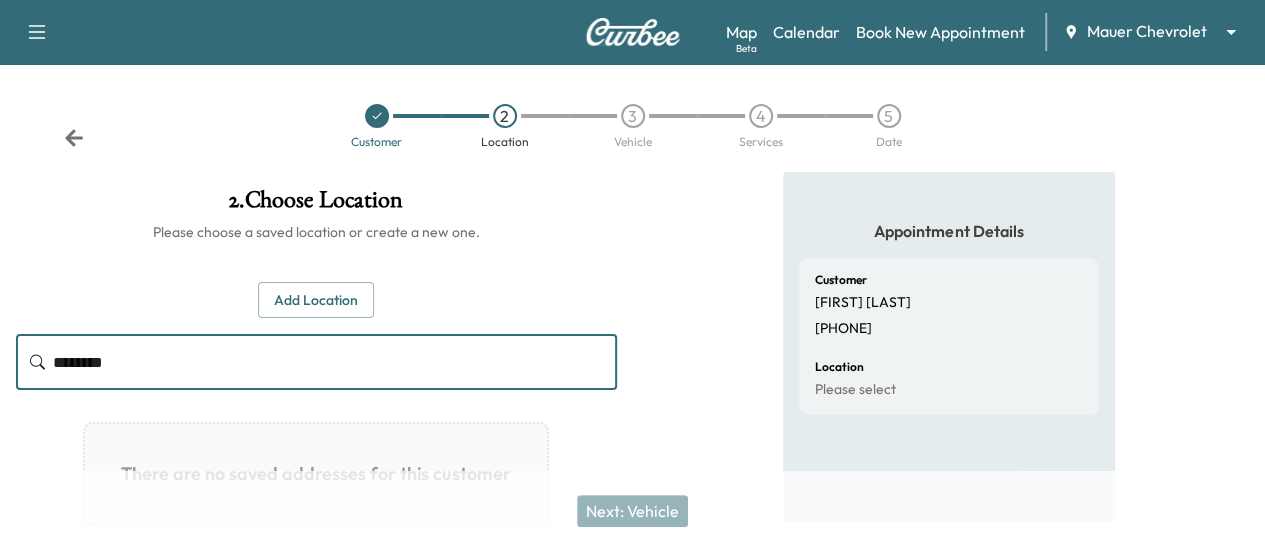 type on "********" 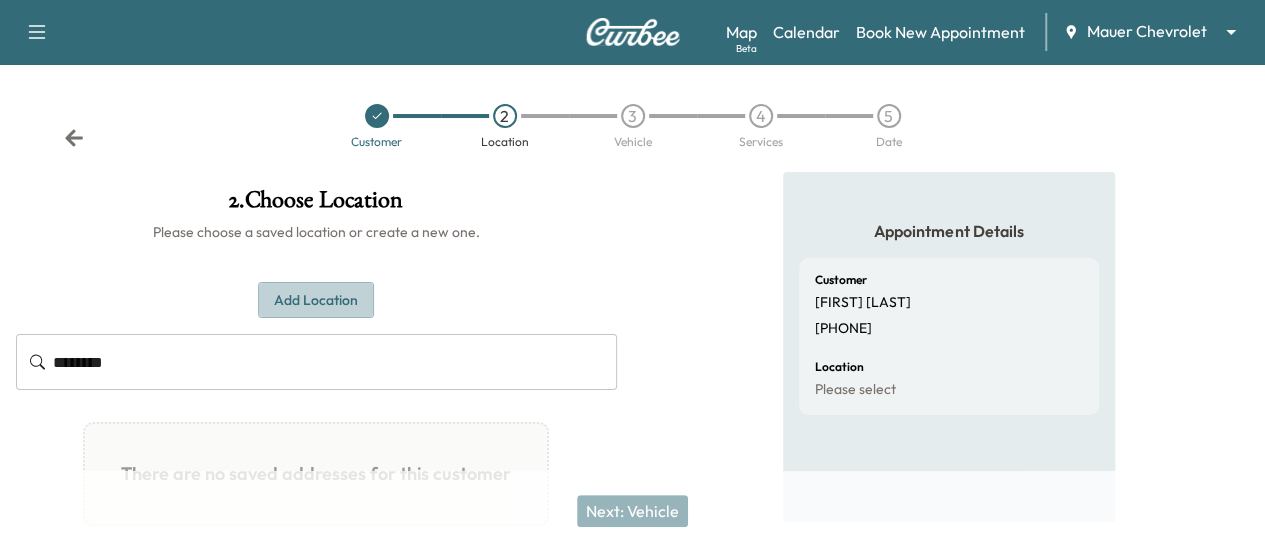 click on "Add Location" at bounding box center (316, 300) 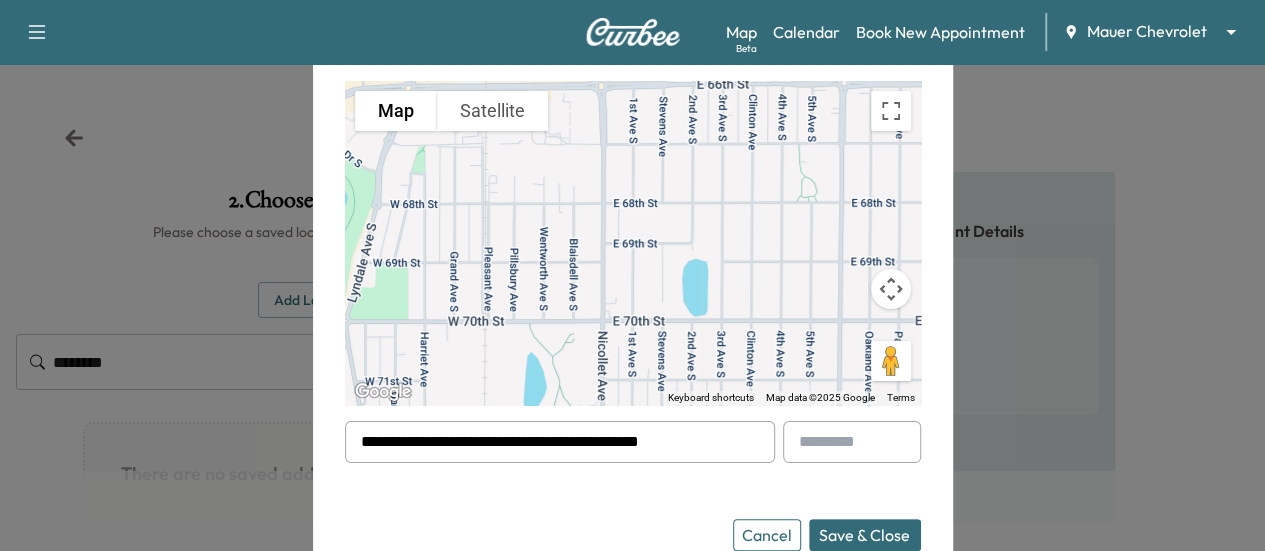 drag, startPoint x: 415, startPoint y: 443, endPoint x: 765, endPoint y: 453, distance: 350.14282 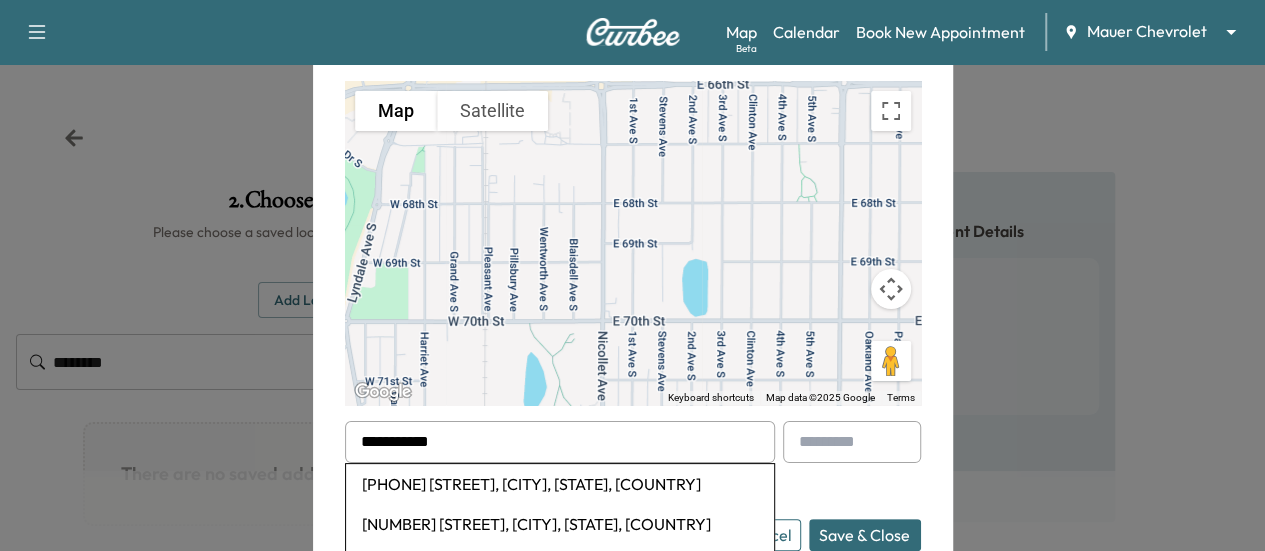 click on "[PHONE] [STREET], [CITY], [STATE], [COUNTRY]" at bounding box center [560, 484] 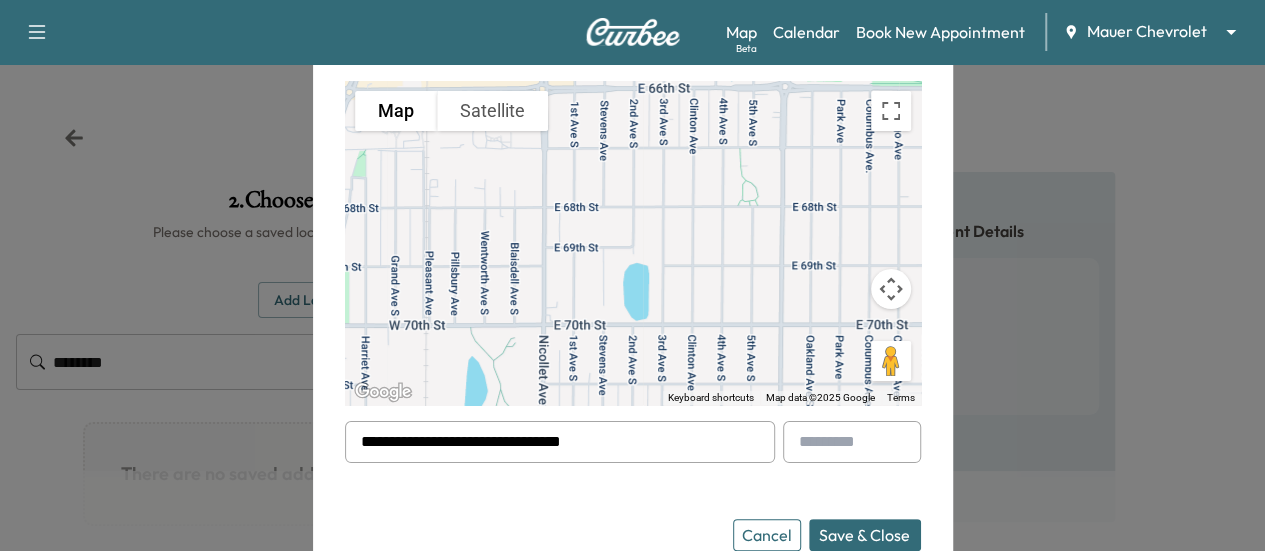 click on "Save & Close" at bounding box center (865, 535) 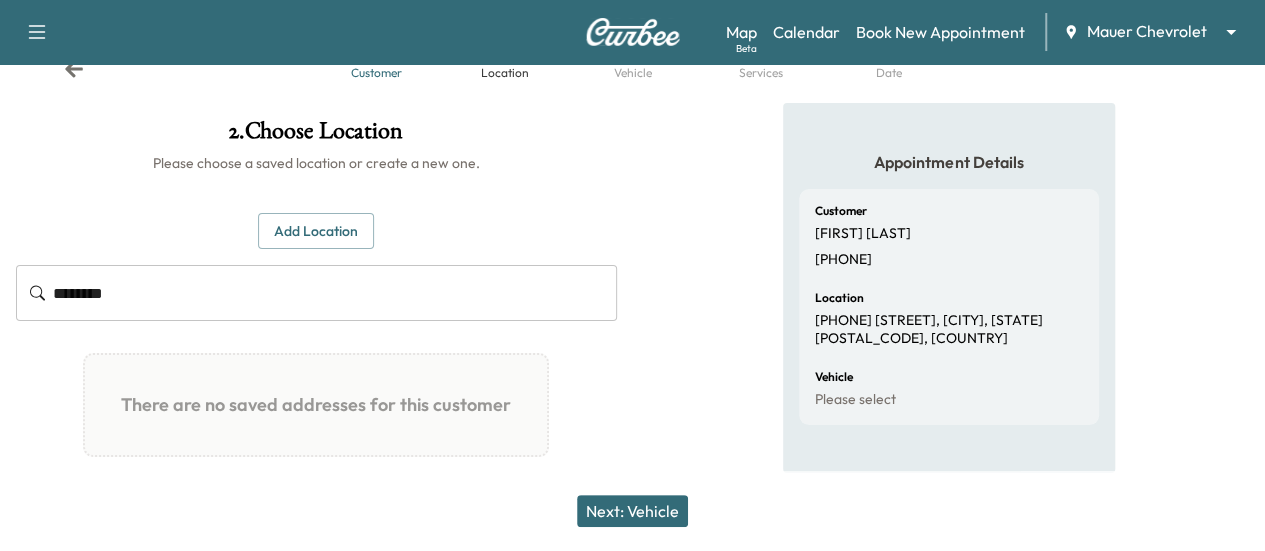 scroll, scrollTop: 100, scrollLeft: 0, axis: vertical 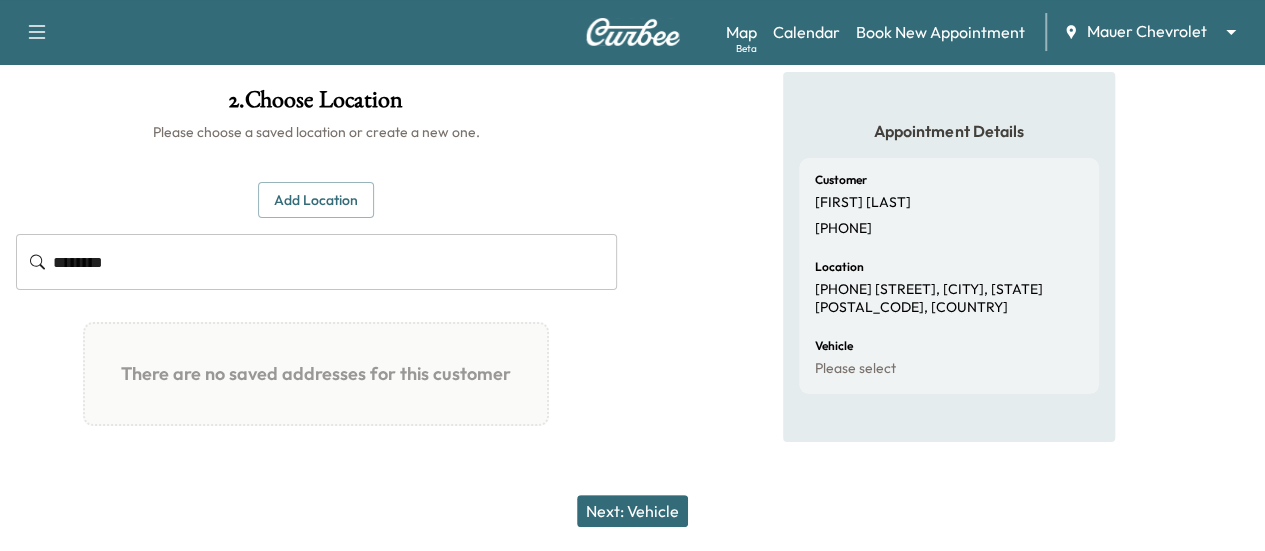 click on "Next: Vehicle" at bounding box center [632, 511] 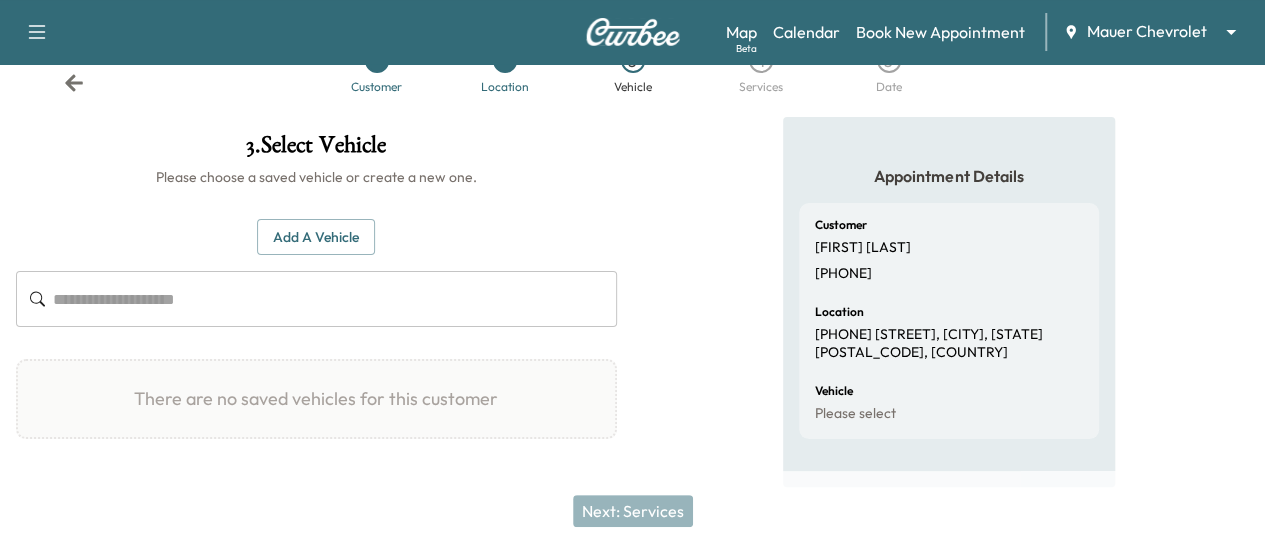 scroll, scrollTop: 82, scrollLeft: 0, axis: vertical 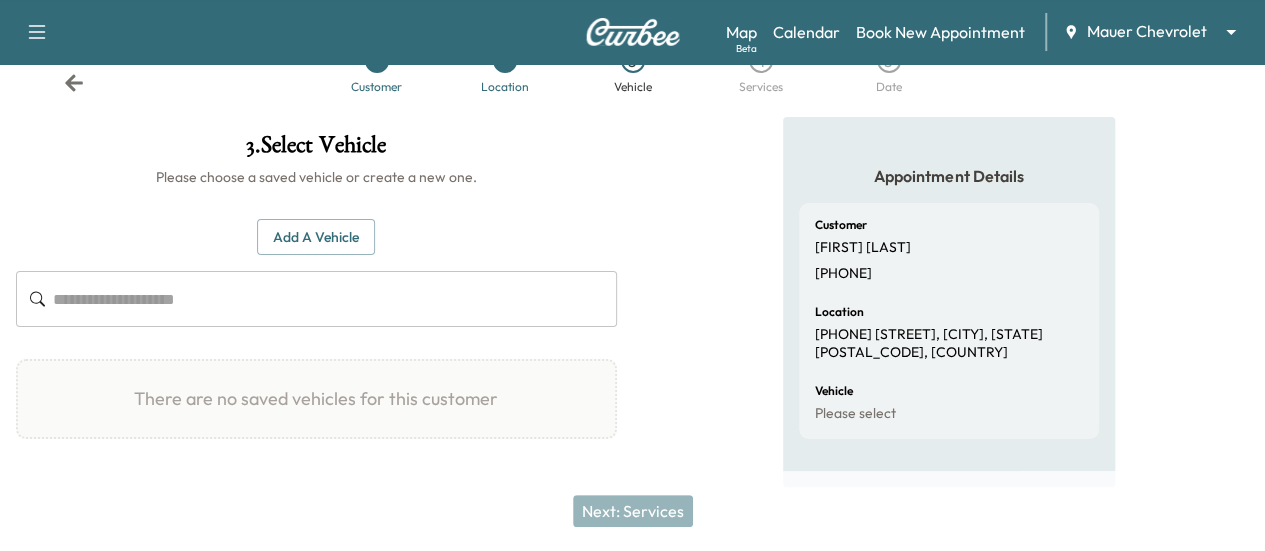 click at bounding box center [335, 299] 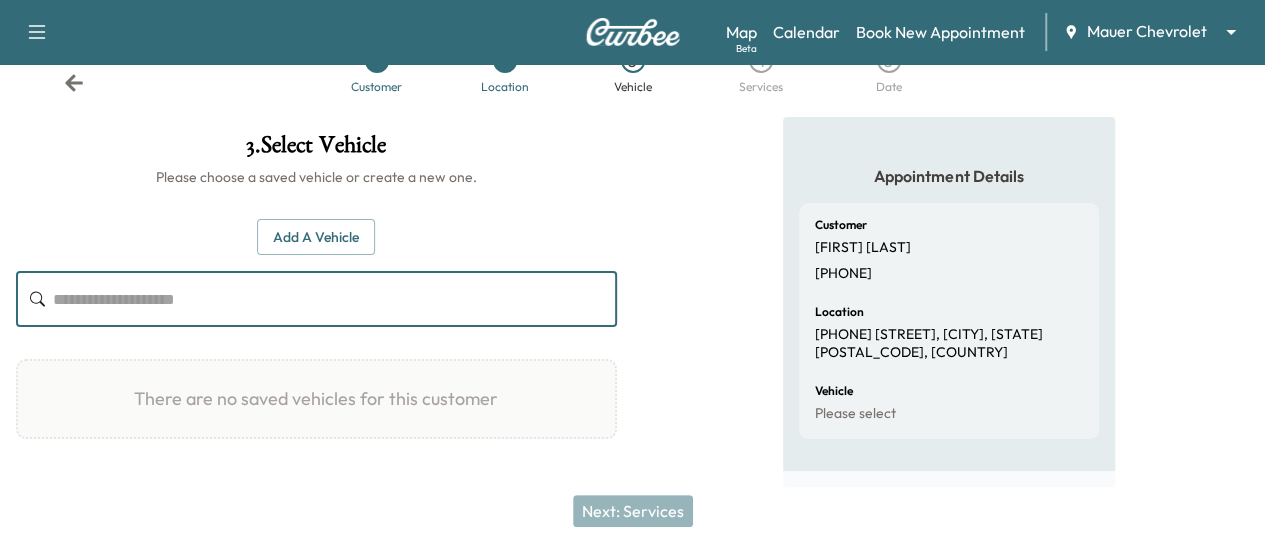 paste on "**********" 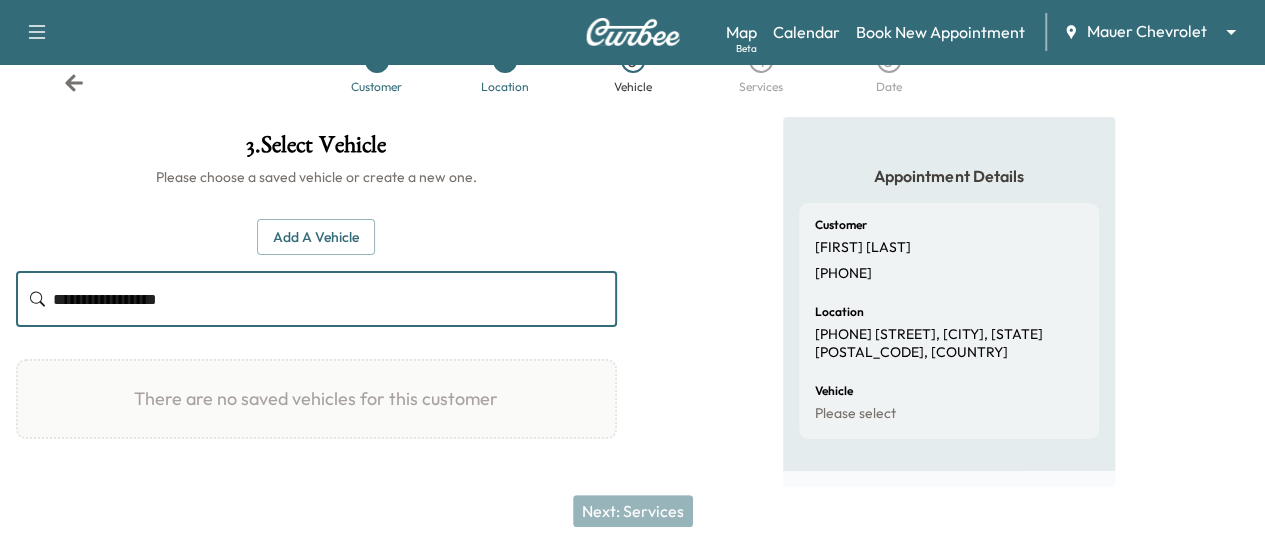 type on "**********" 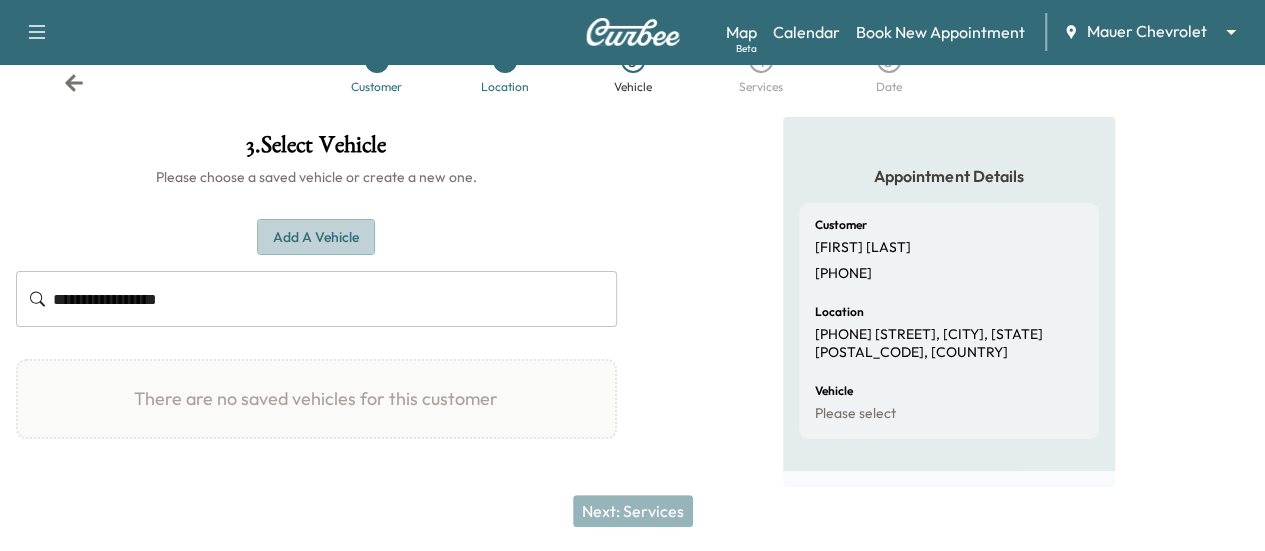 click on "Add a Vehicle" at bounding box center (316, 237) 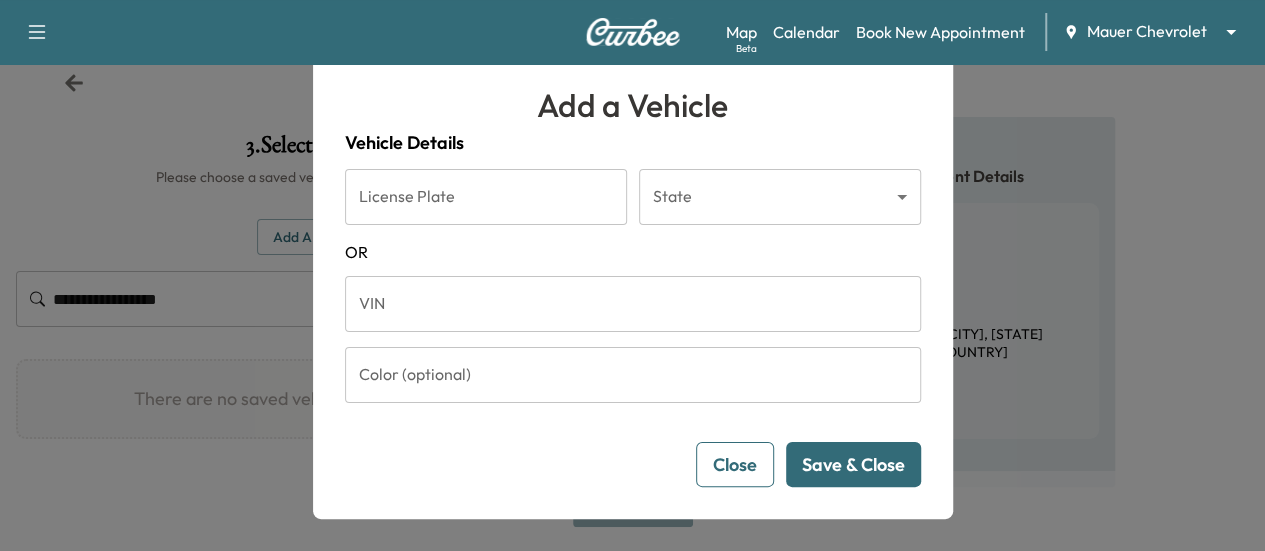 click on "VIN" at bounding box center (633, 304) 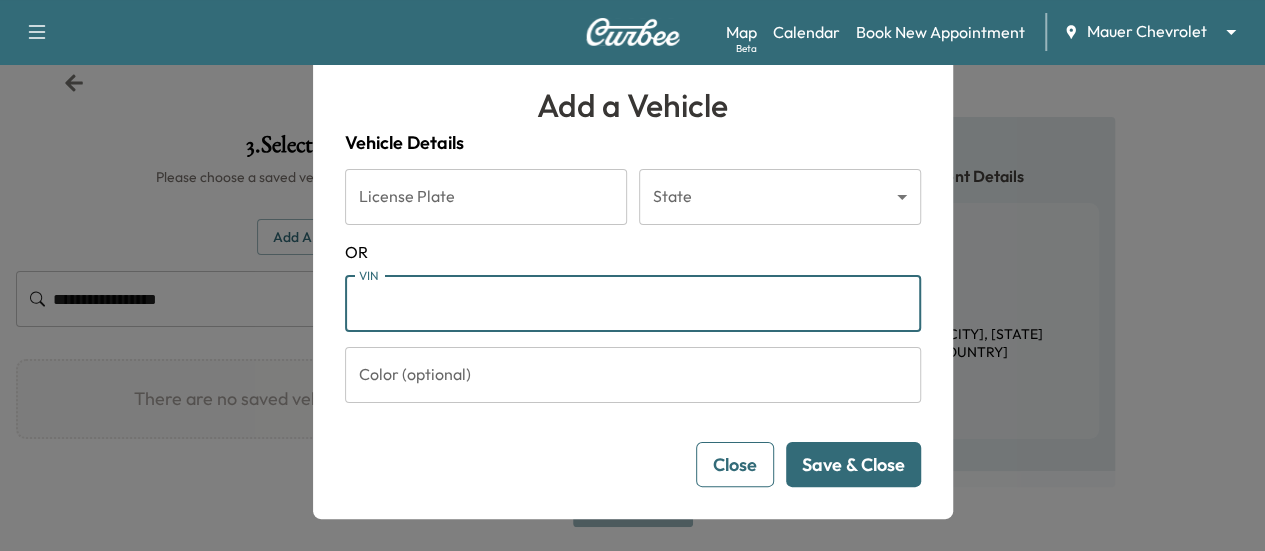 paste on "**********" 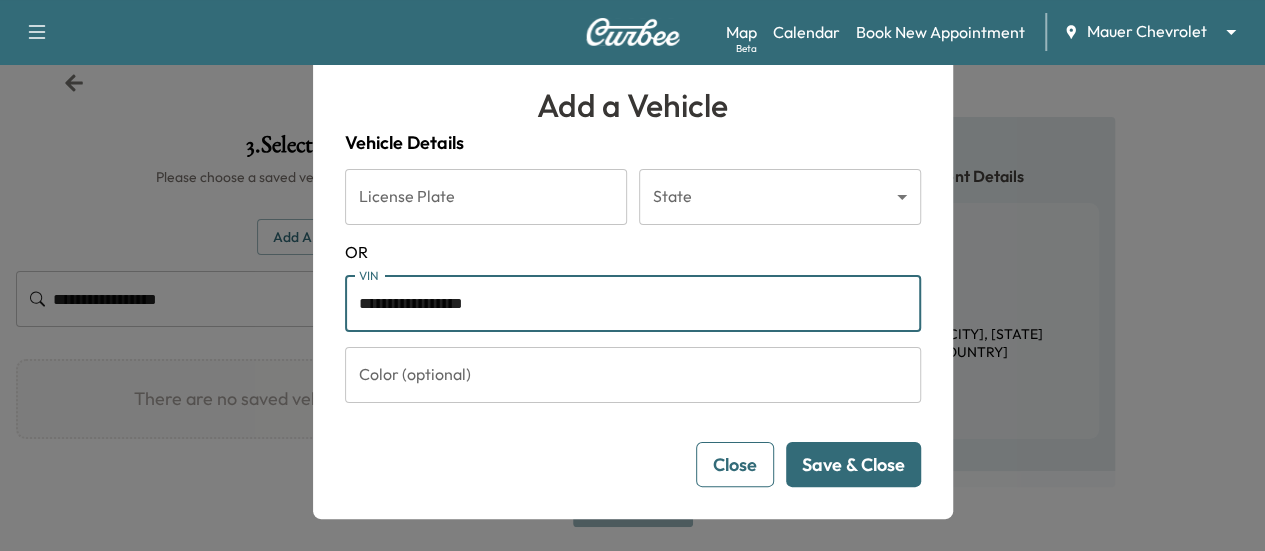 type on "**********" 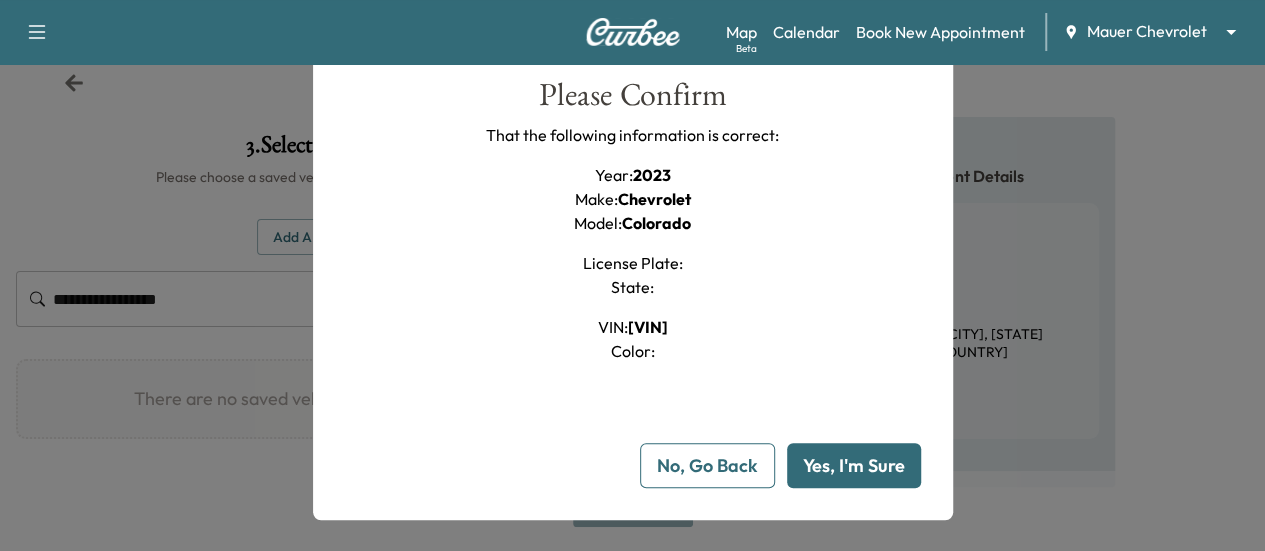 click on "Yes, I'm Sure" at bounding box center [854, 465] 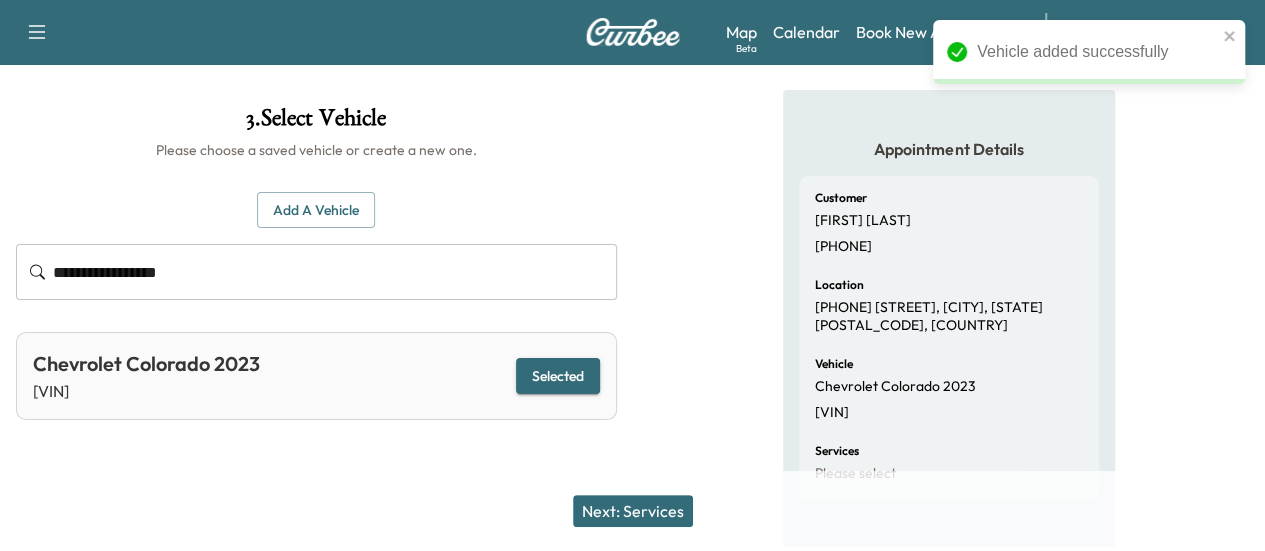 click on "Next: Services" at bounding box center (633, 511) 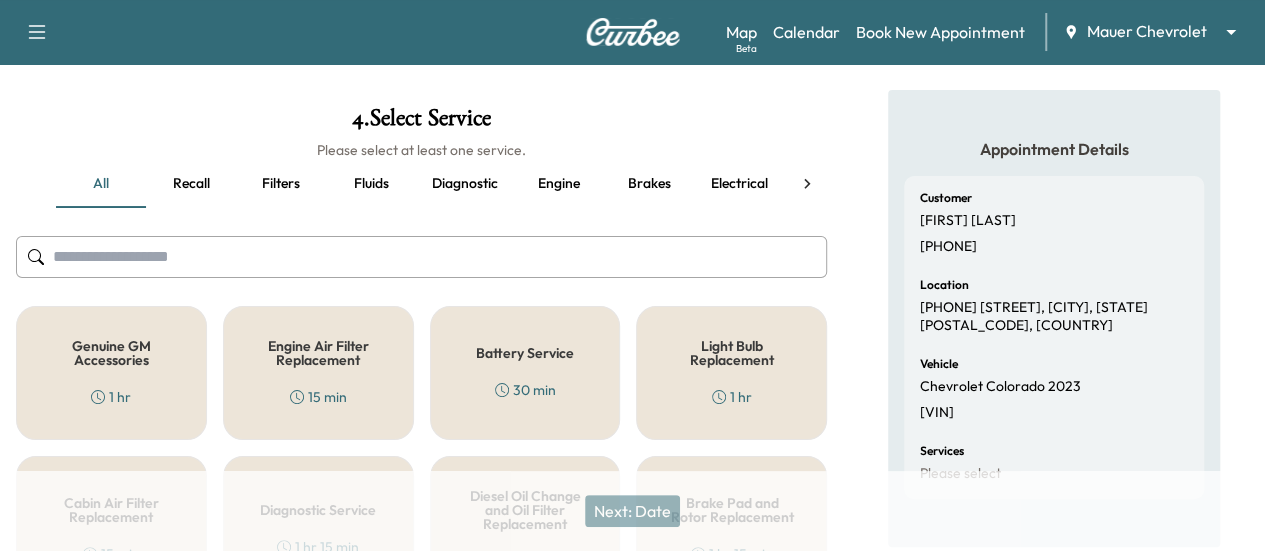 drag, startPoint x: 166, startPoint y: 370, endPoint x: 176, endPoint y: 367, distance: 10.440307 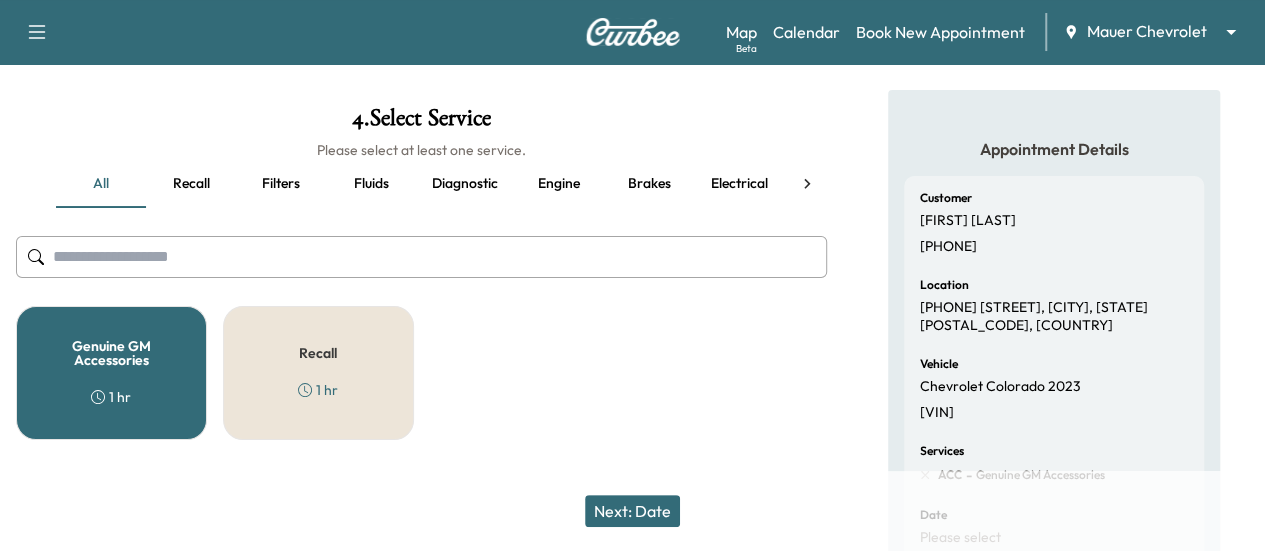 scroll, scrollTop: 188, scrollLeft: 0, axis: vertical 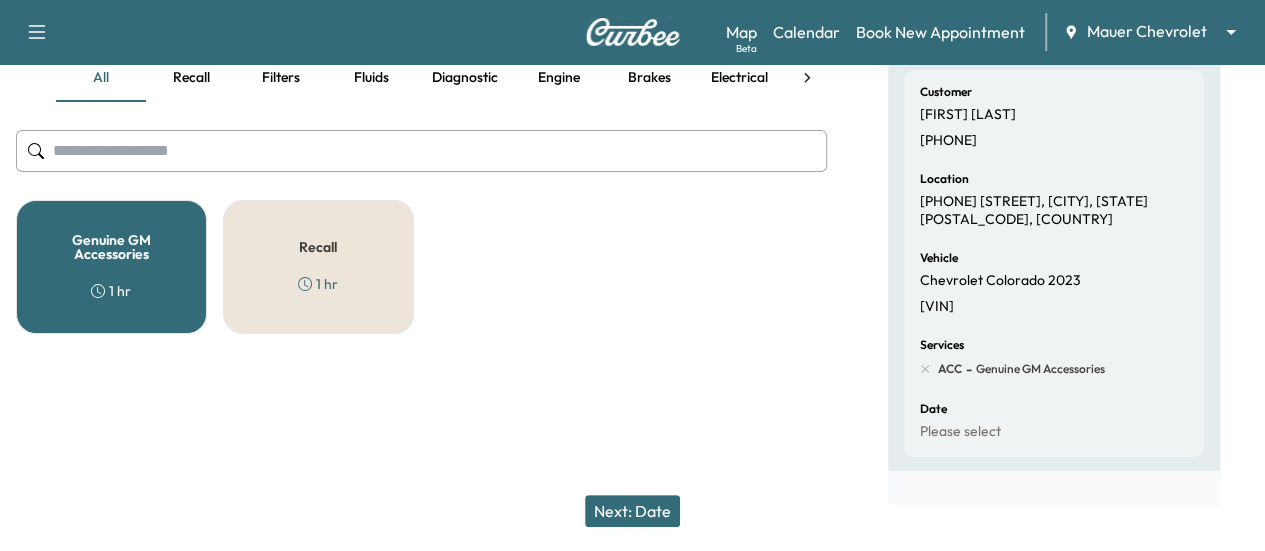 click on "Recall 1 hr" at bounding box center [318, 267] 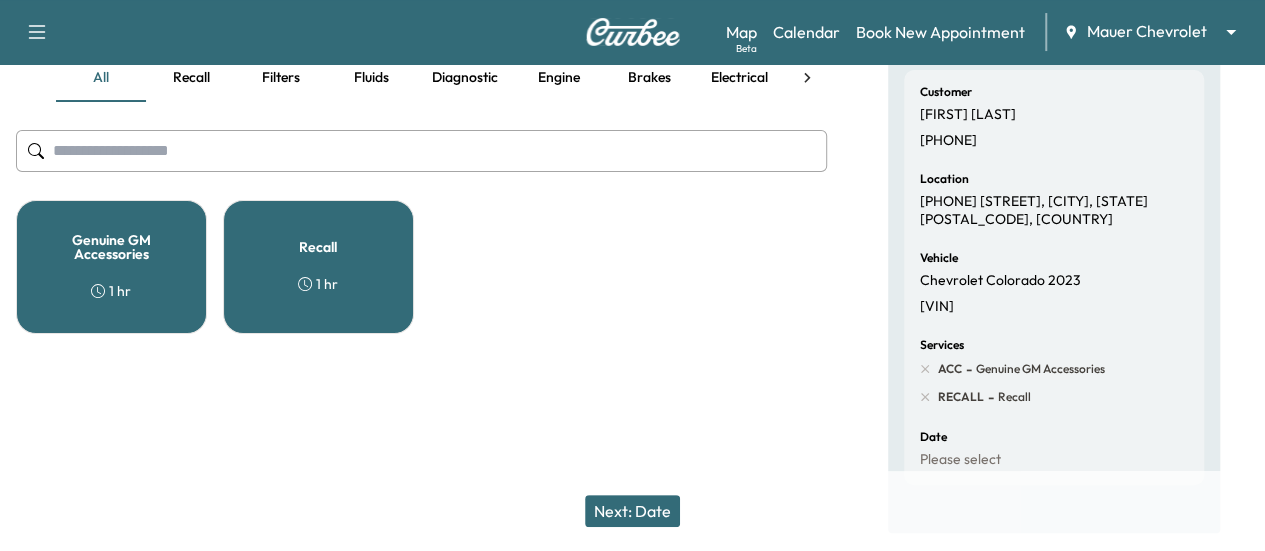 click on "Next: Date" at bounding box center [632, 511] 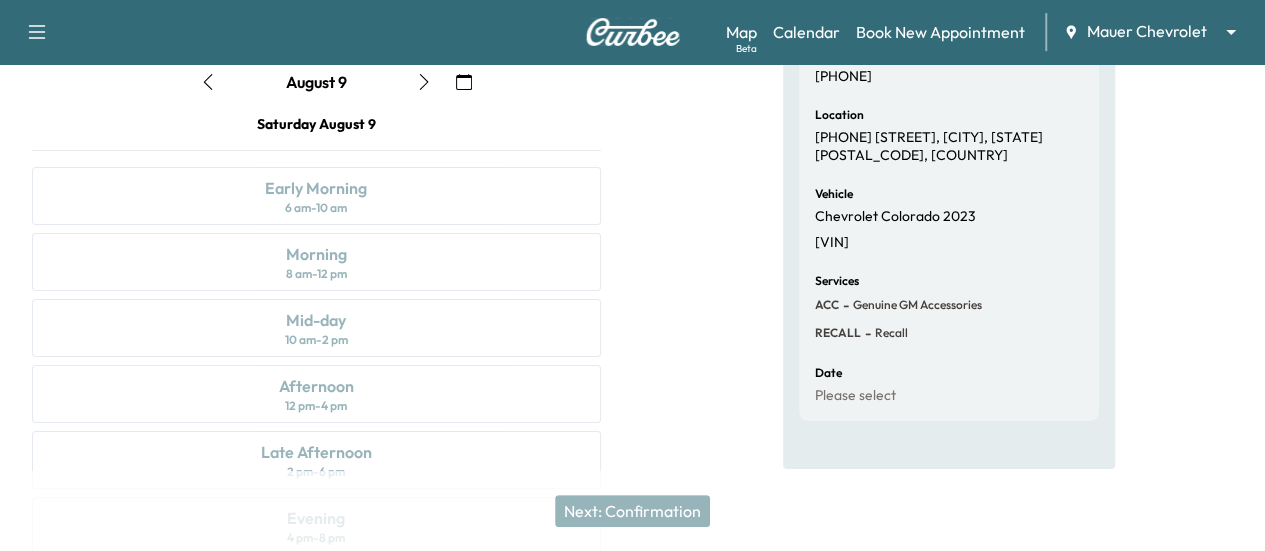 scroll, scrollTop: 244, scrollLeft: 0, axis: vertical 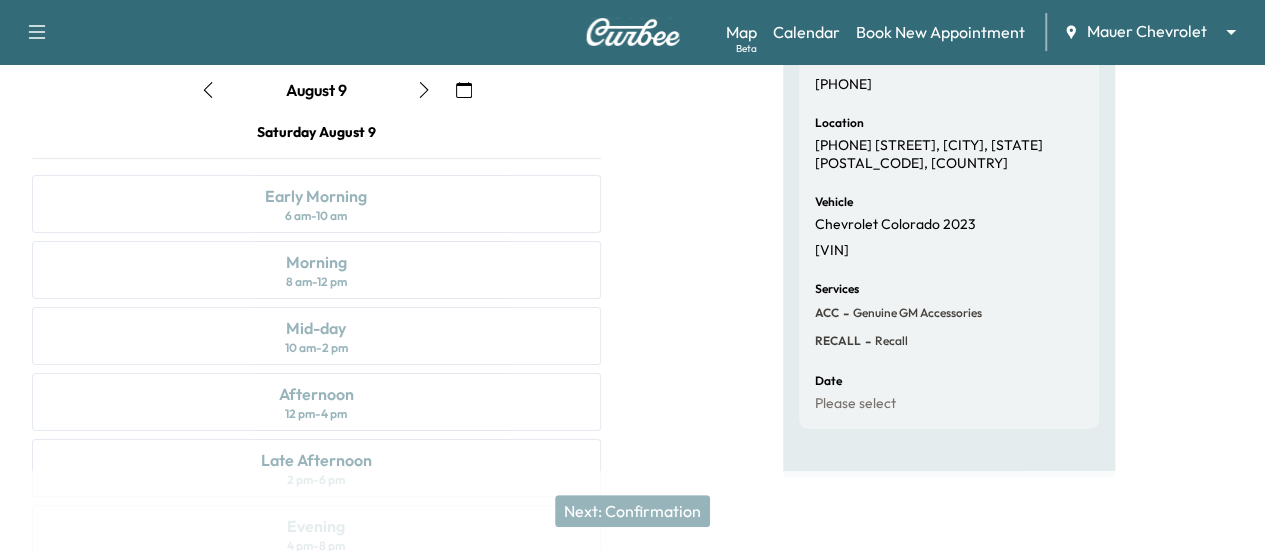 click at bounding box center (464, 90) 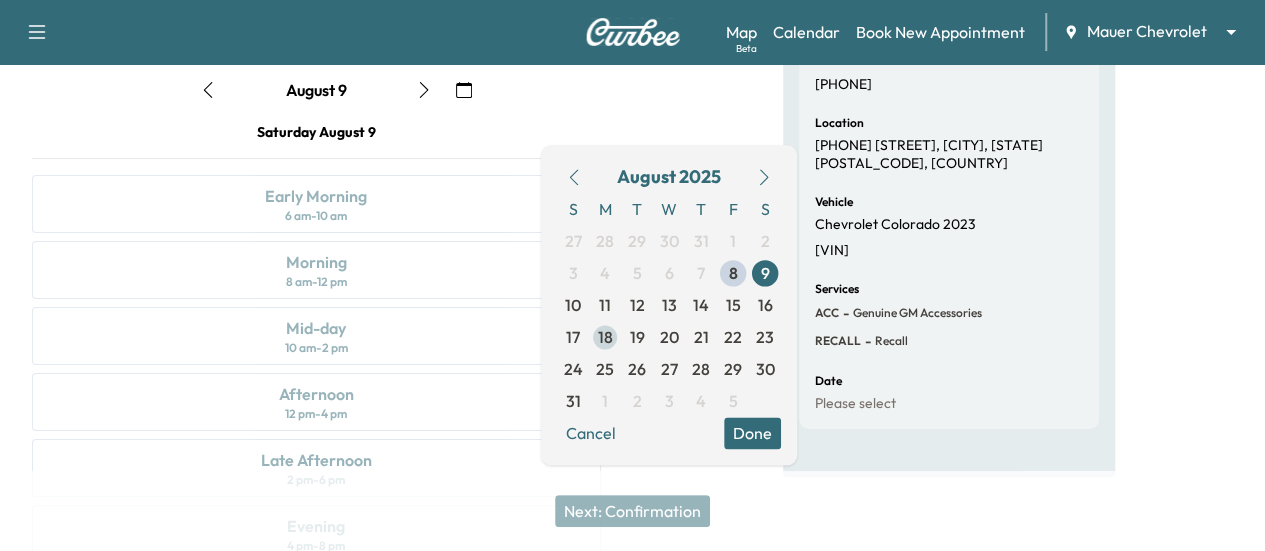 click on "18" at bounding box center [605, 337] 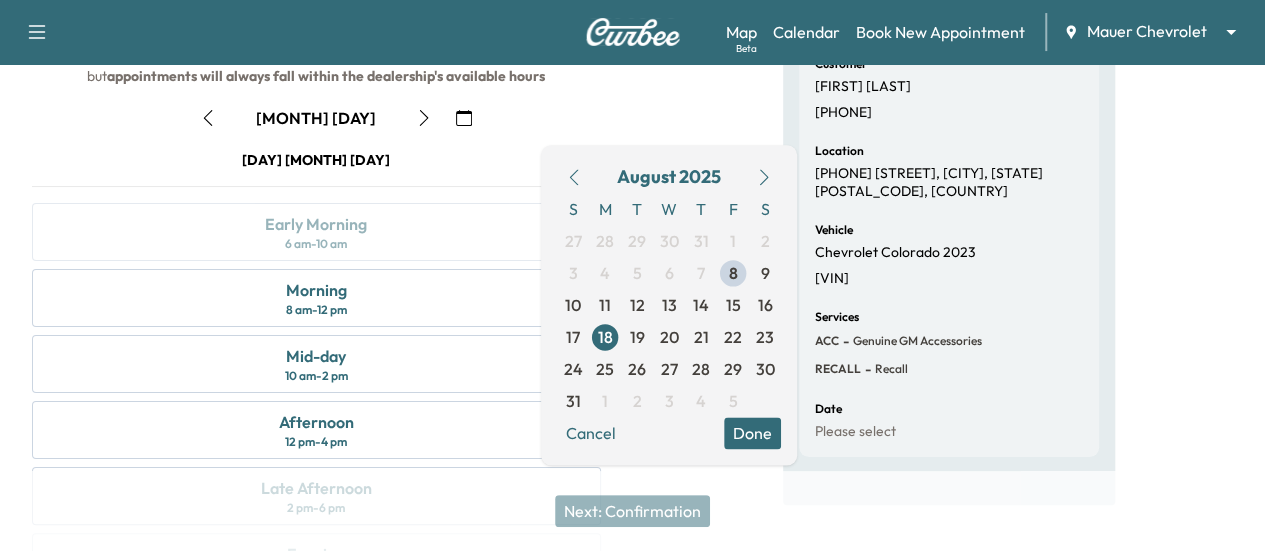scroll, scrollTop: 244, scrollLeft: 0, axis: vertical 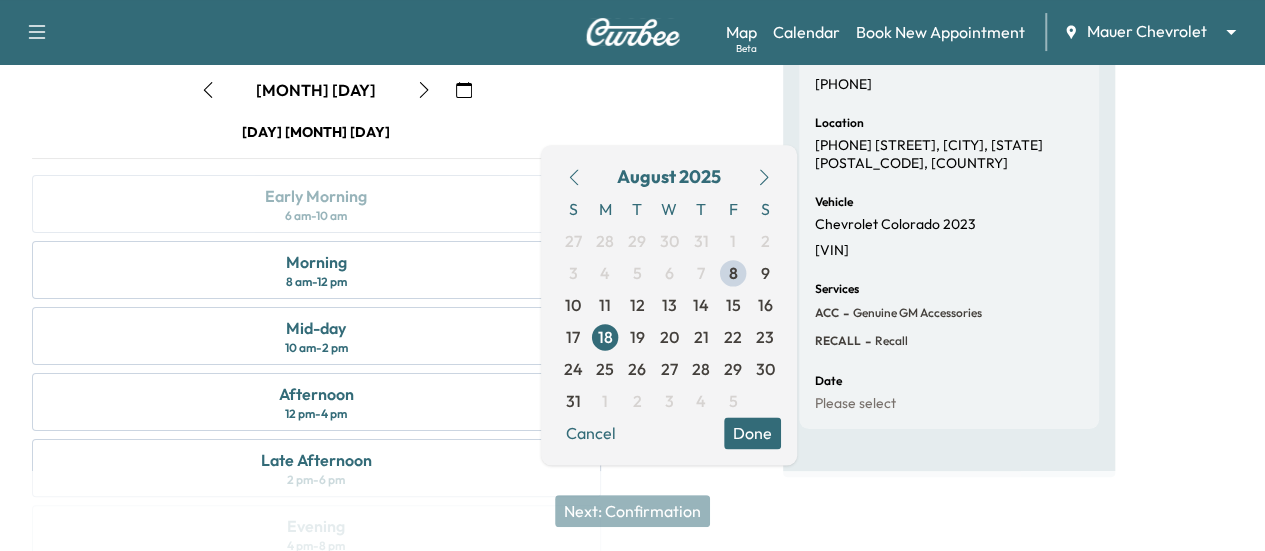 click on "Done" at bounding box center (752, 433) 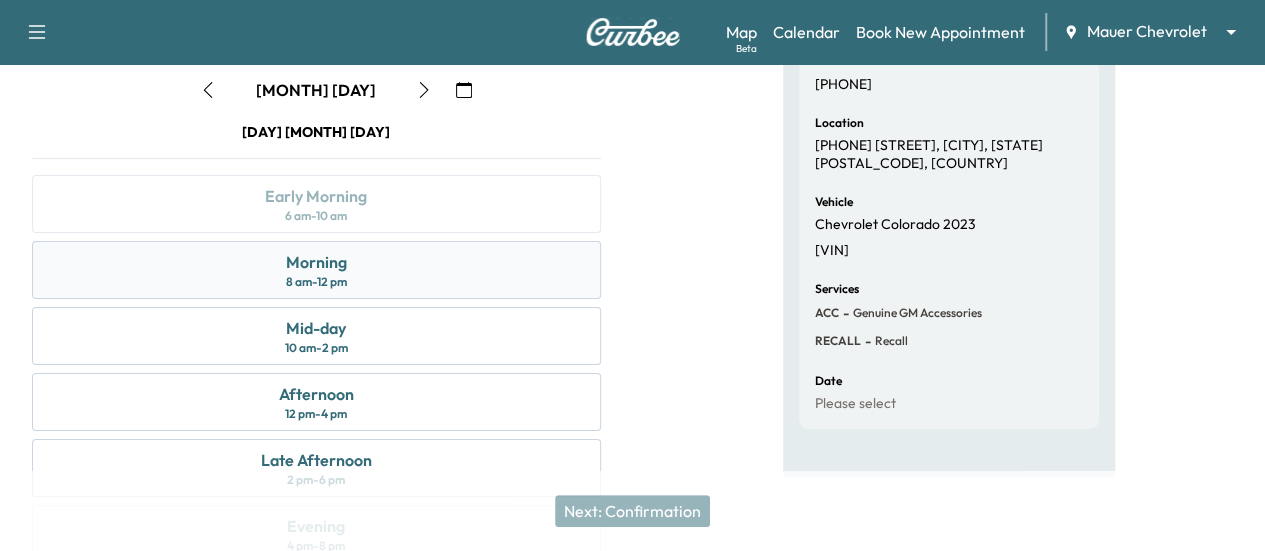 click on "Morning 8 am  -  12 pm" at bounding box center [316, 270] 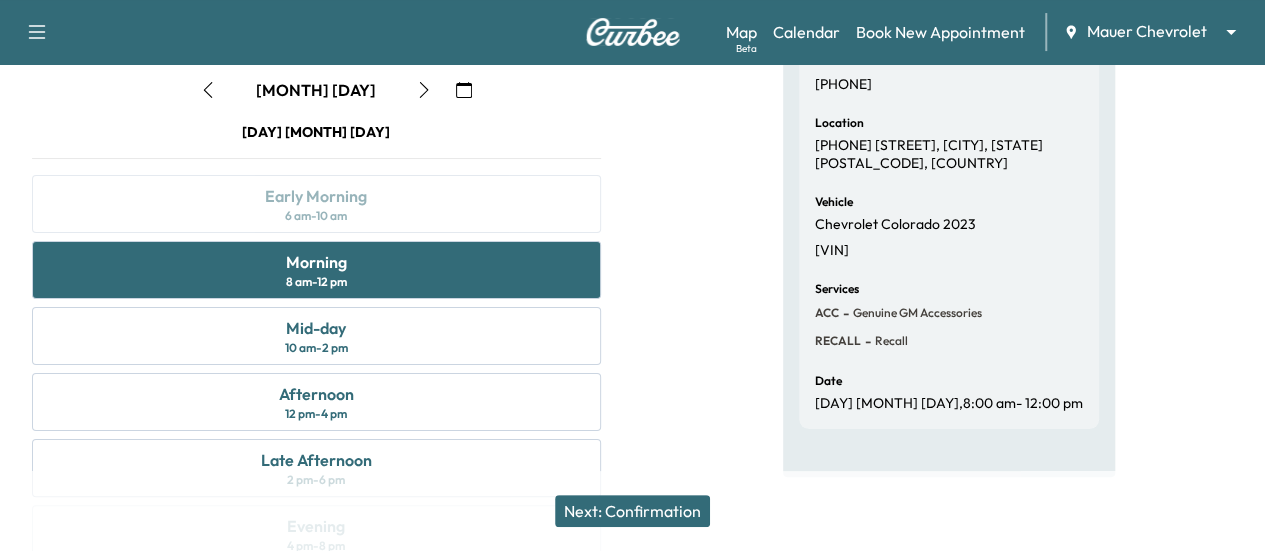 click on "Next: Confirmation" at bounding box center (632, 511) 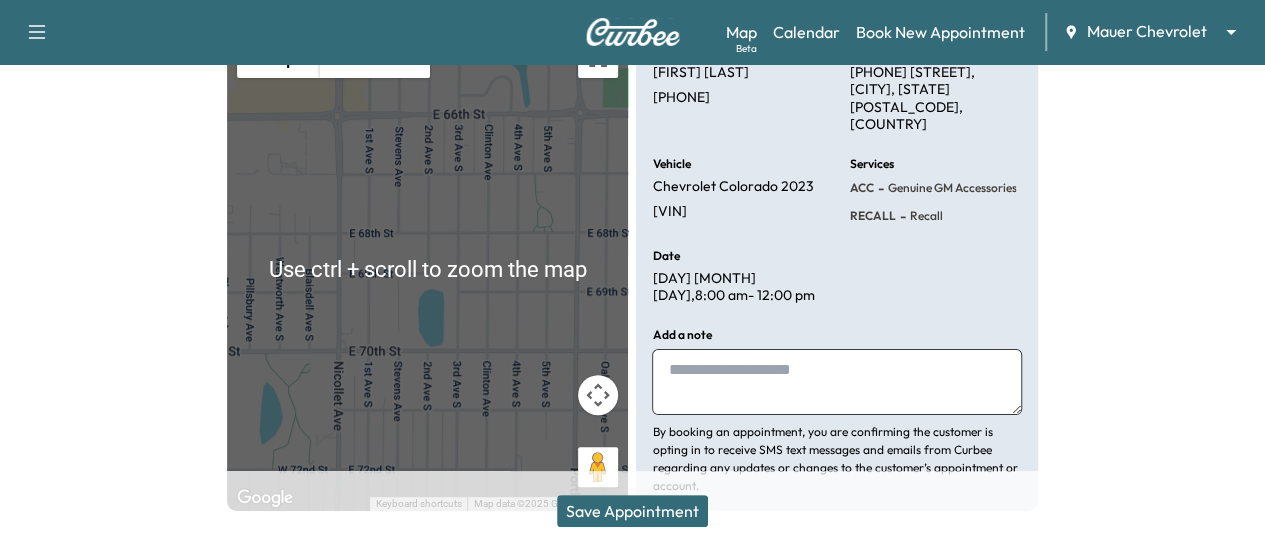 scroll, scrollTop: 277, scrollLeft: 0, axis: vertical 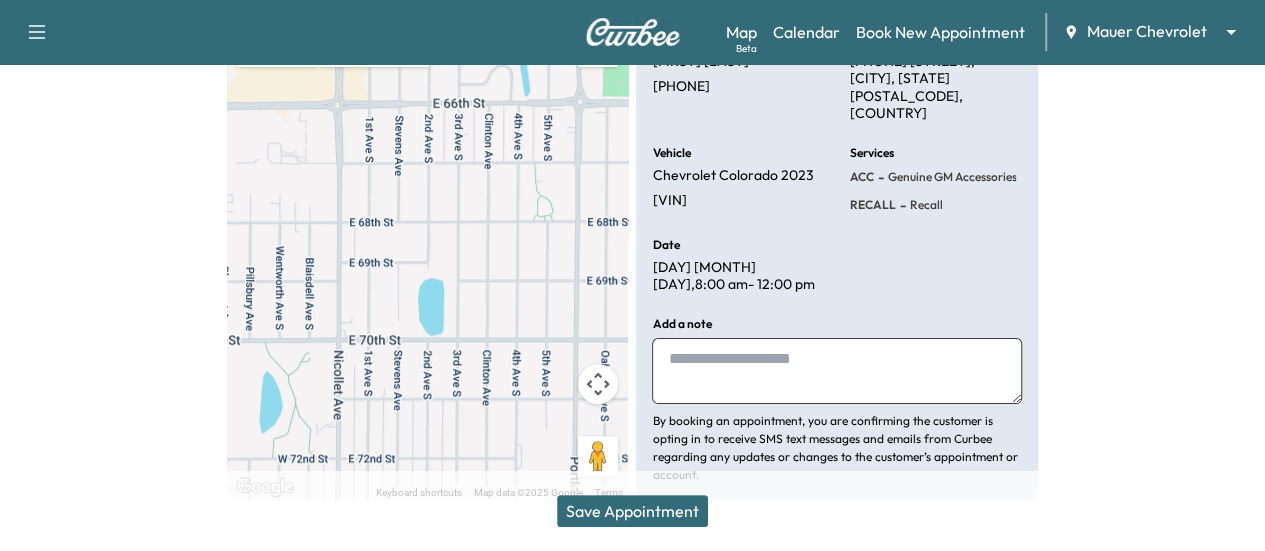click on "Save Appointment" at bounding box center [632, 511] 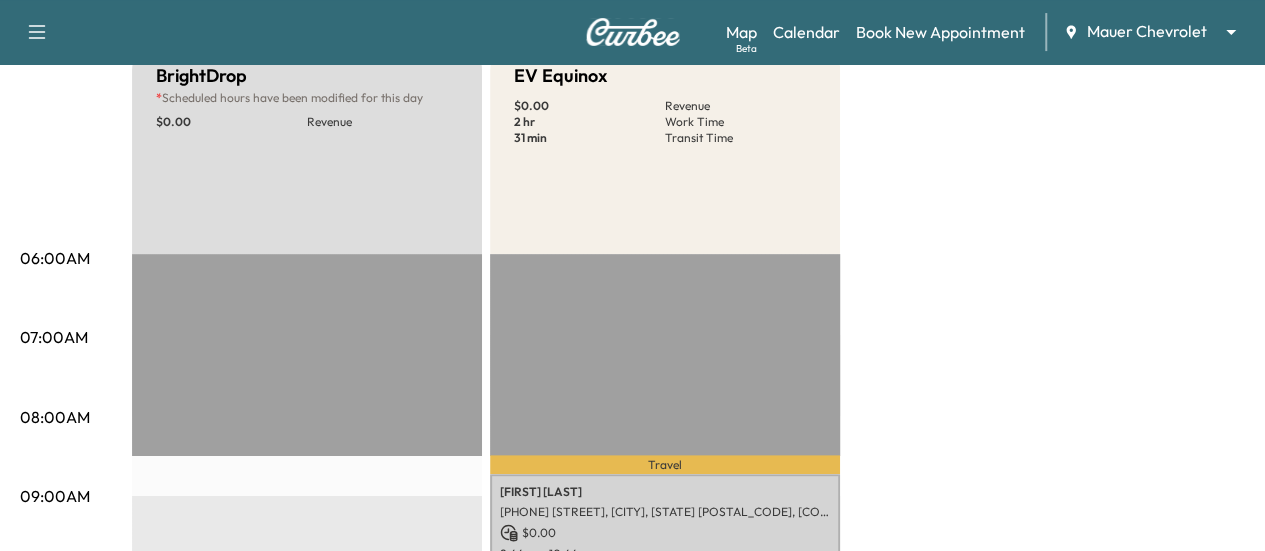 scroll, scrollTop: 0, scrollLeft: 0, axis: both 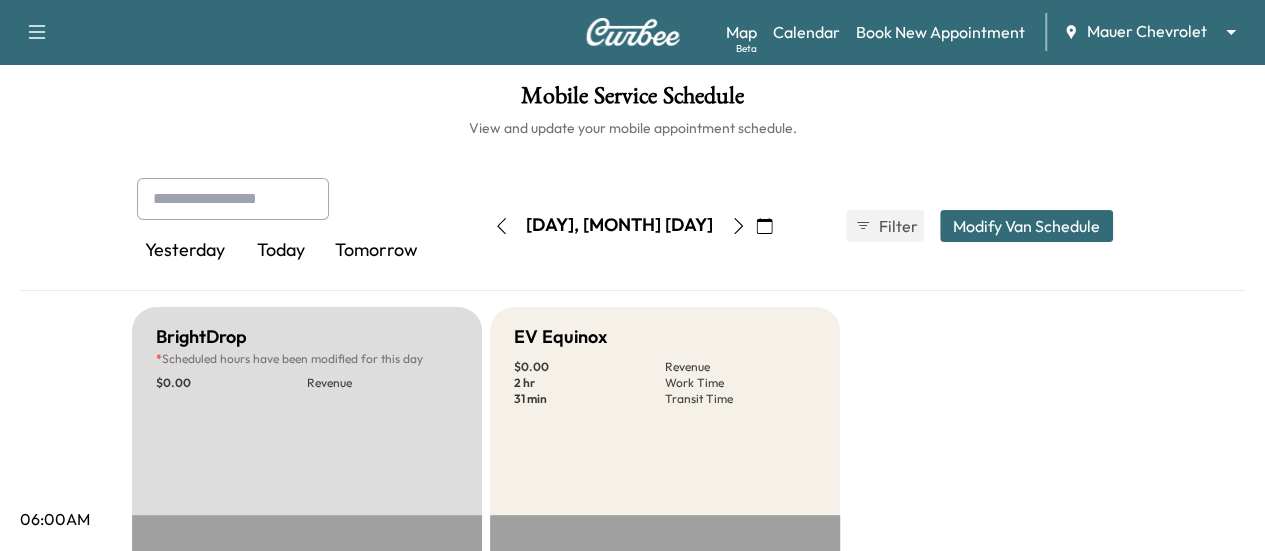 click at bounding box center (501, 226) 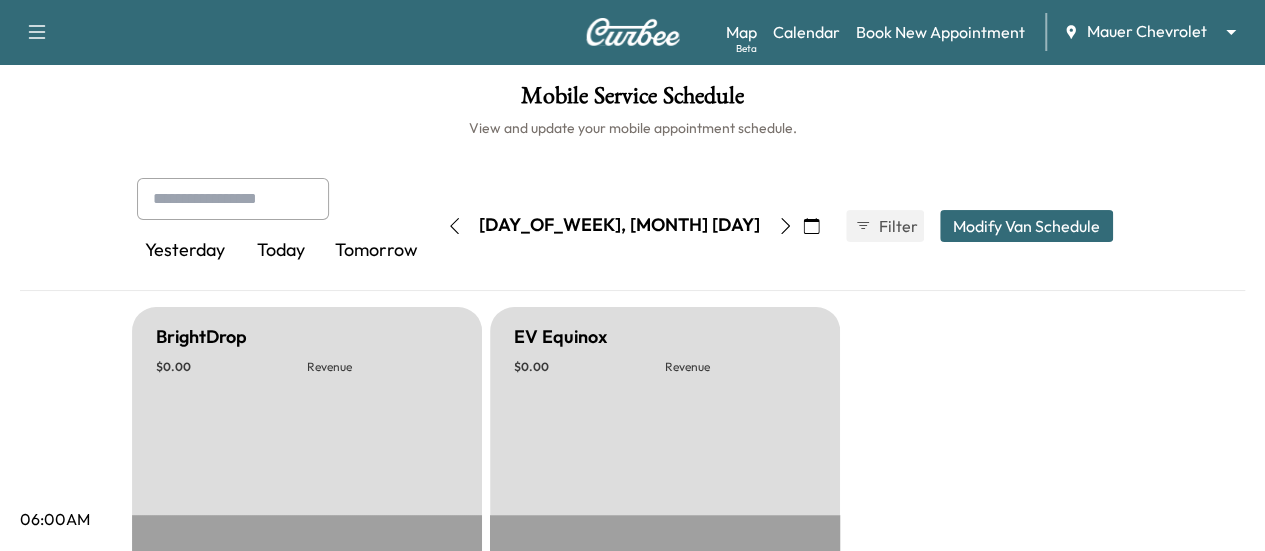 click 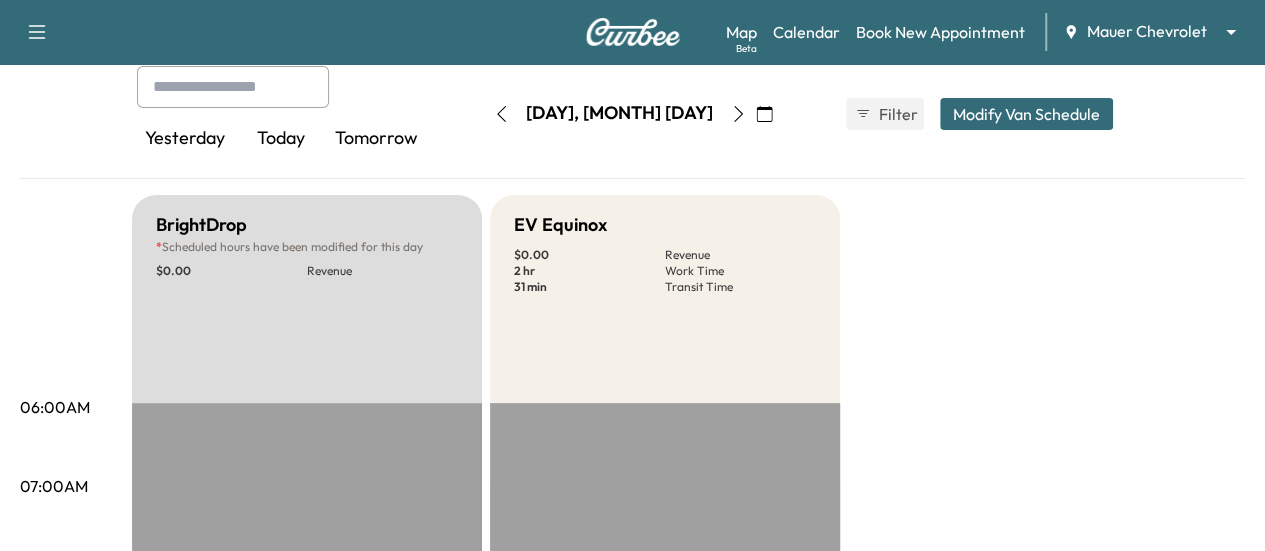scroll, scrollTop: 0, scrollLeft: 0, axis: both 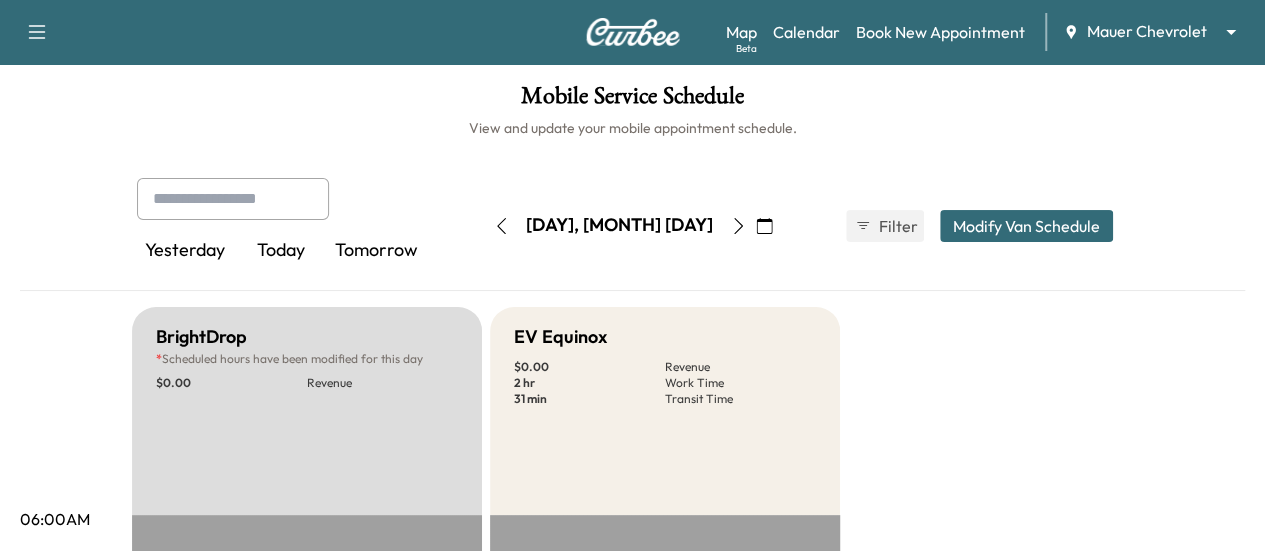 click 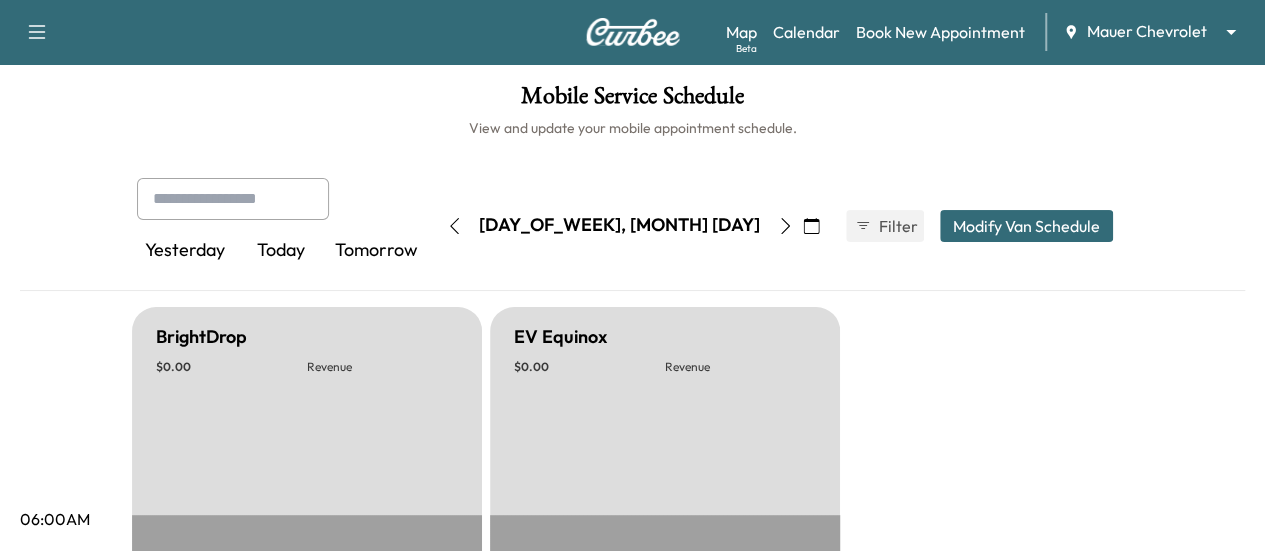click 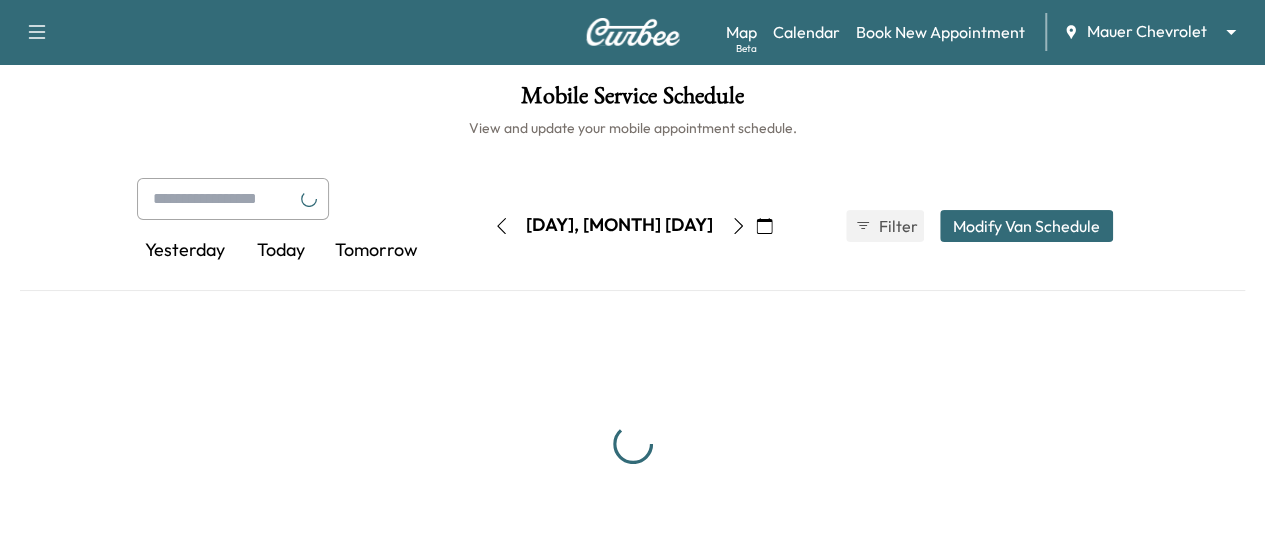 click at bounding box center [501, 226] 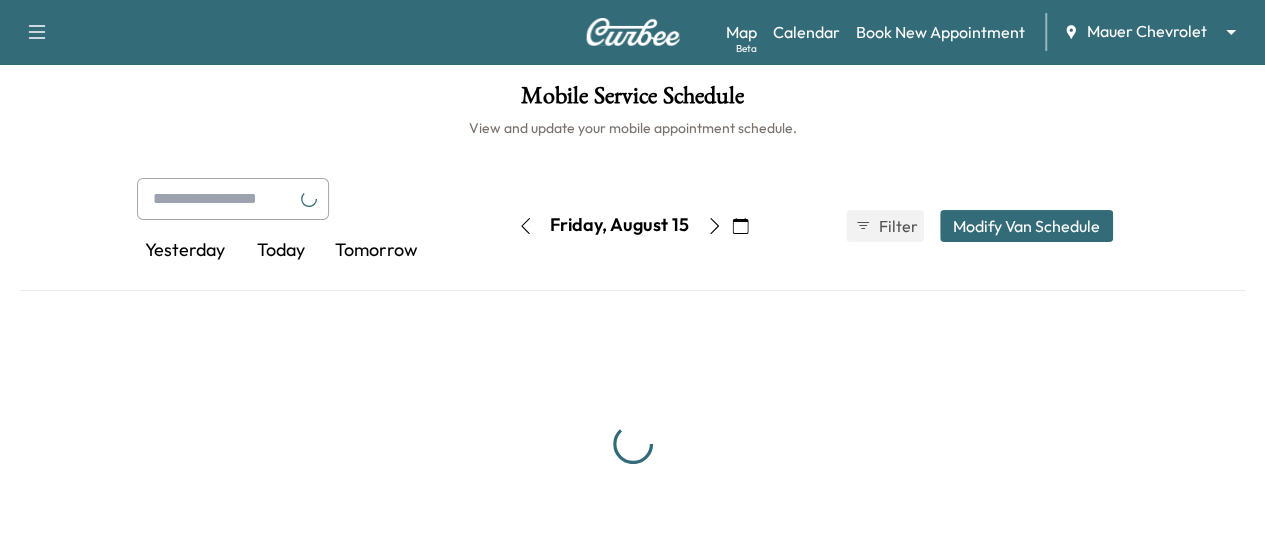 click 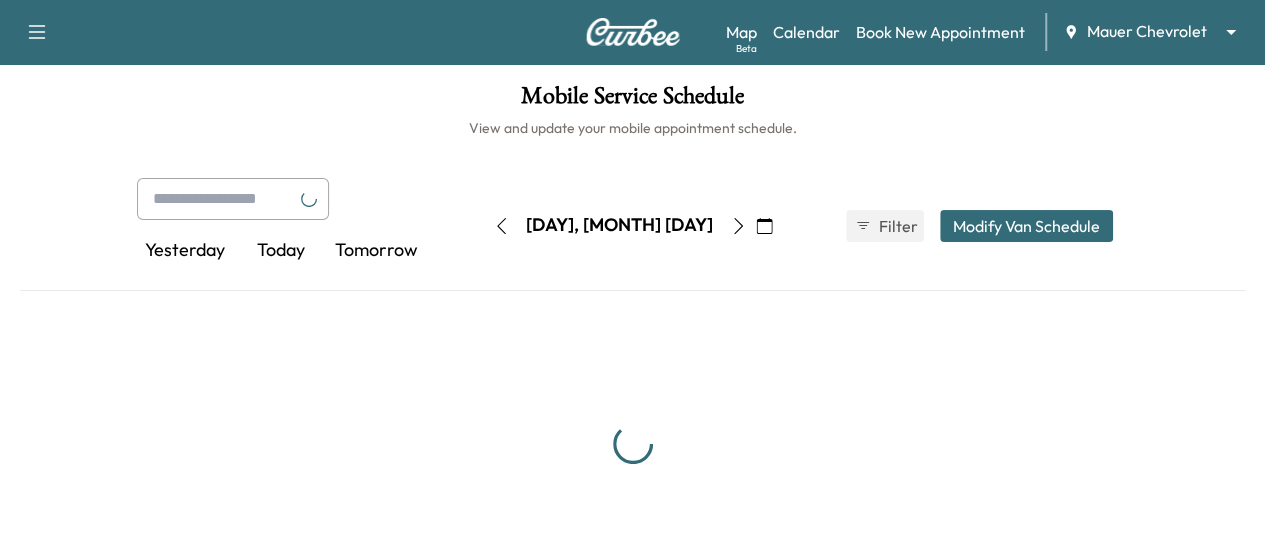 click at bounding box center [501, 226] 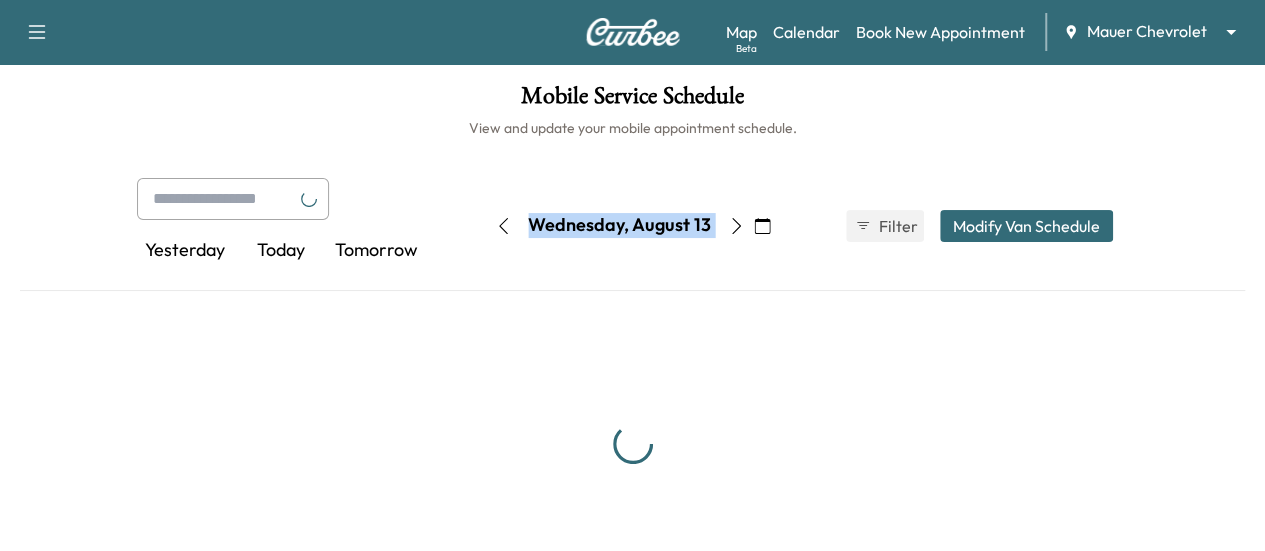 click on "Wednesday, August 13" at bounding box center (619, 226) 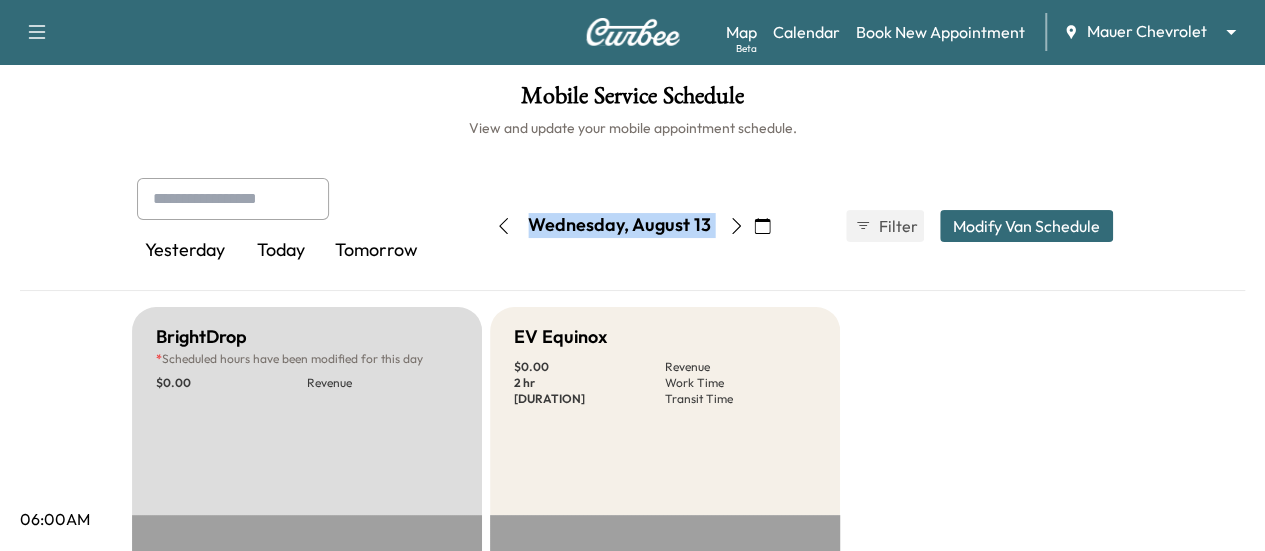 click at bounding box center (503, 226) 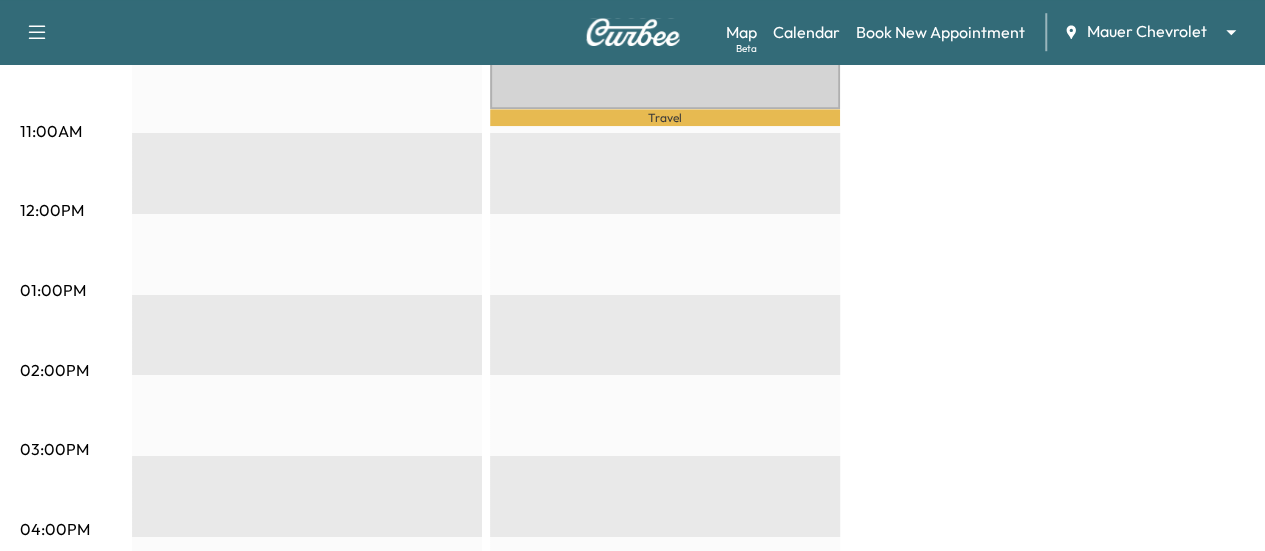 scroll, scrollTop: 800, scrollLeft: 0, axis: vertical 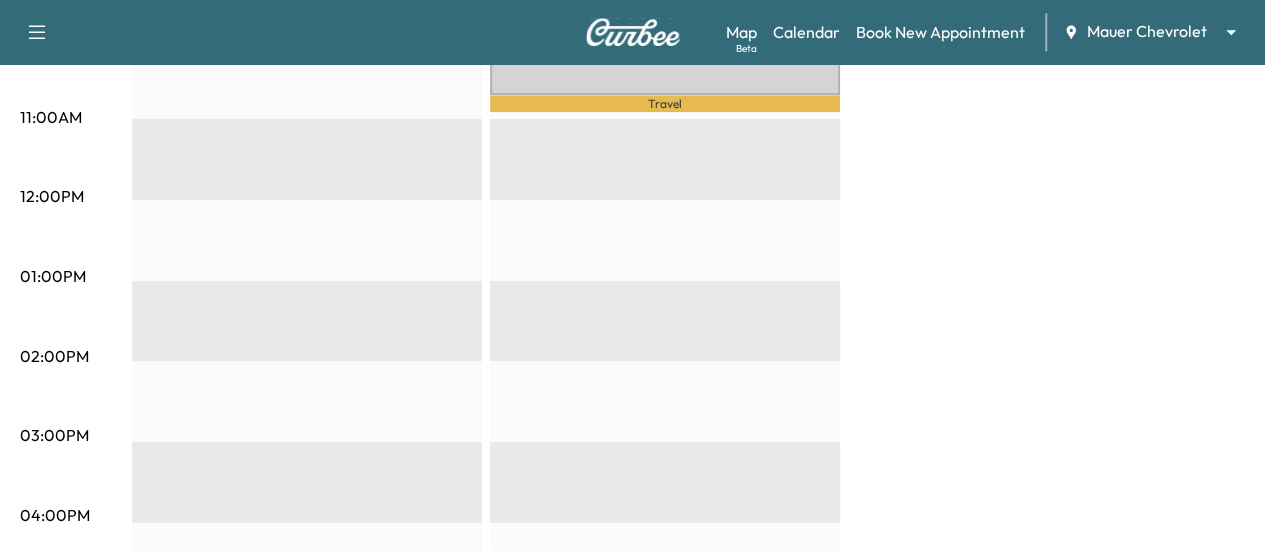 click on "Travel [FIRST]   [LAST] [PHONE] [STREET], [CITY], [STATE] [POSTAL_CODE], [COUNTRY]   [PRICE] [TIME]  -  [TIME] Travel EST Start" at bounding box center [665, 361] 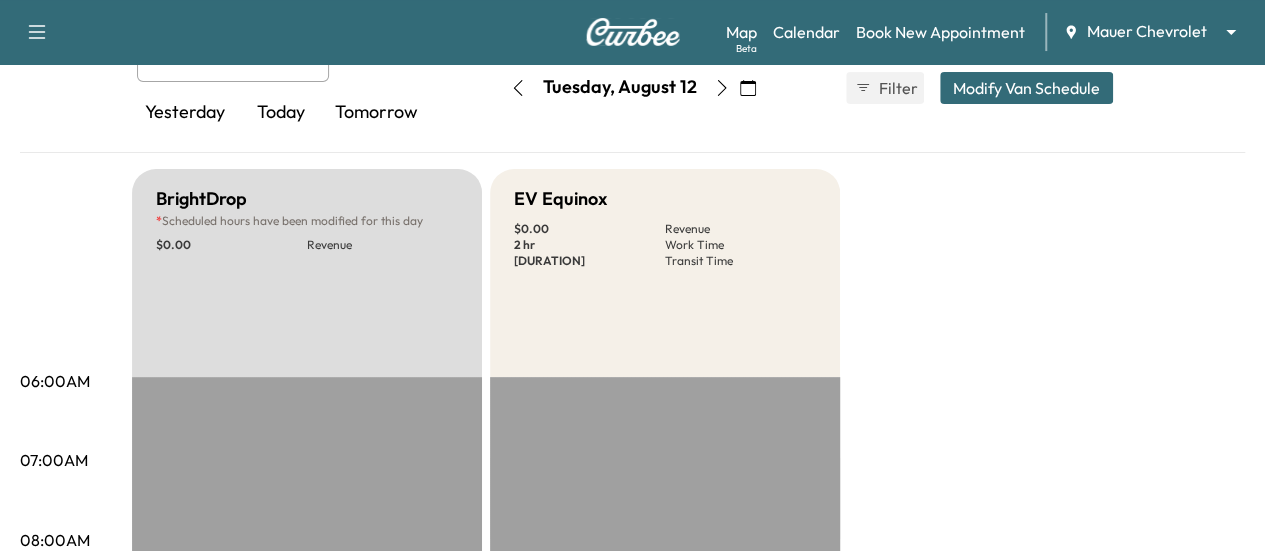 scroll, scrollTop: 0, scrollLeft: 0, axis: both 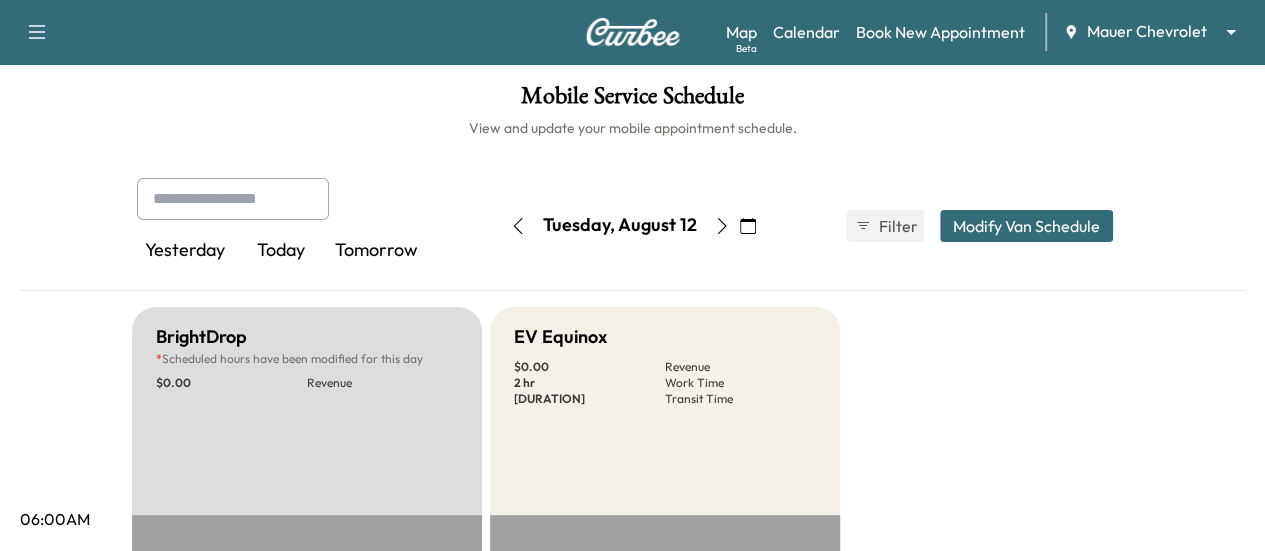click on "Tuesday, August 12" at bounding box center [620, 226] 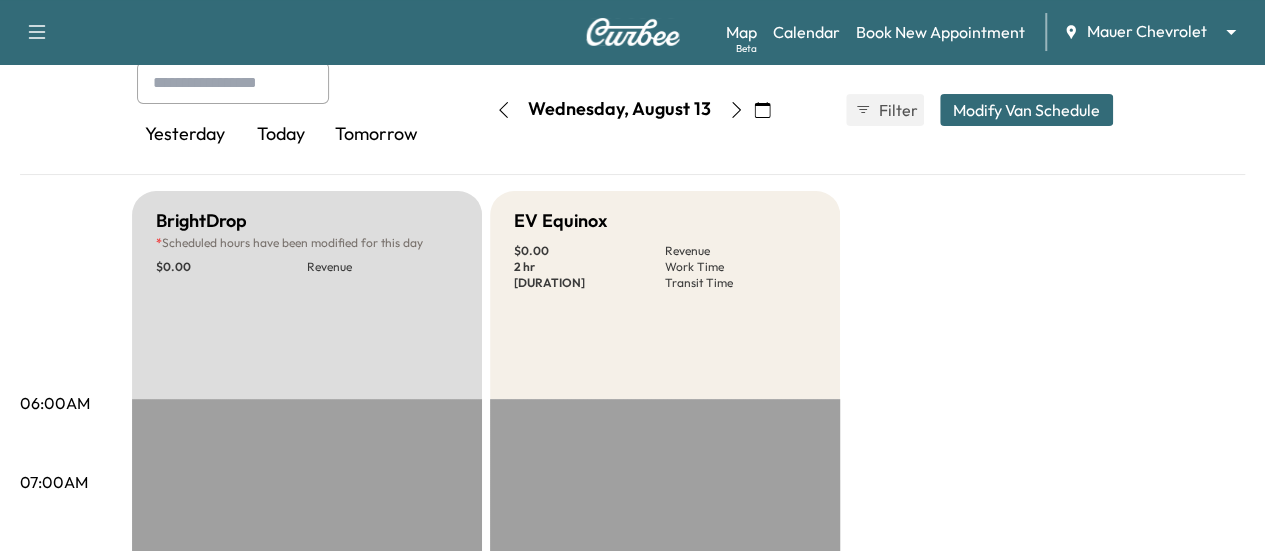scroll, scrollTop: 100, scrollLeft: 0, axis: vertical 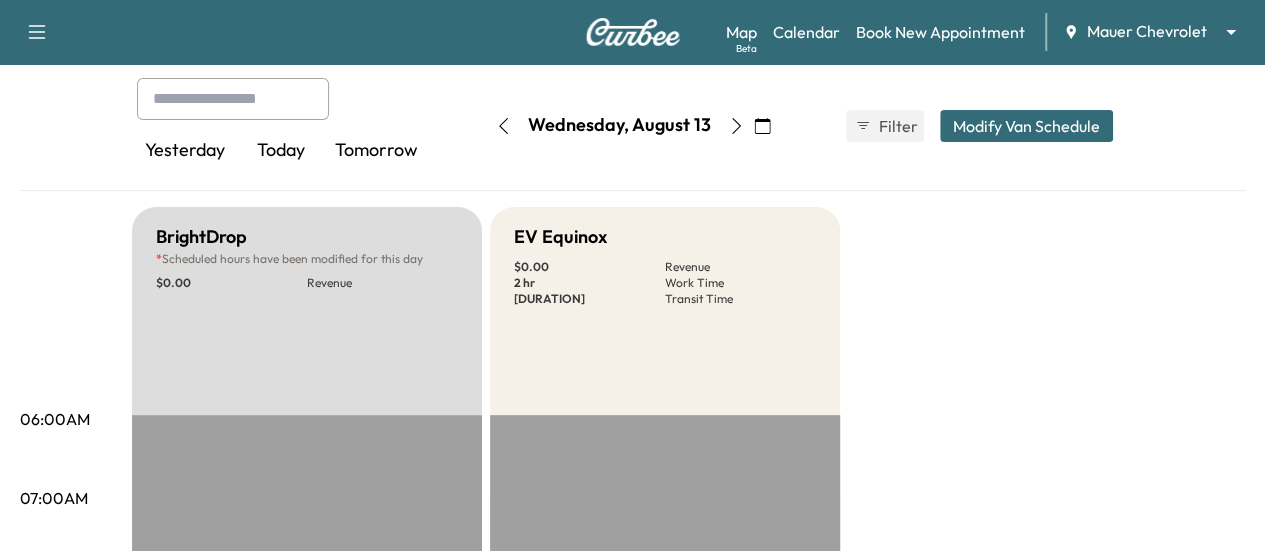 click at bounding box center (736, 126) 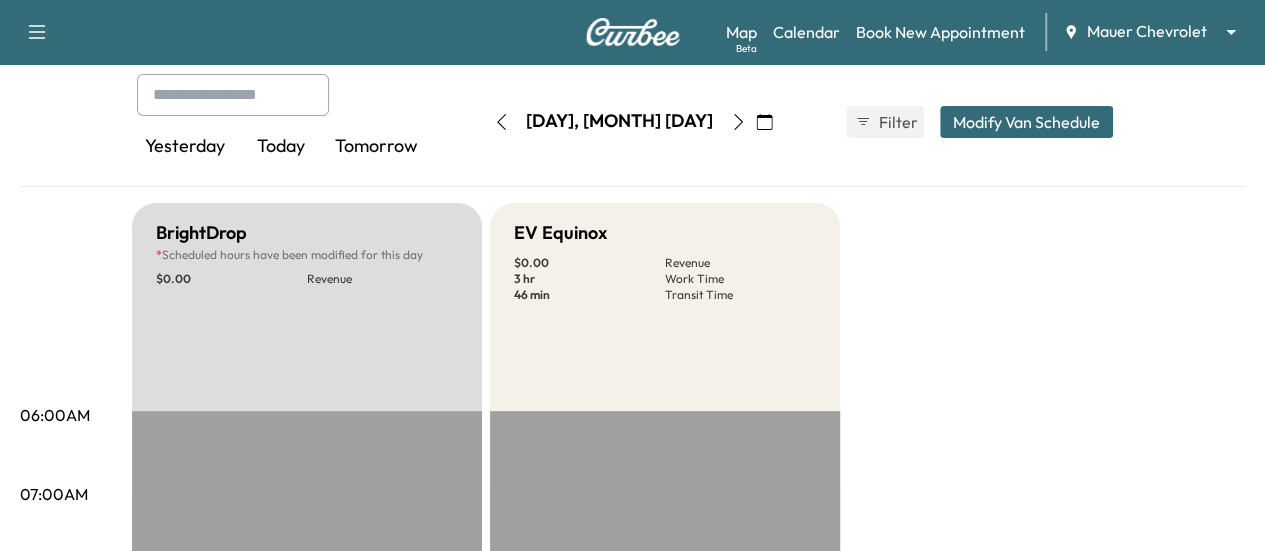 scroll, scrollTop: 100, scrollLeft: 0, axis: vertical 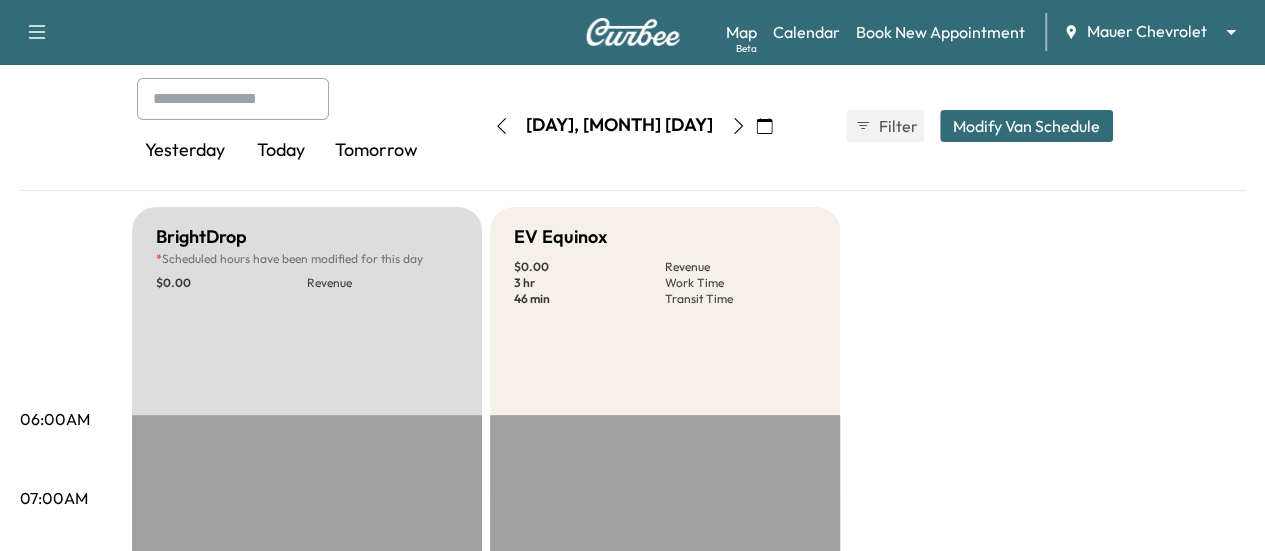 click 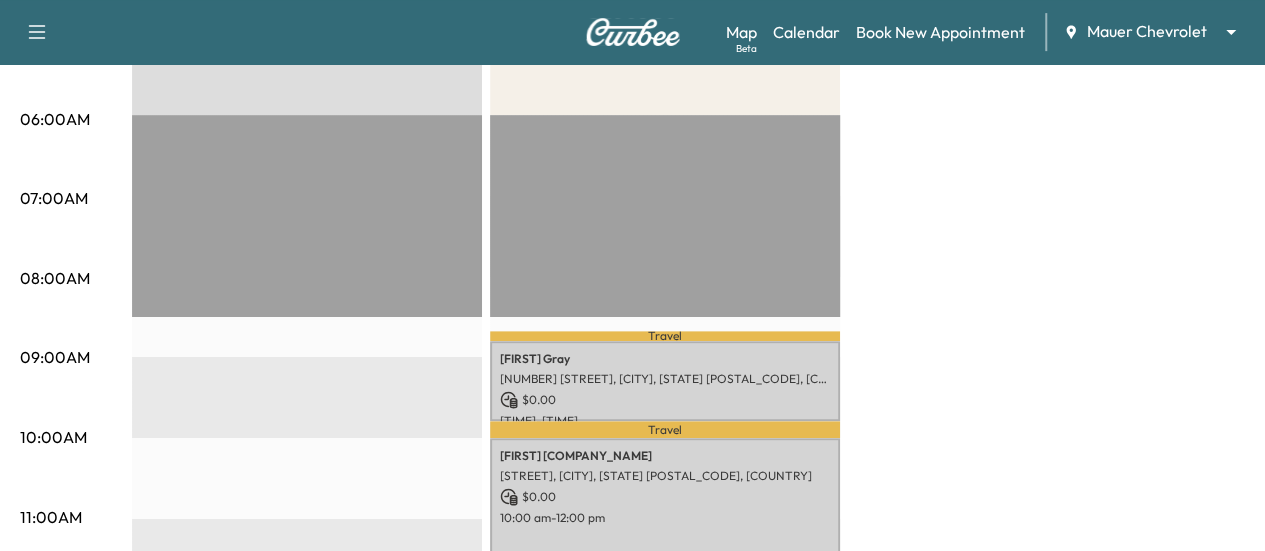 scroll, scrollTop: 400, scrollLeft: 0, axis: vertical 